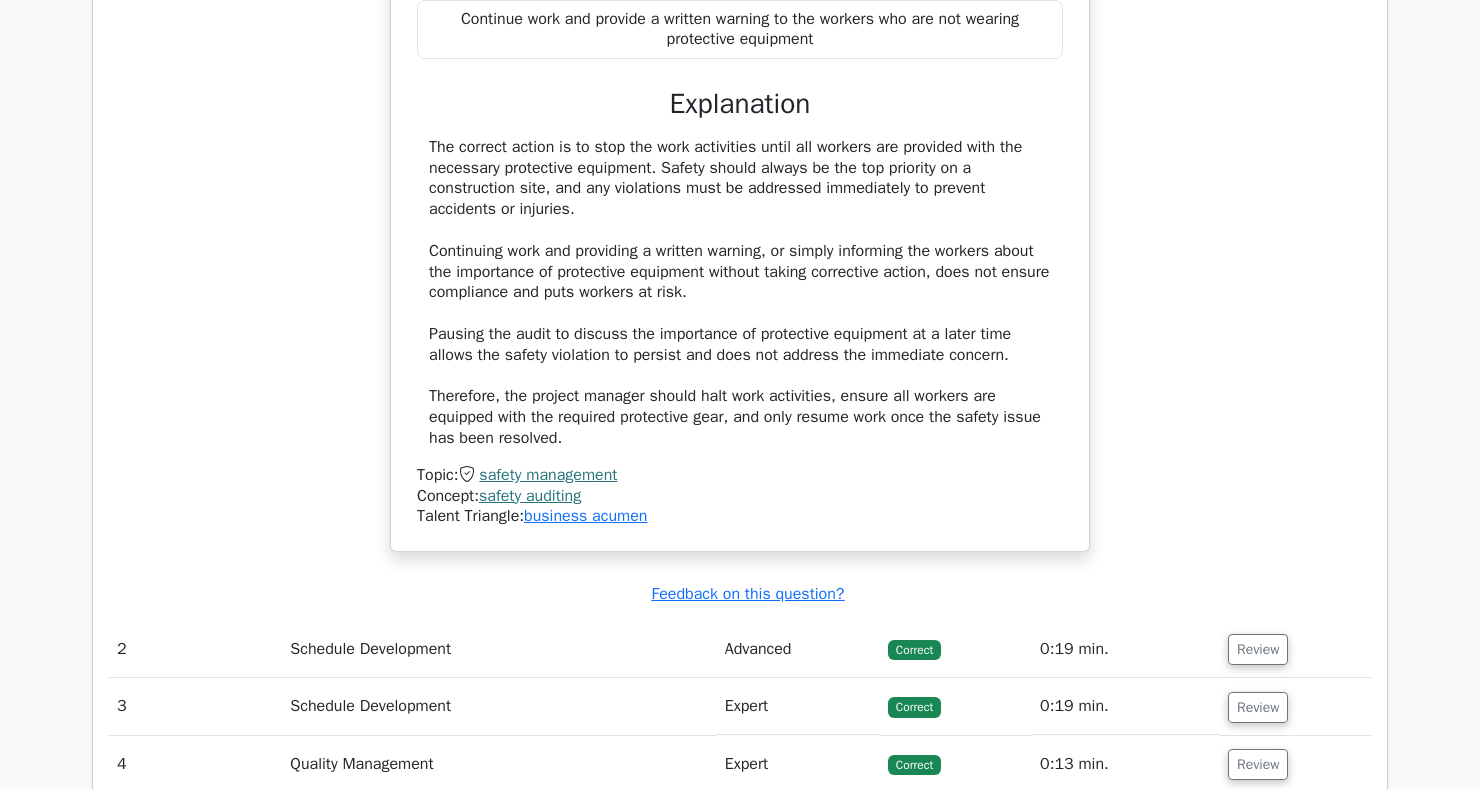 scroll, scrollTop: 2608, scrollLeft: 0, axis: vertical 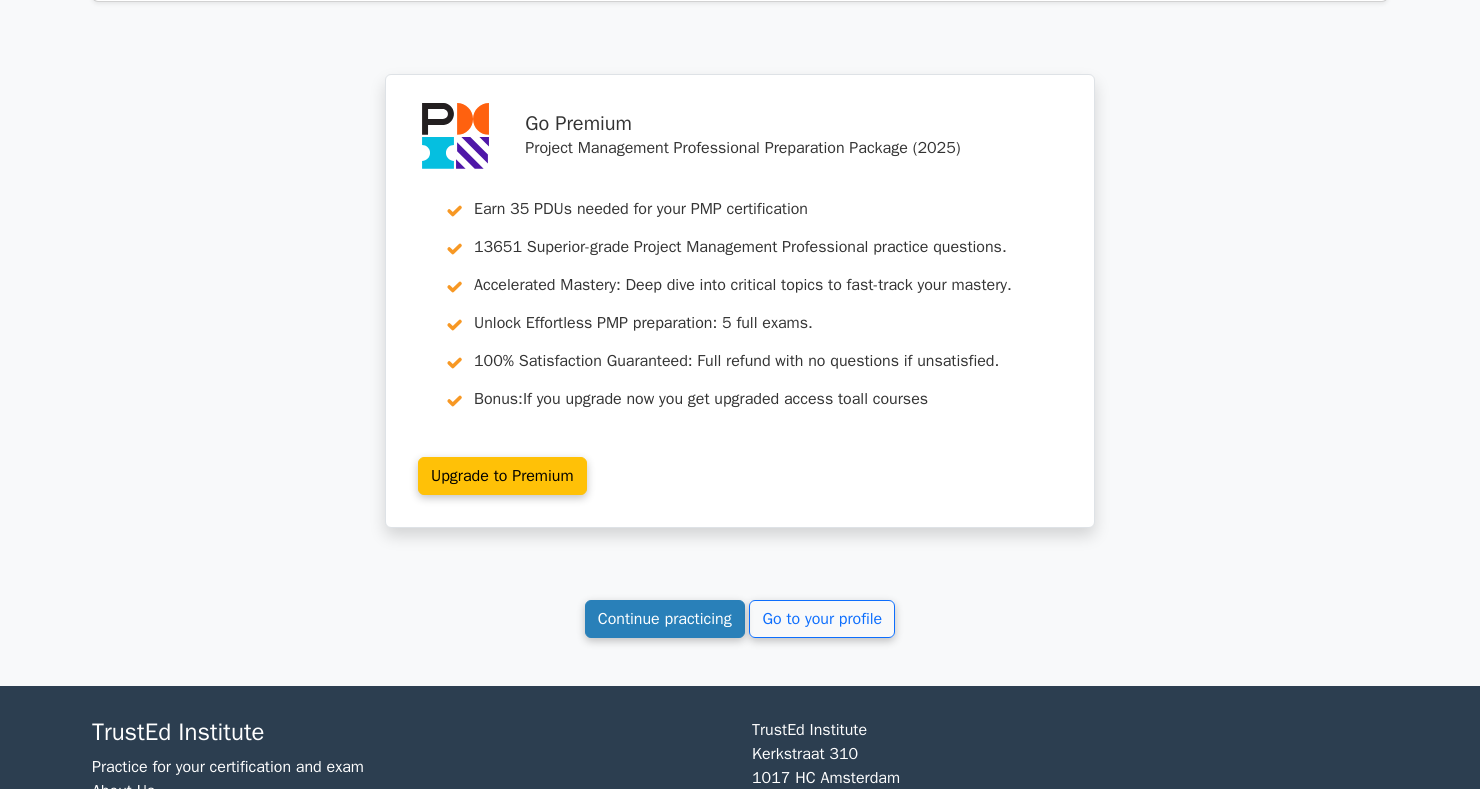 click on "Continue practicing" at bounding box center [665, 619] 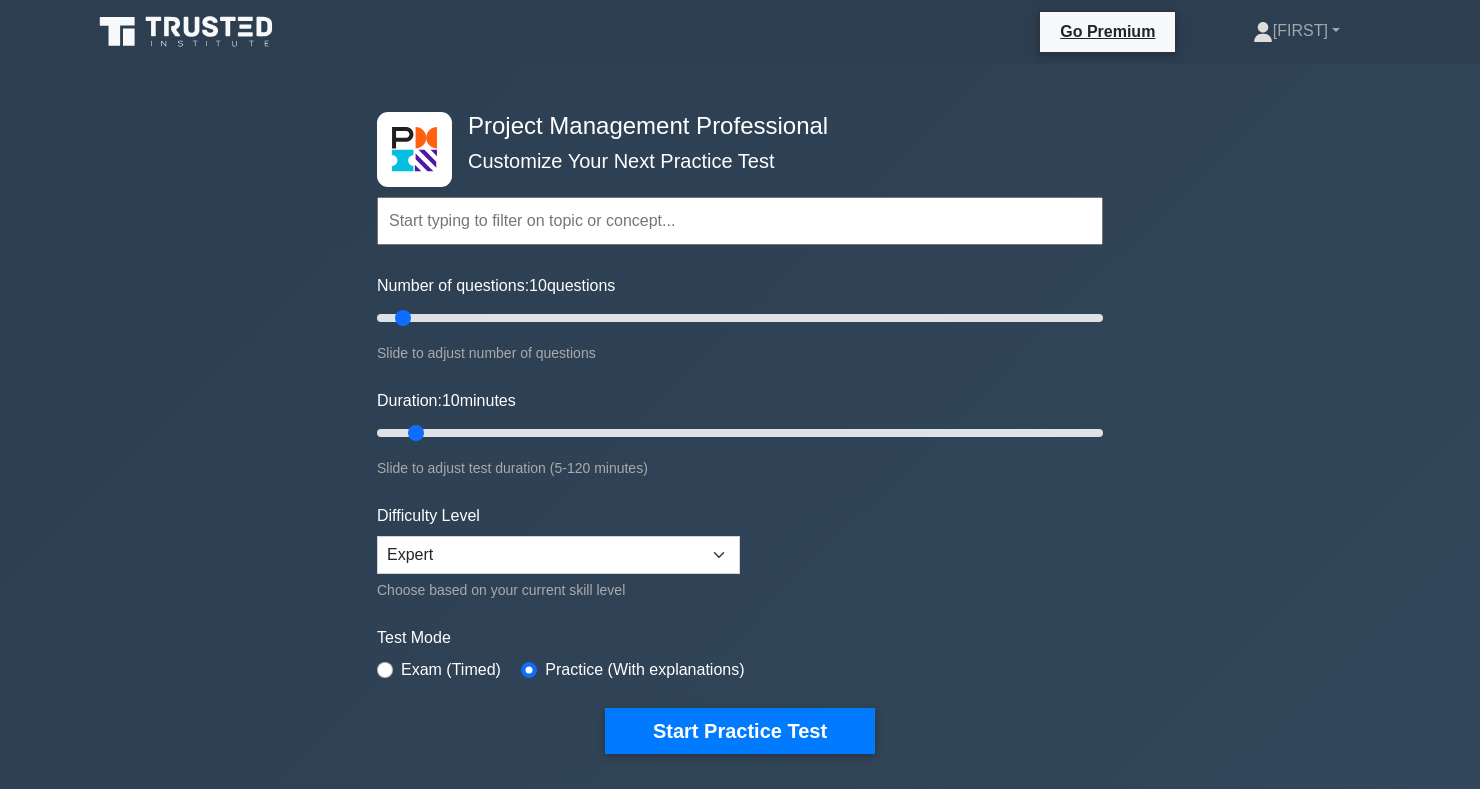 scroll, scrollTop: 0, scrollLeft: 0, axis: both 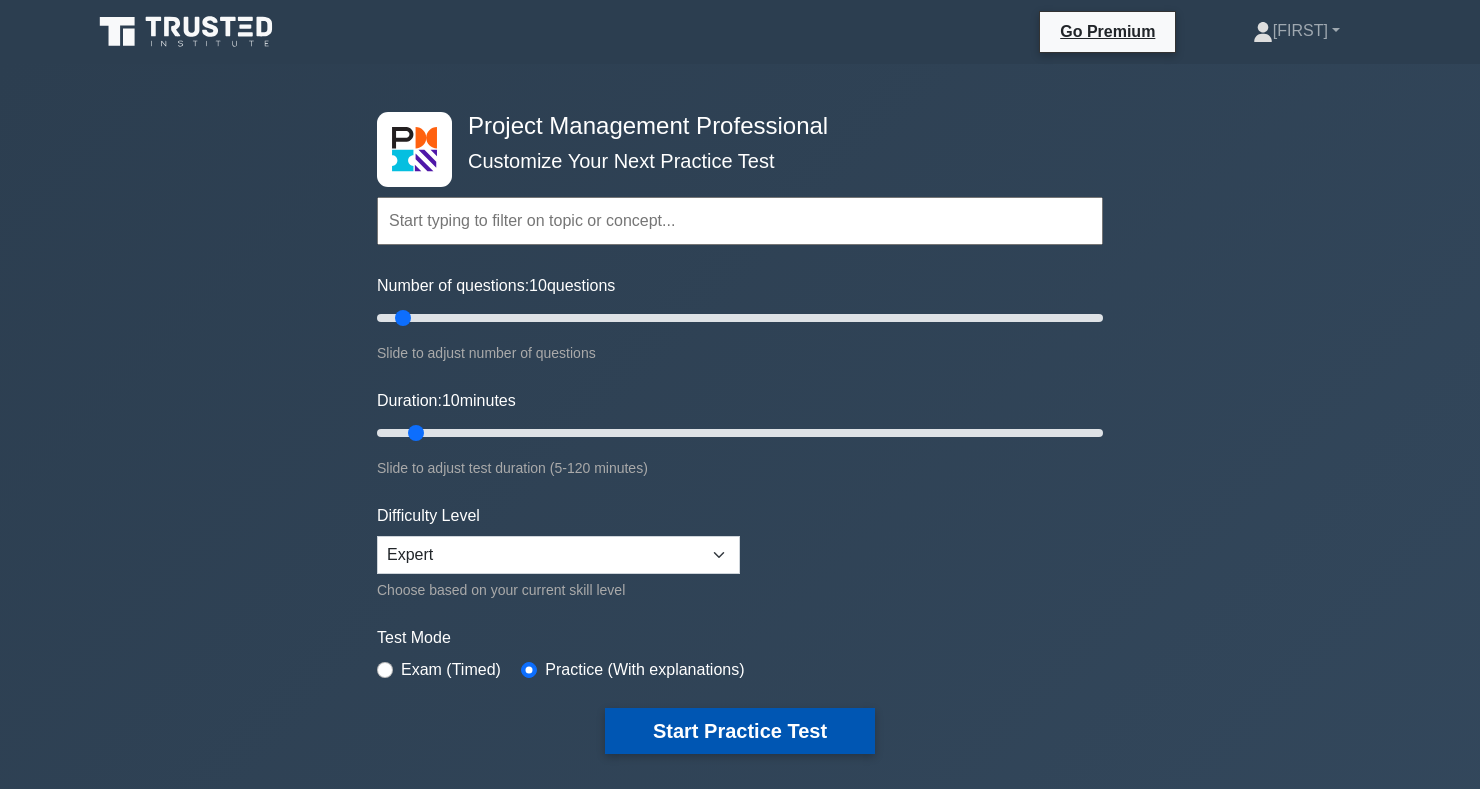 click on "Start Practice Test" at bounding box center (740, 731) 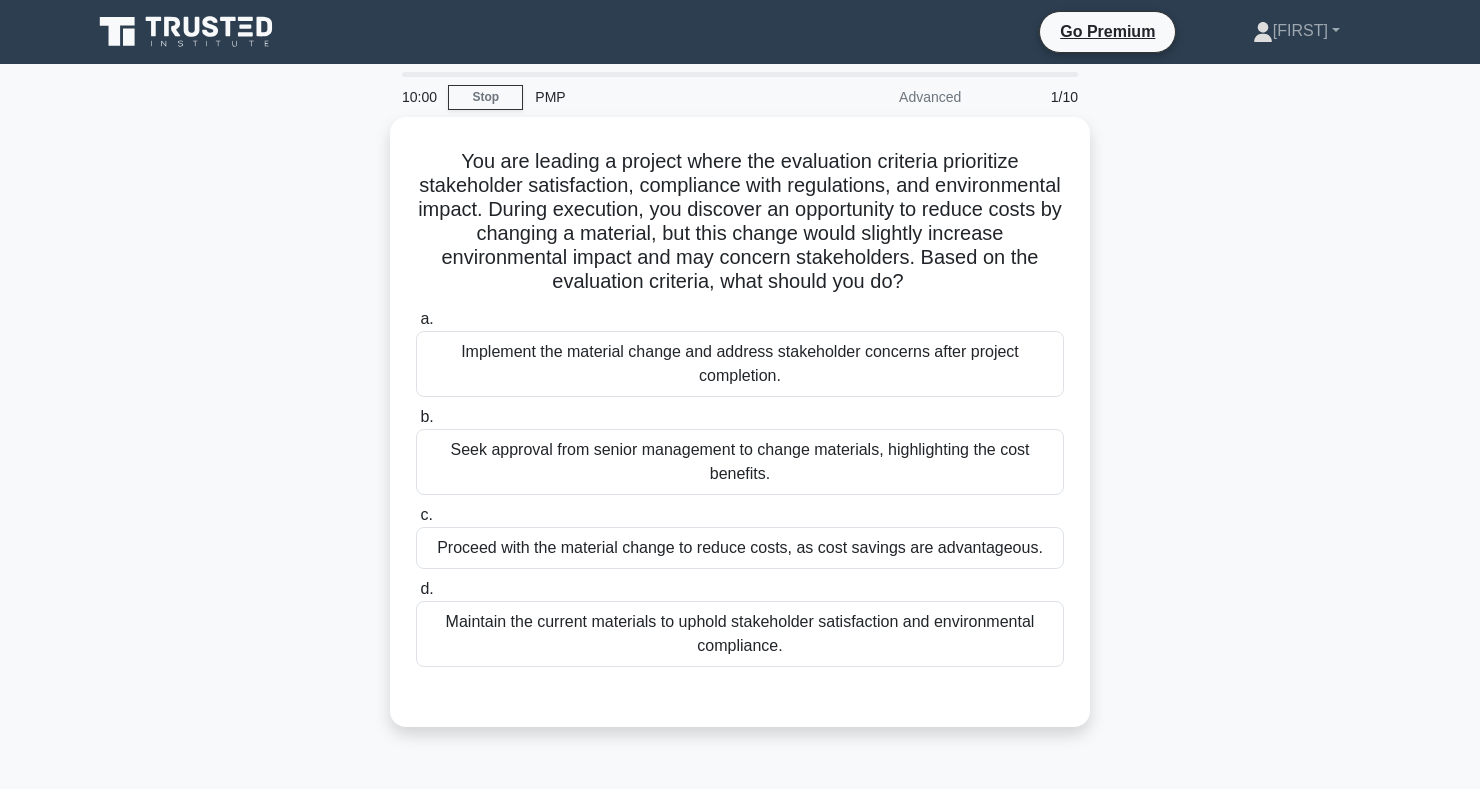 scroll, scrollTop: 0, scrollLeft: 0, axis: both 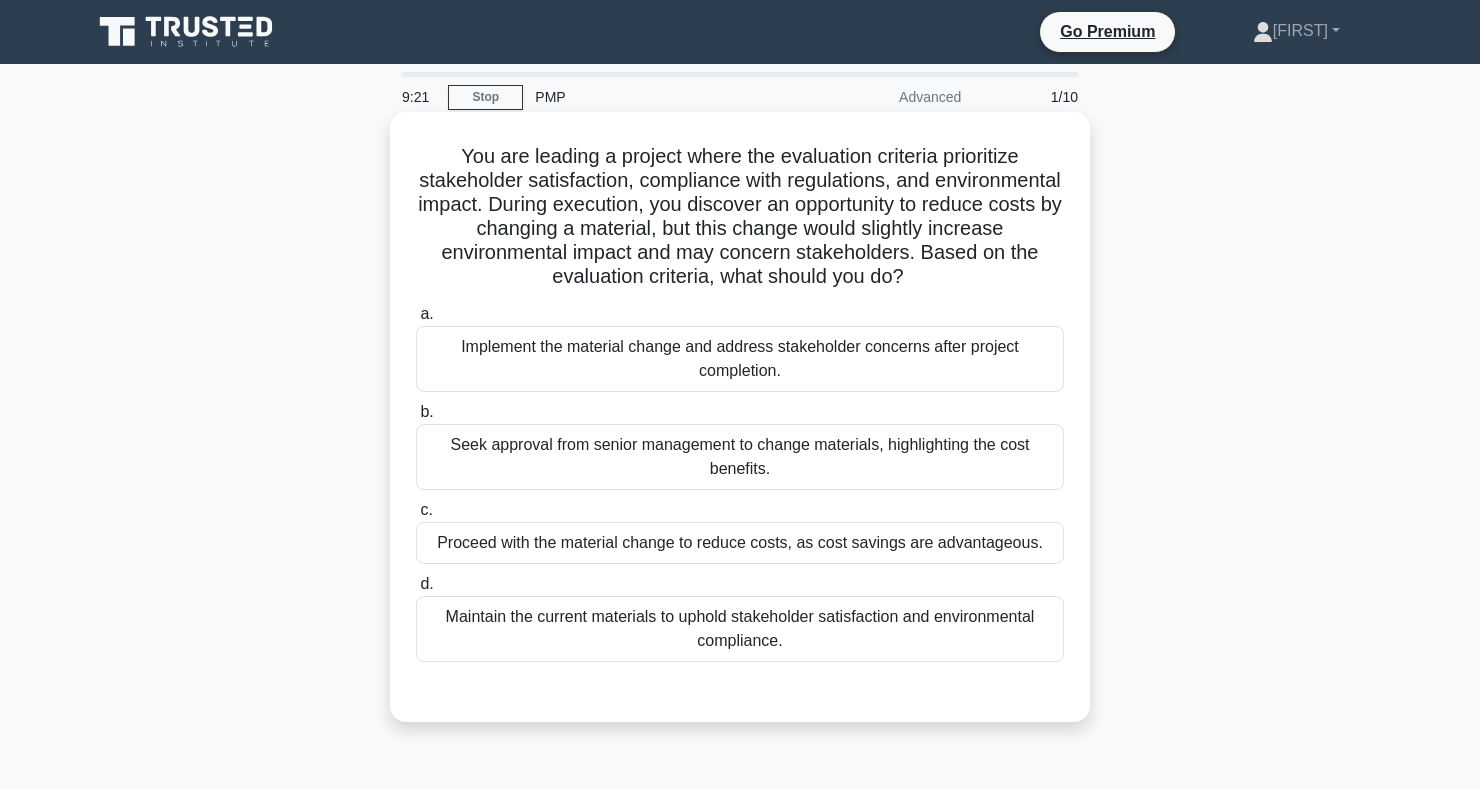 click on "Maintain the current materials to uphold stakeholder satisfaction and environmental compliance." at bounding box center (740, 629) 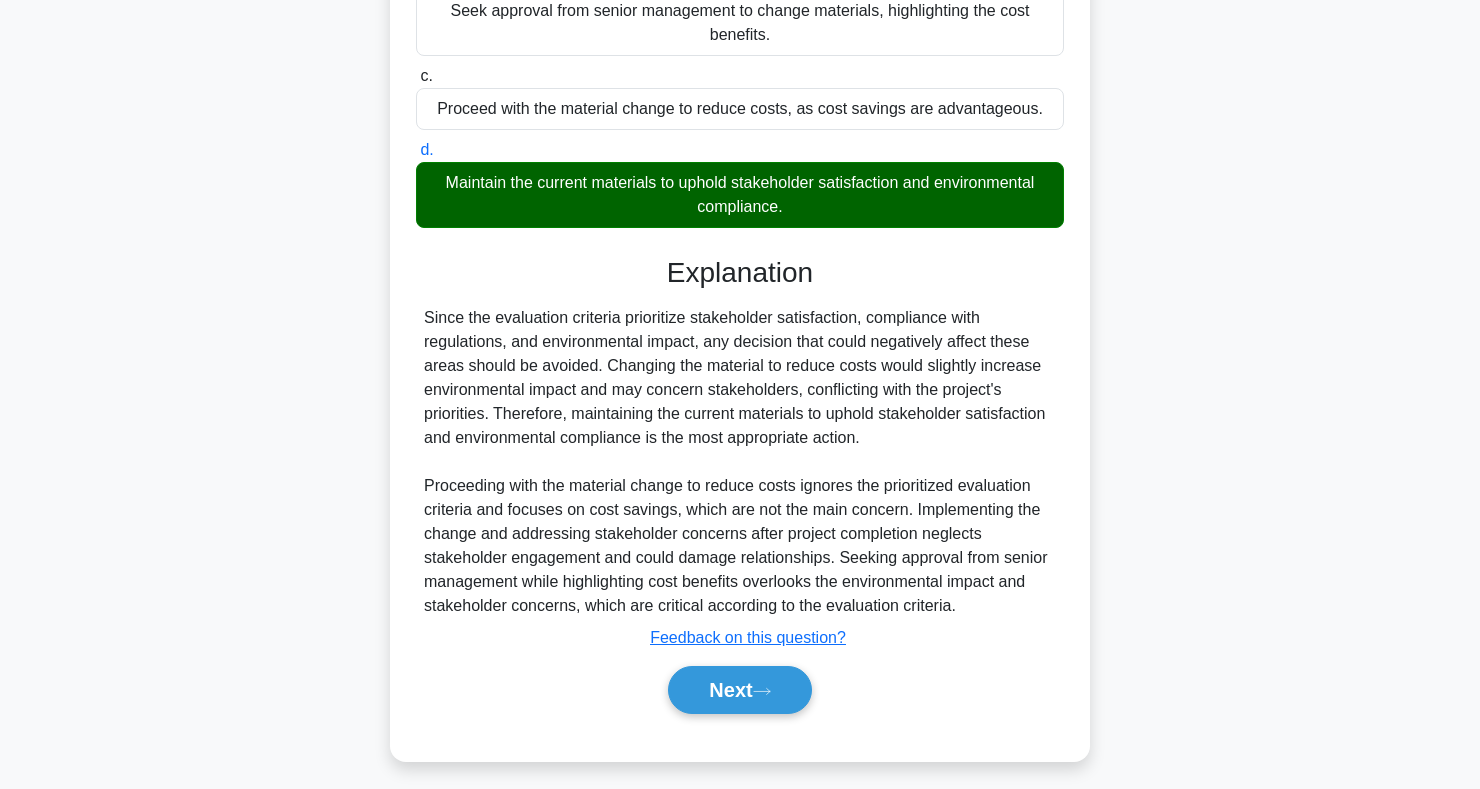 scroll, scrollTop: 443, scrollLeft: 0, axis: vertical 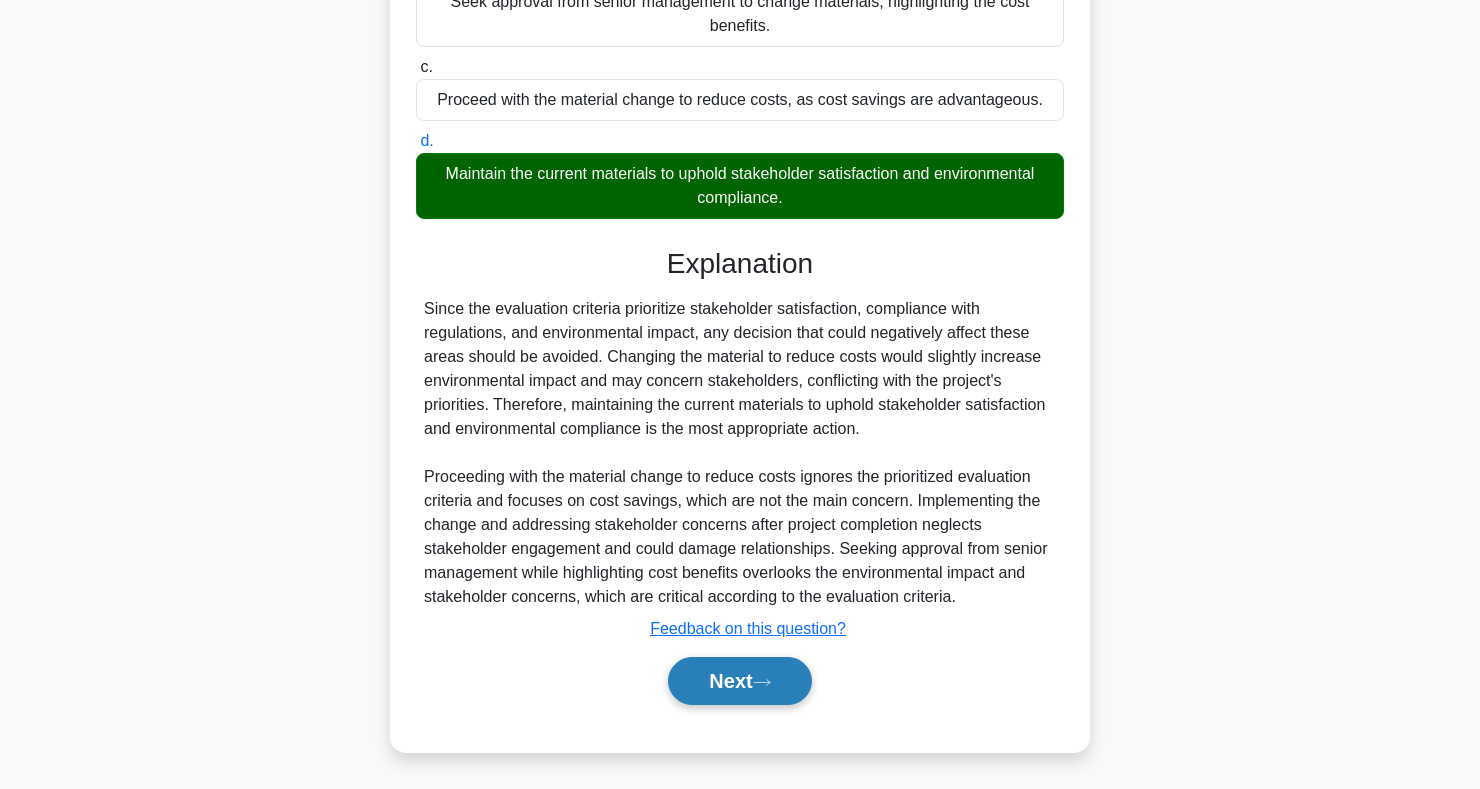 click on "Next" at bounding box center [739, 681] 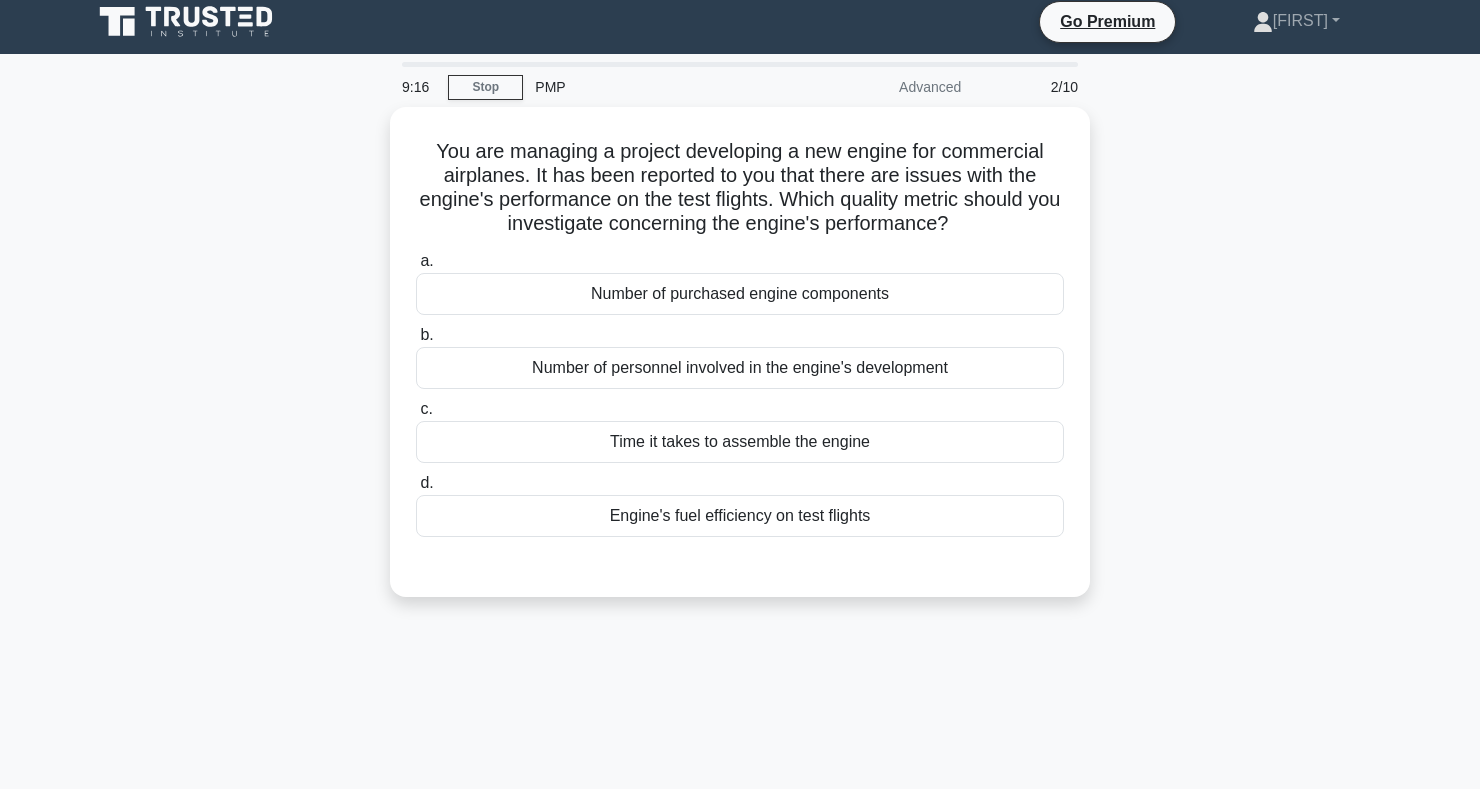 scroll, scrollTop: 0, scrollLeft: 0, axis: both 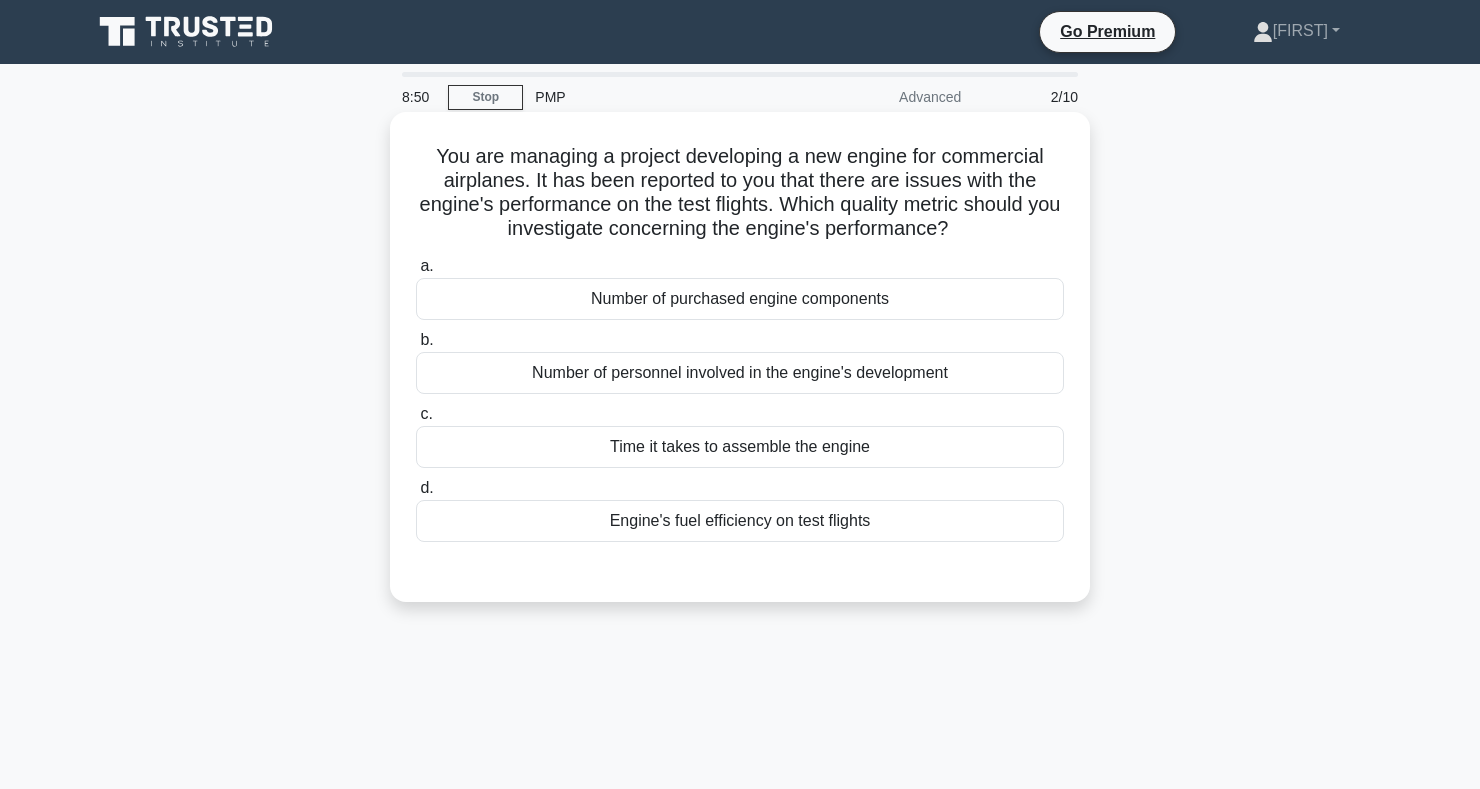 click on "Engine's fuel efficiency on test flights" at bounding box center (740, 521) 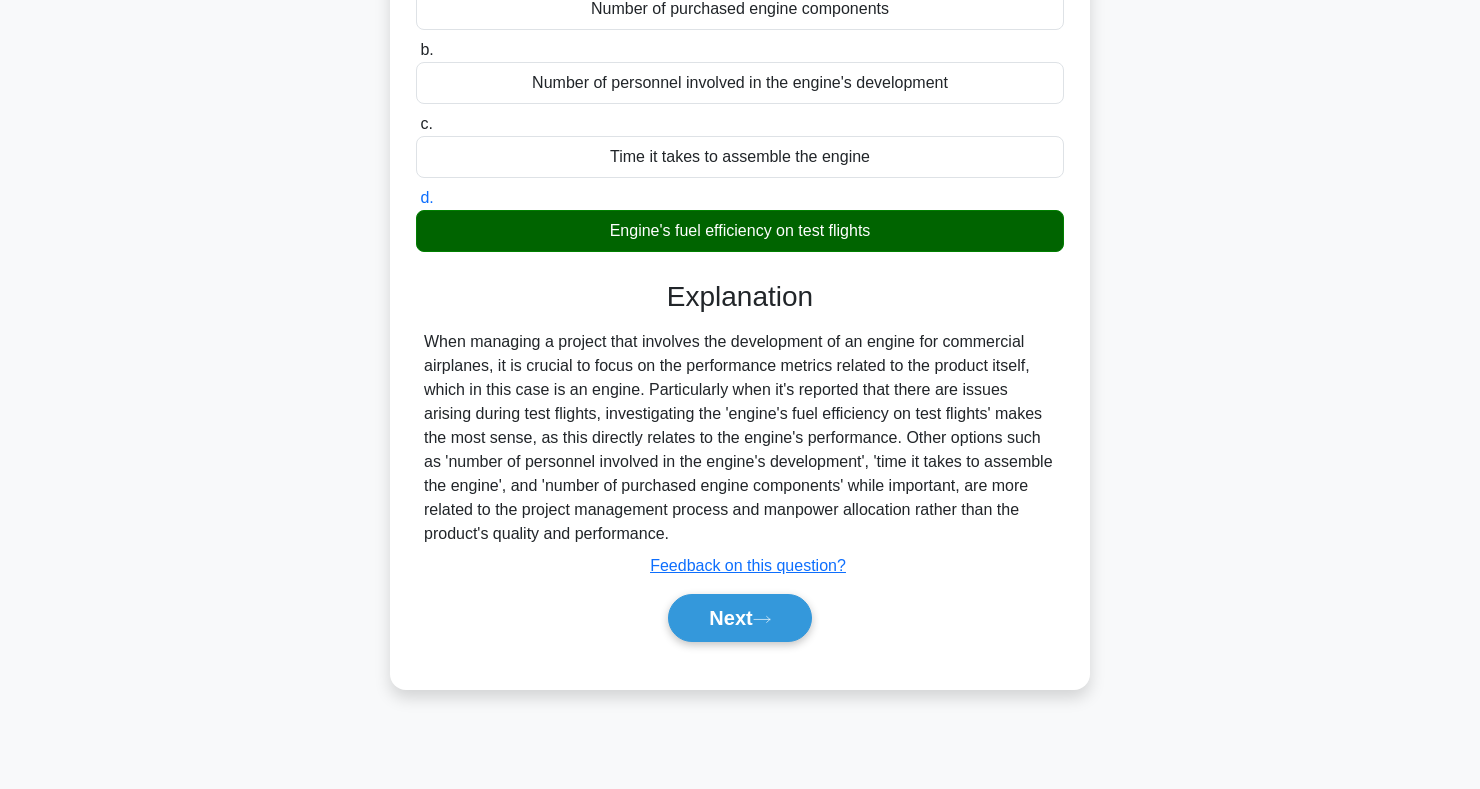 scroll, scrollTop: 291, scrollLeft: 0, axis: vertical 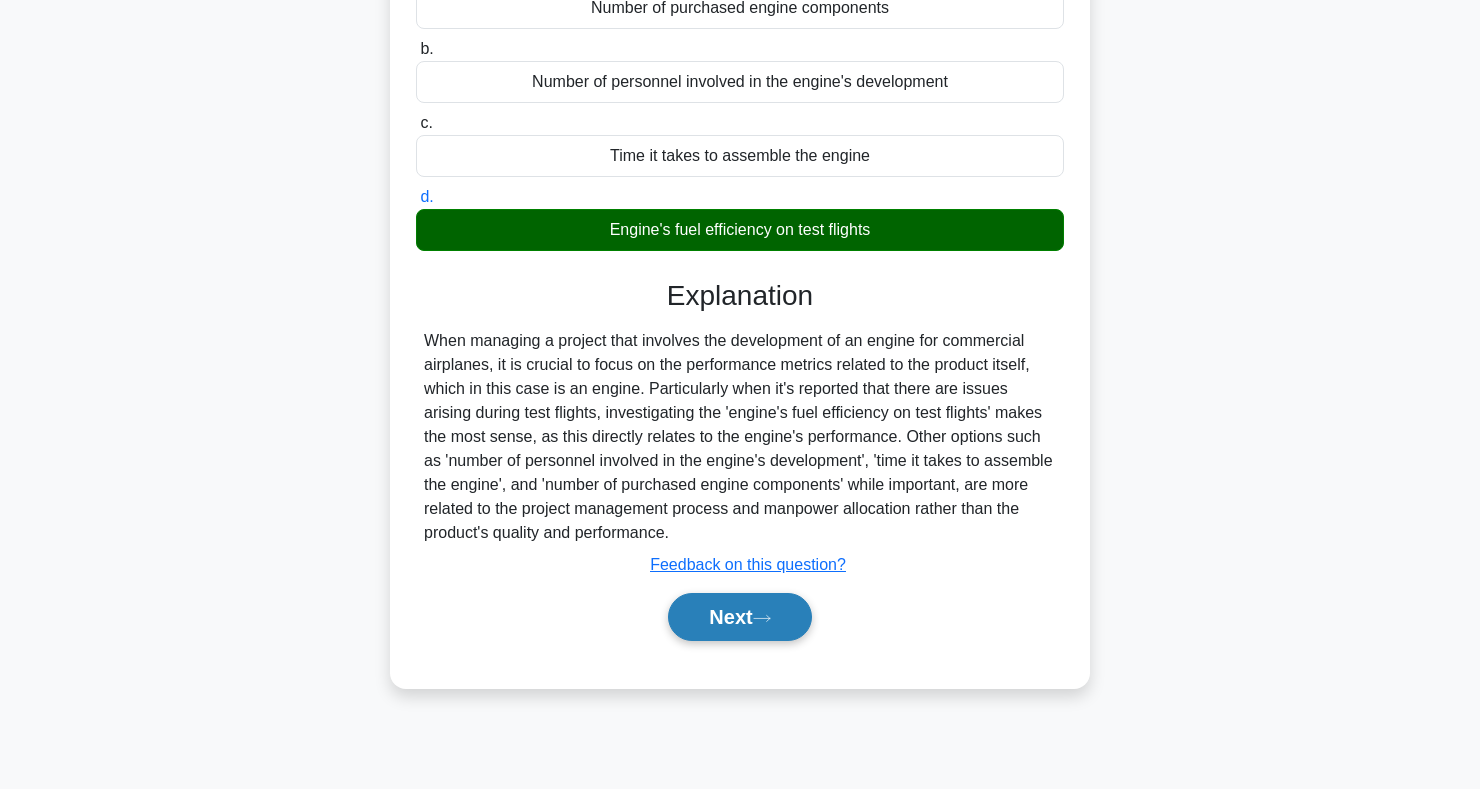 click on "Next" at bounding box center [739, 617] 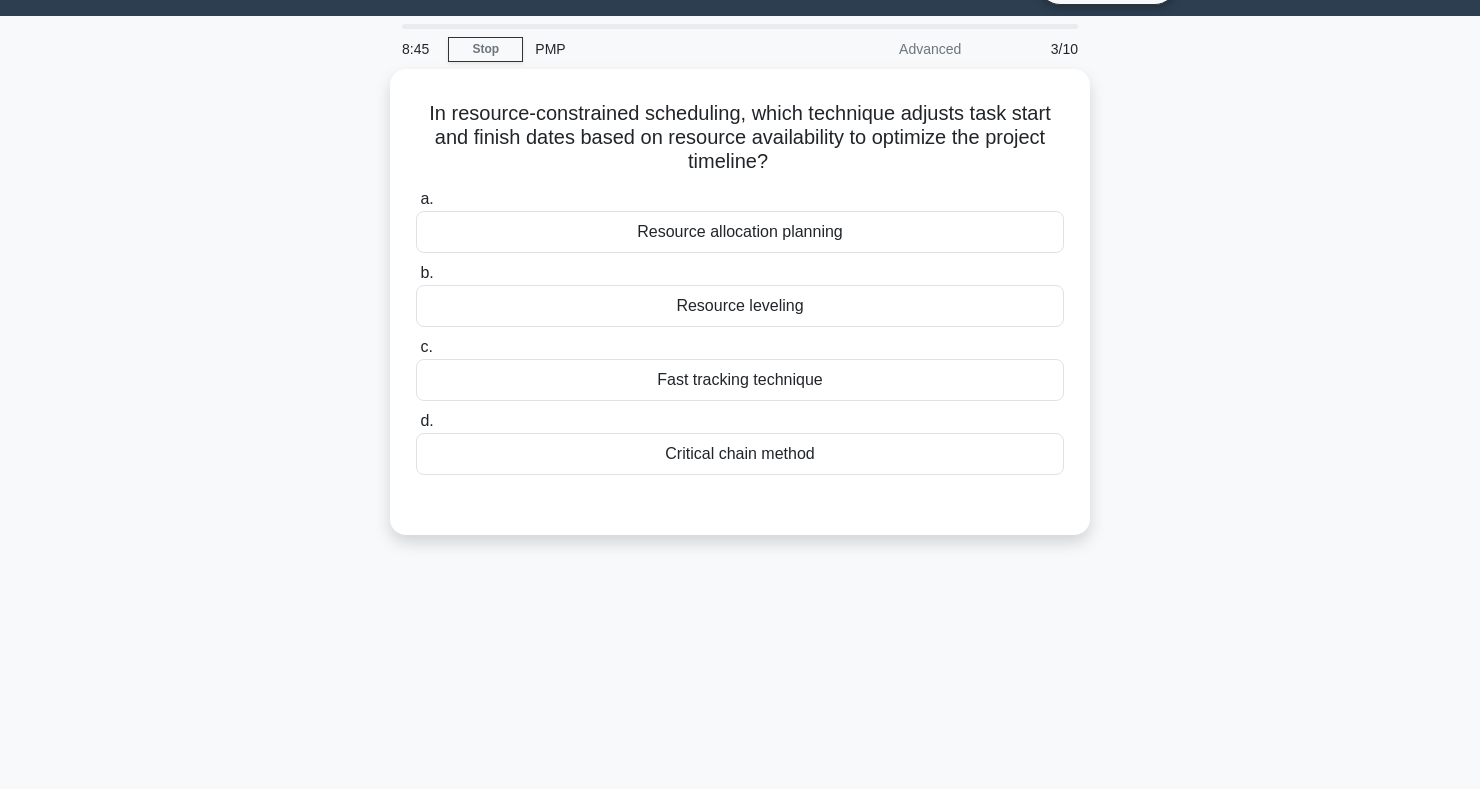 scroll, scrollTop: 0, scrollLeft: 0, axis: both 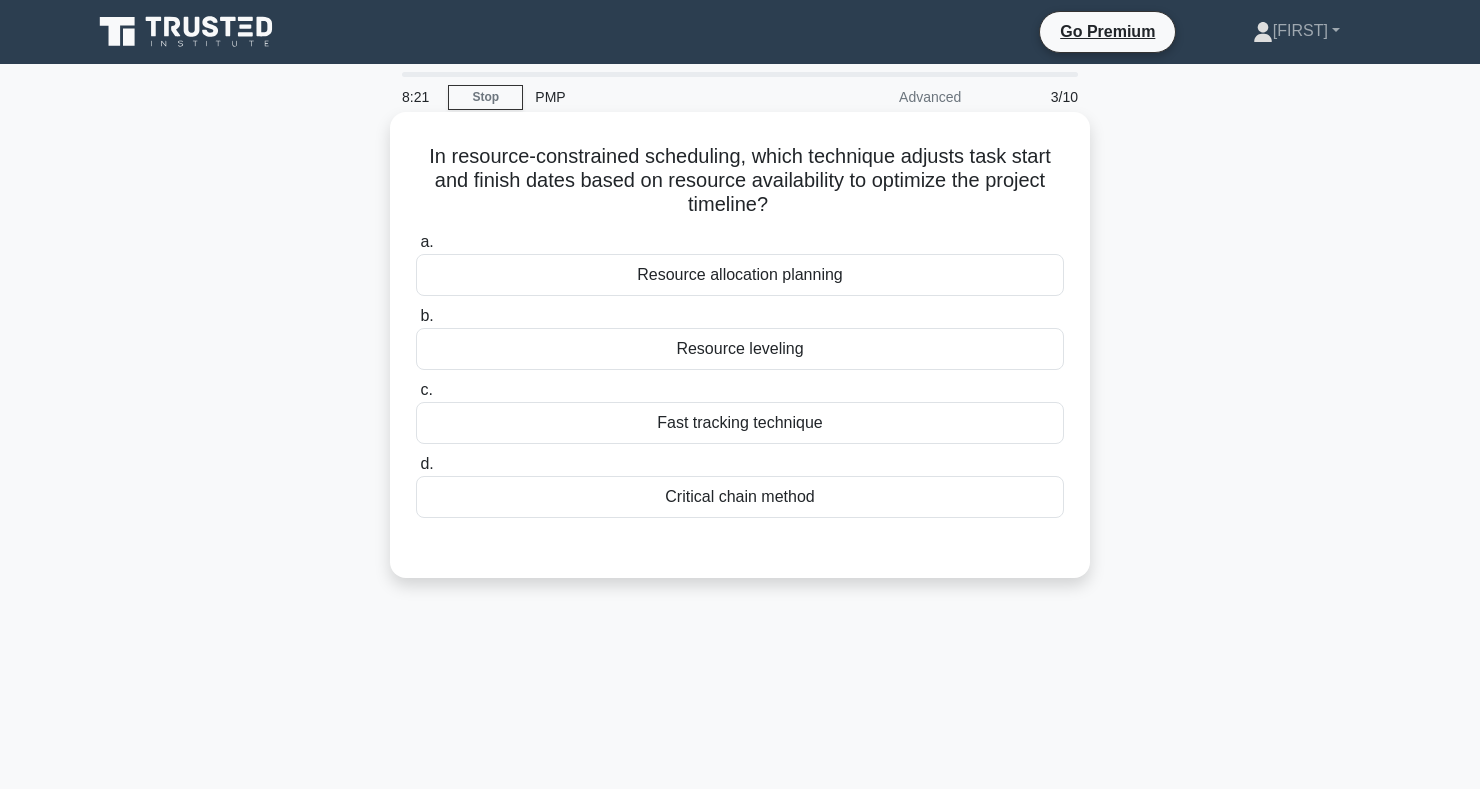 click on "Resource allocation planning" at bounding box center [740, 275] 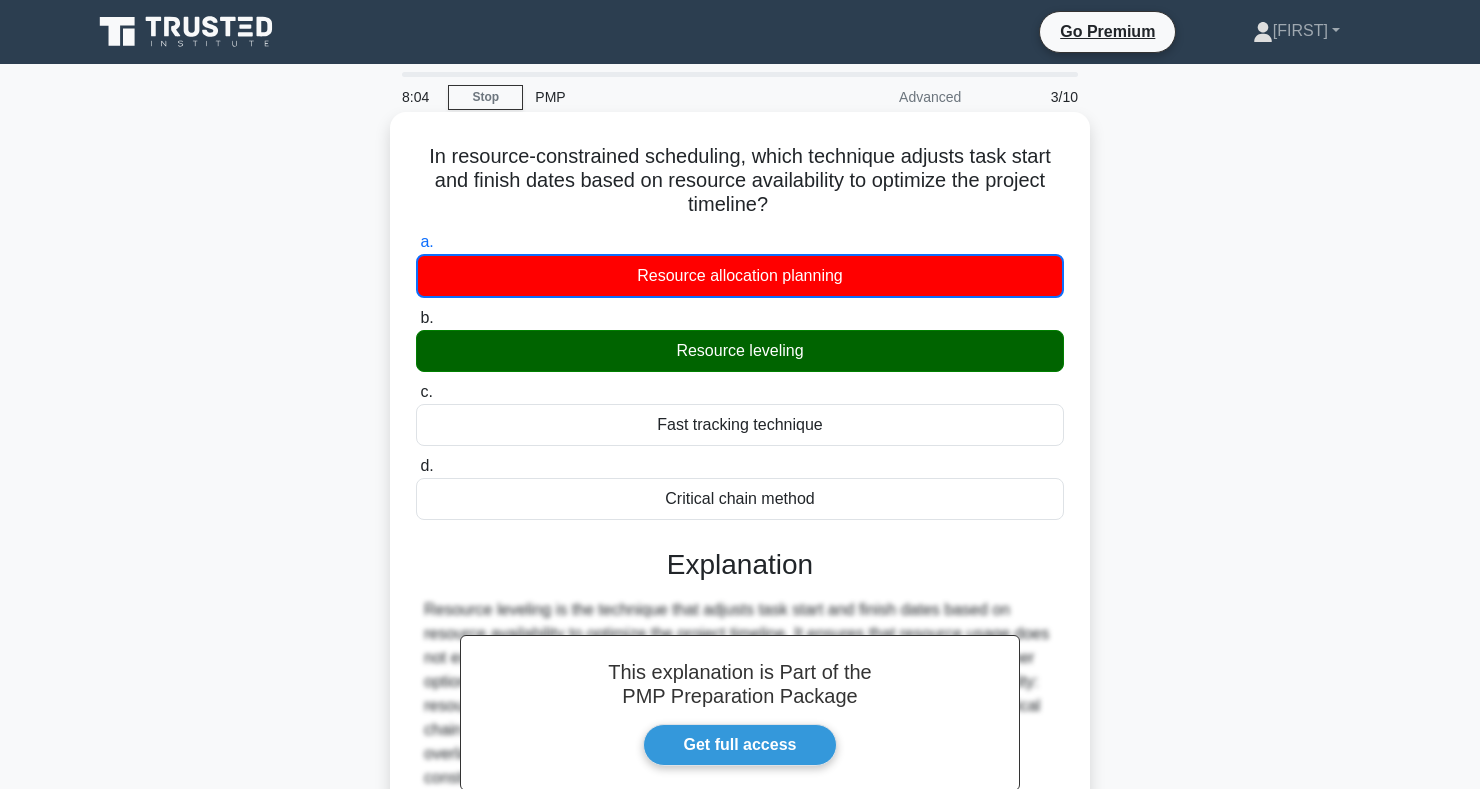 copy on "In resource-constrained scheduling, which technique adjusts task start and finish dates based on resource availability to optimize the project timeline?
.spinner_0XTQ{transform-origin:center;animation:spinner_y6GP .75s linear infinite}@keyframes spinner_y6GP{100%{transform:rotate(360deg)}}
a.
Resource allocation planning
b.
Resource leveling
c.
Fast tracking technique
d.
Critical chain method" 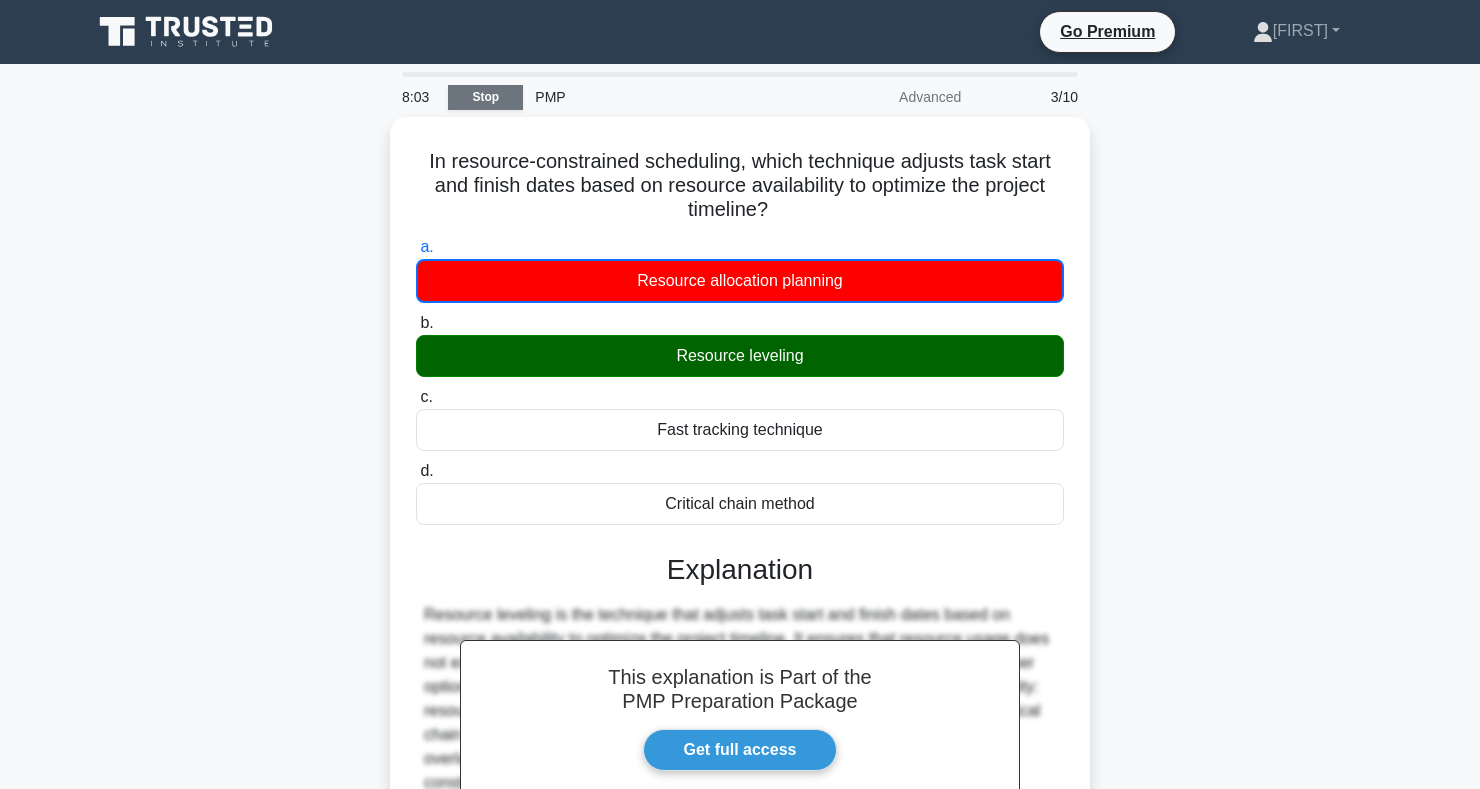 click on "Stop" at bounding box center [485, 97] 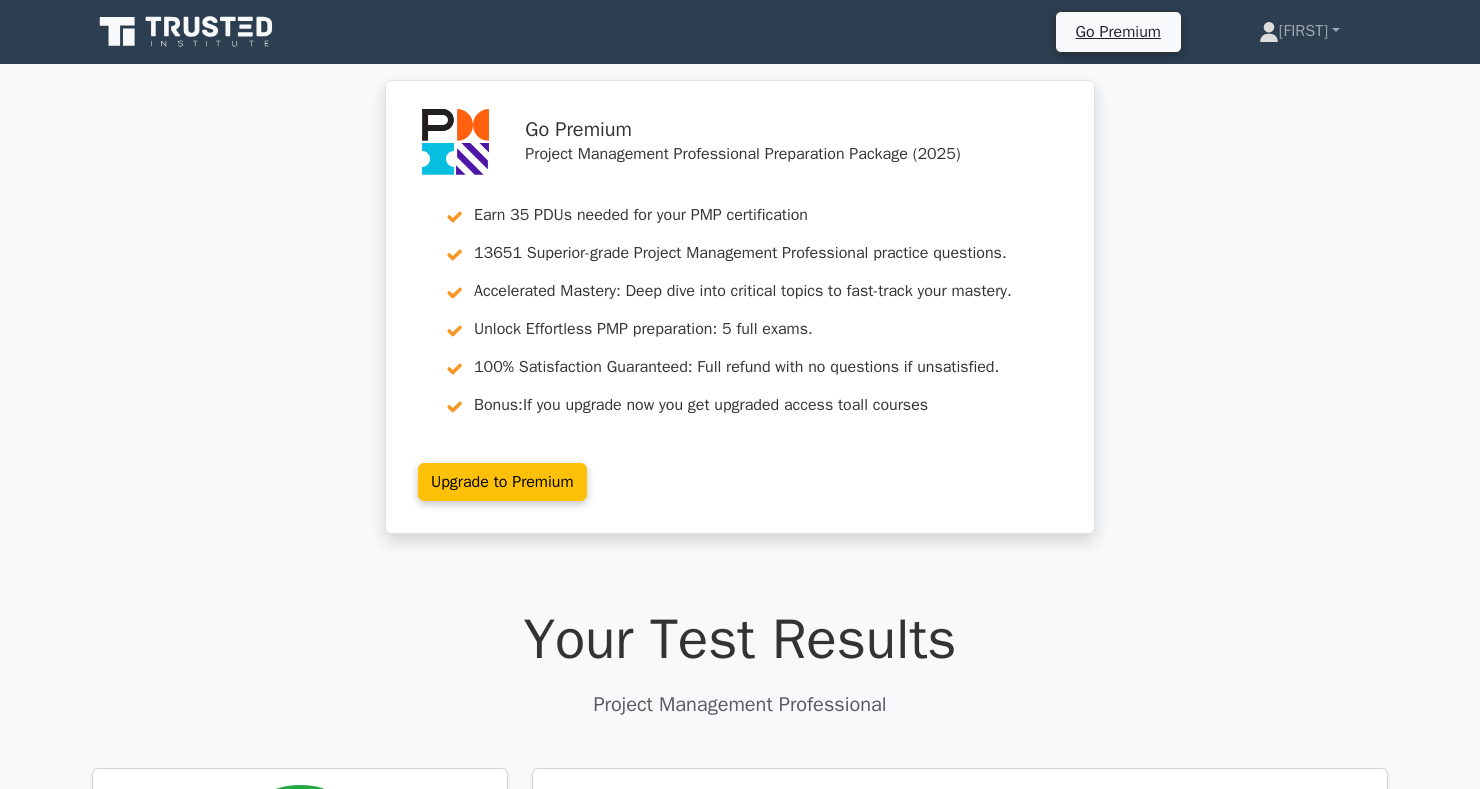 scroll, scrollTop: 0, scrollLeft: 0, axis: both 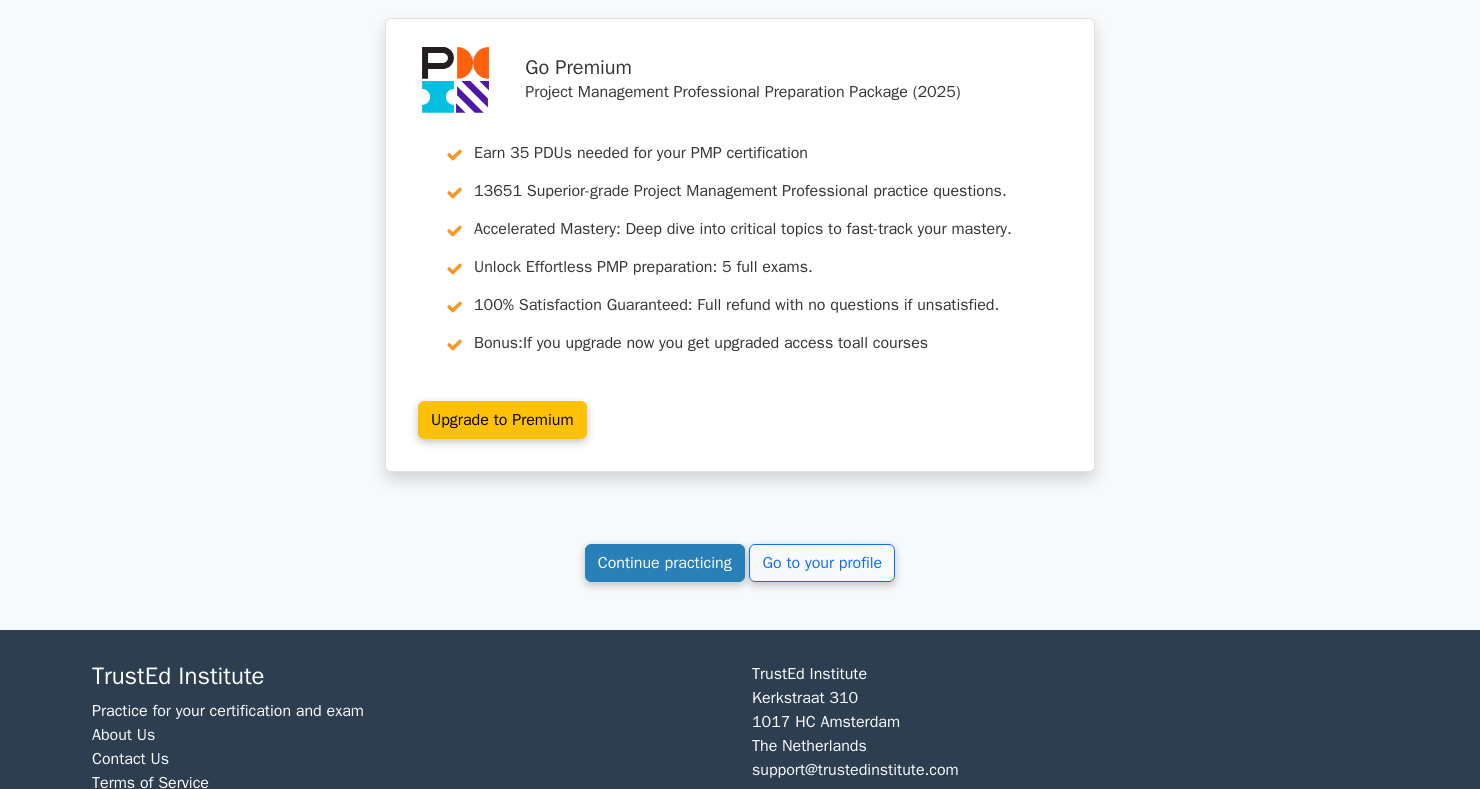 click on "Continue practicing" at bounding box center [665, 563] 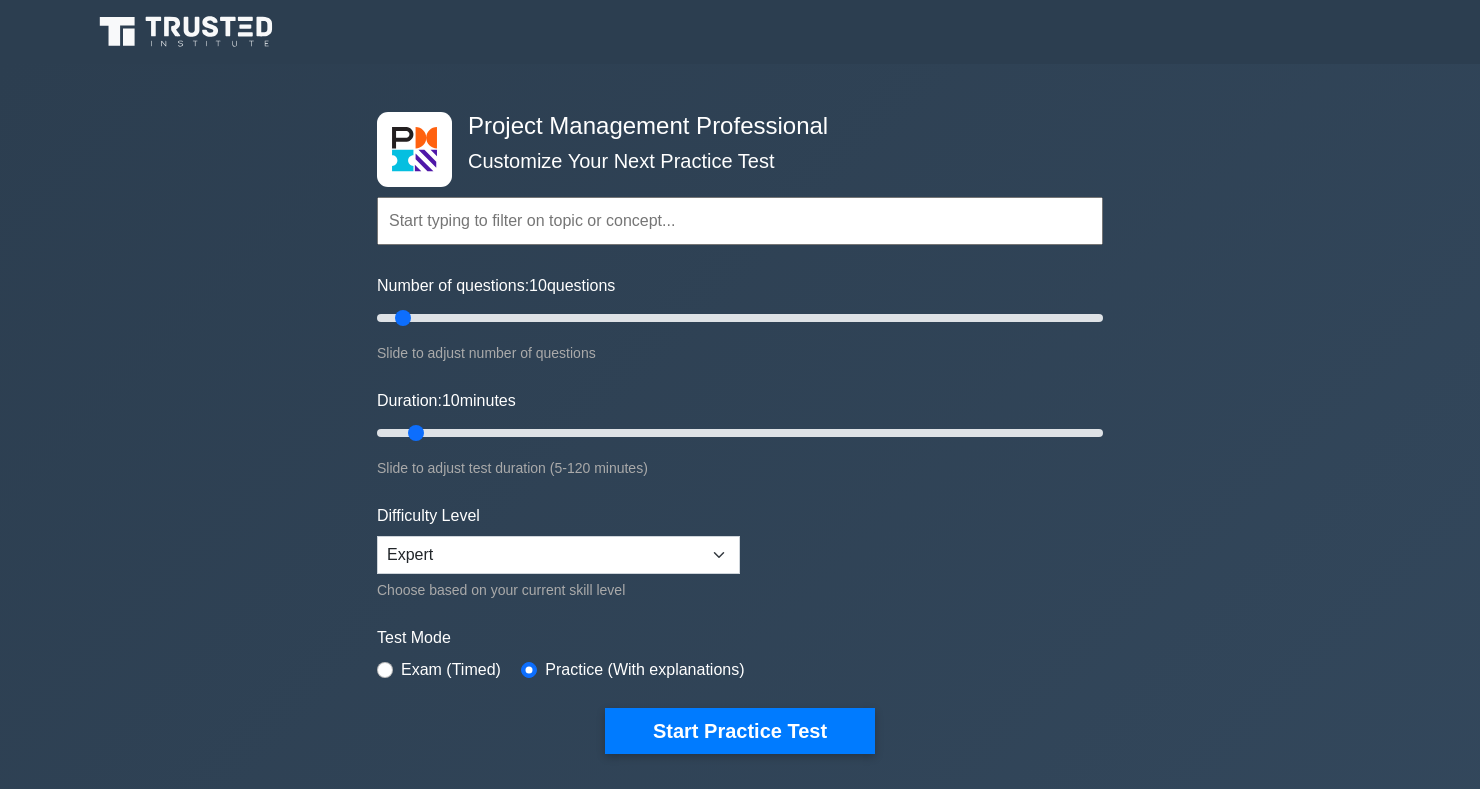 scroll, scrollTop: 0, scrollLeft: 0, axis: both 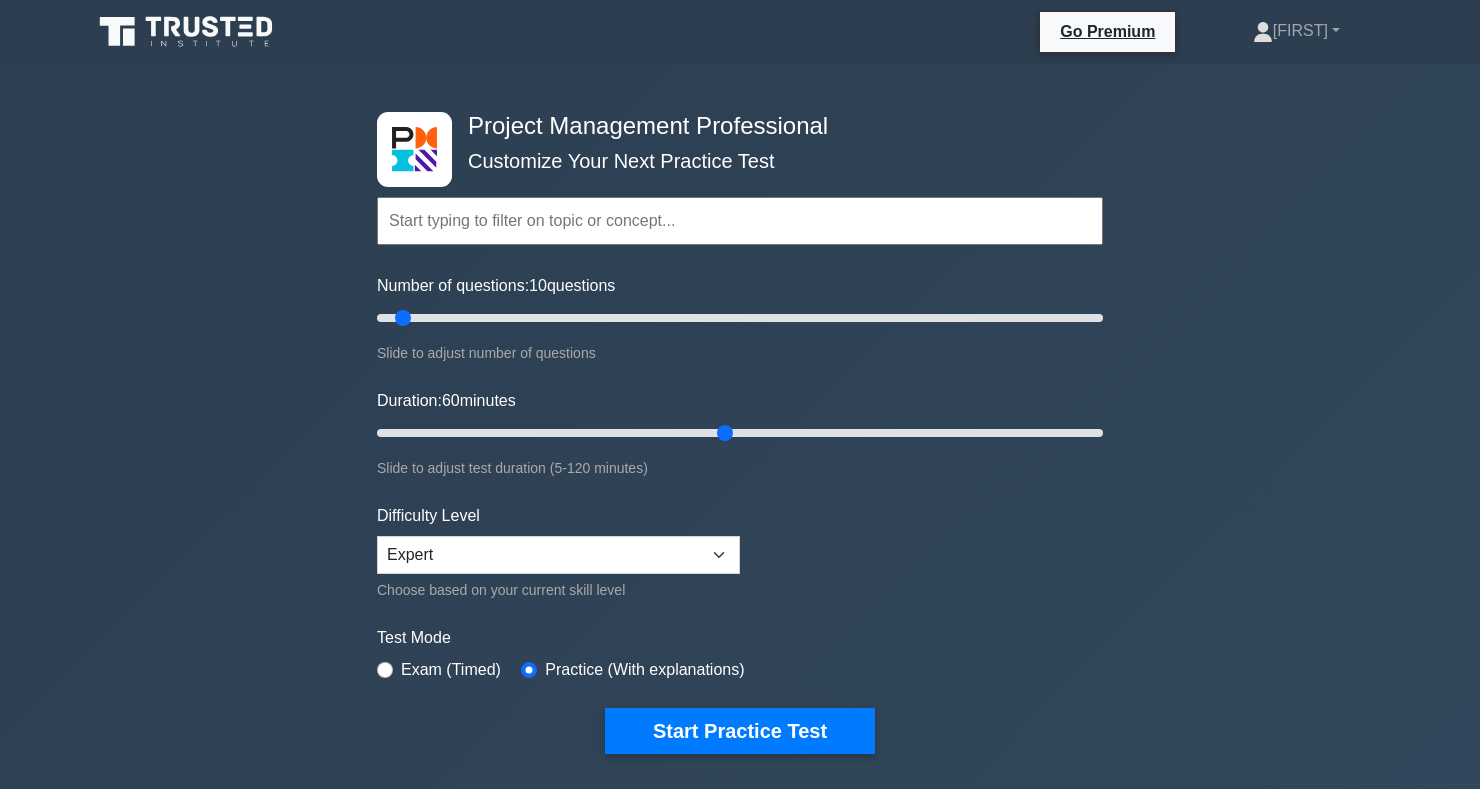 type on "60" 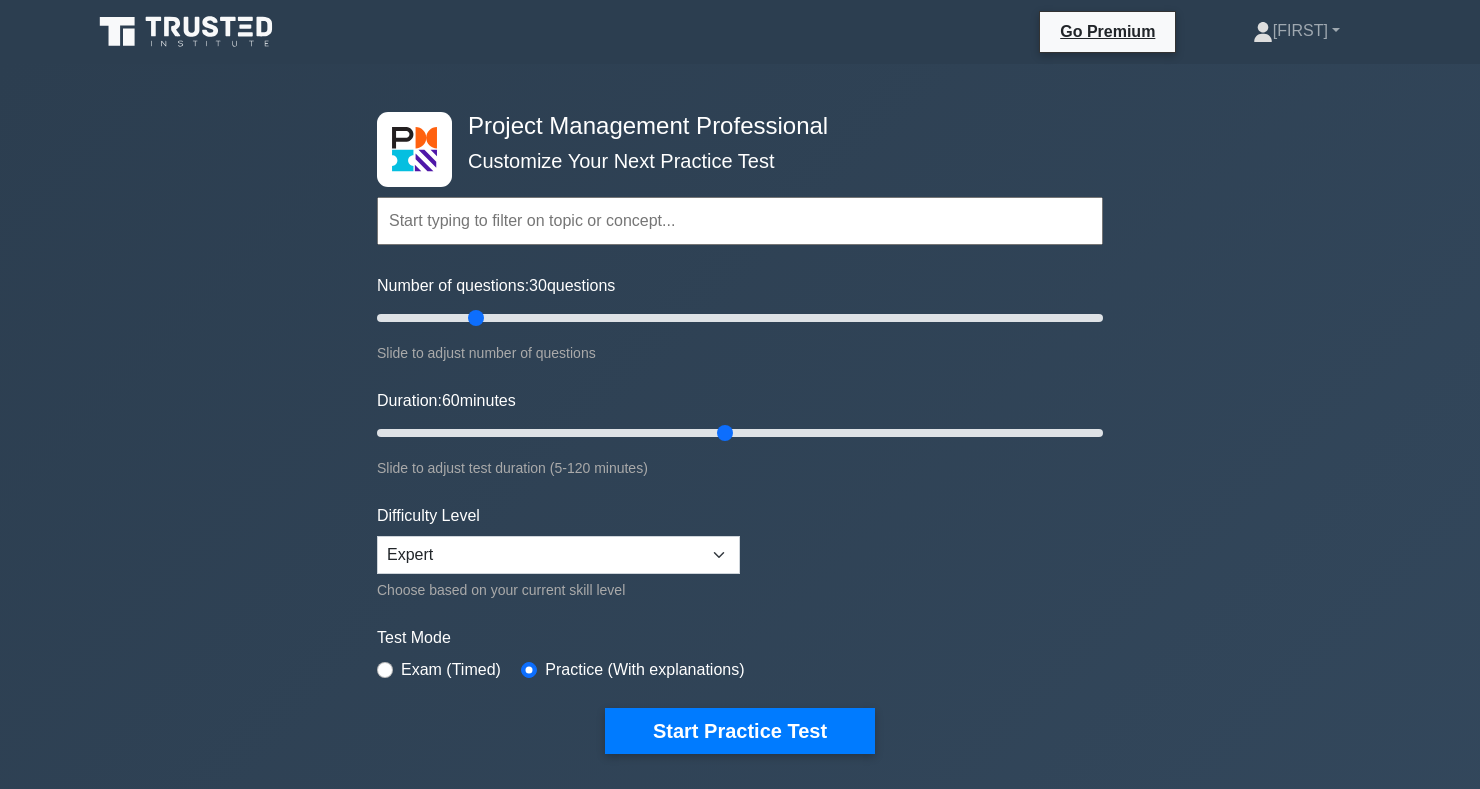 type on "30" 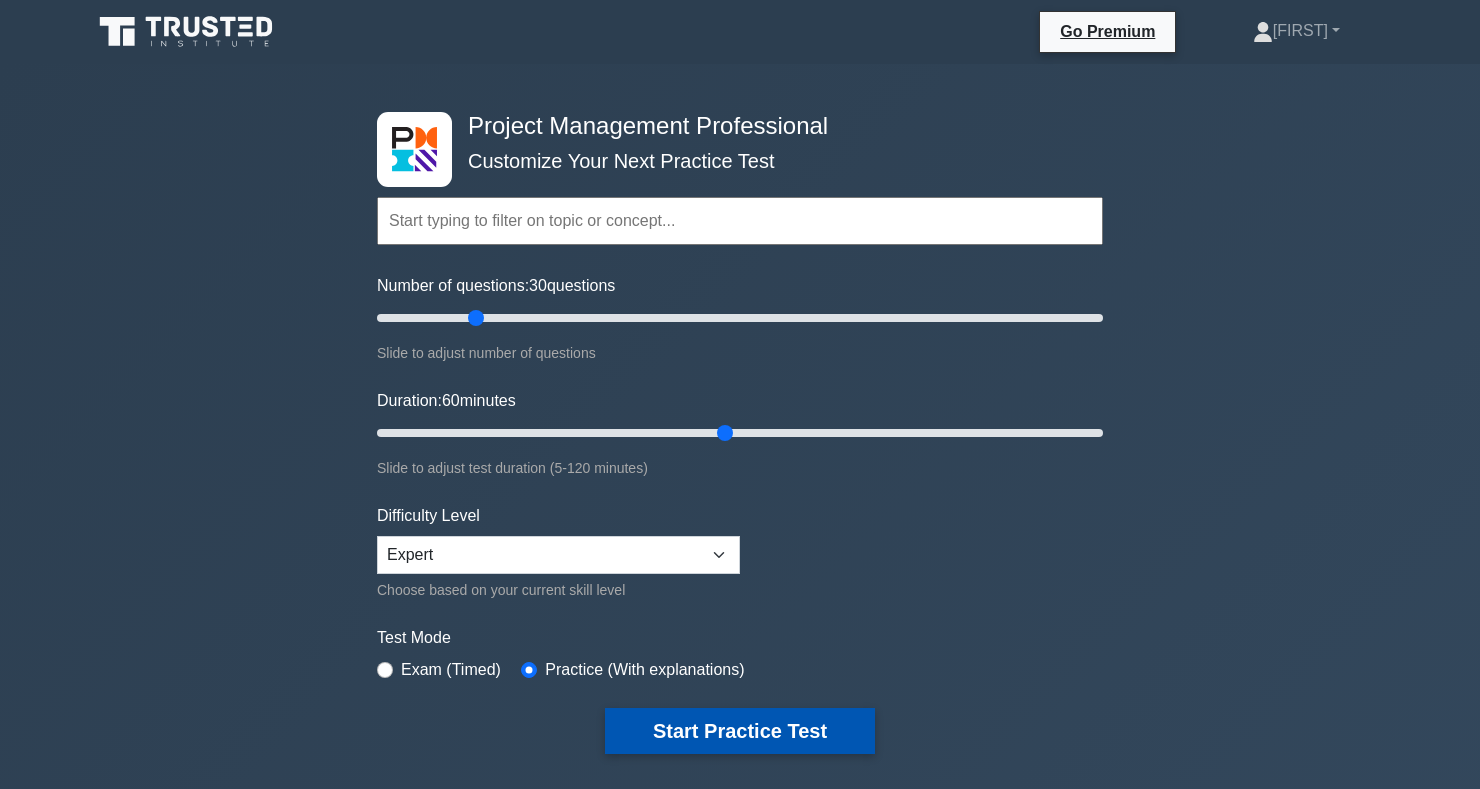 click on "Start Practice Test" at bounding box center [740, 731] 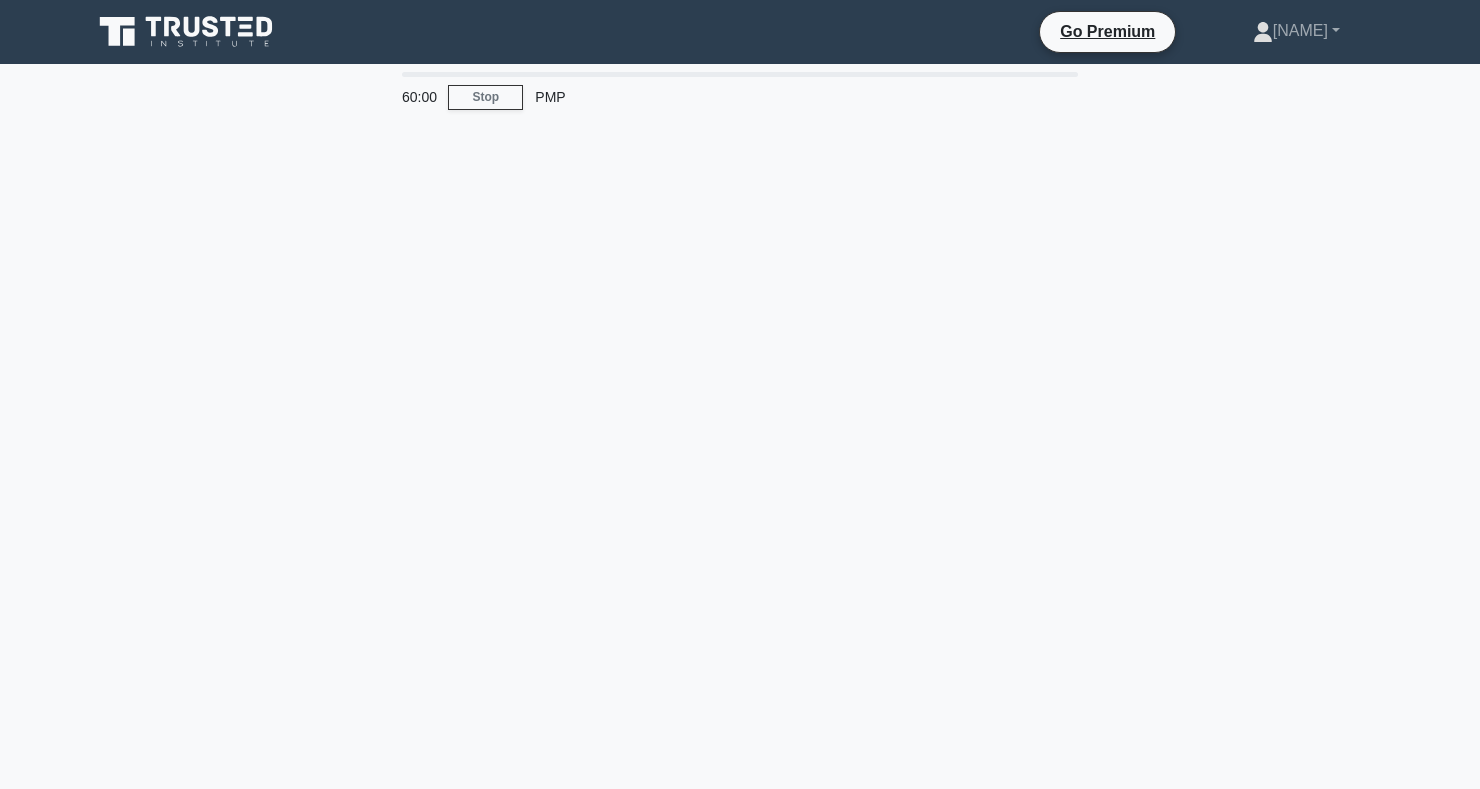 scroll, scrollTop: 0, scrollLeft: 0, axis: both 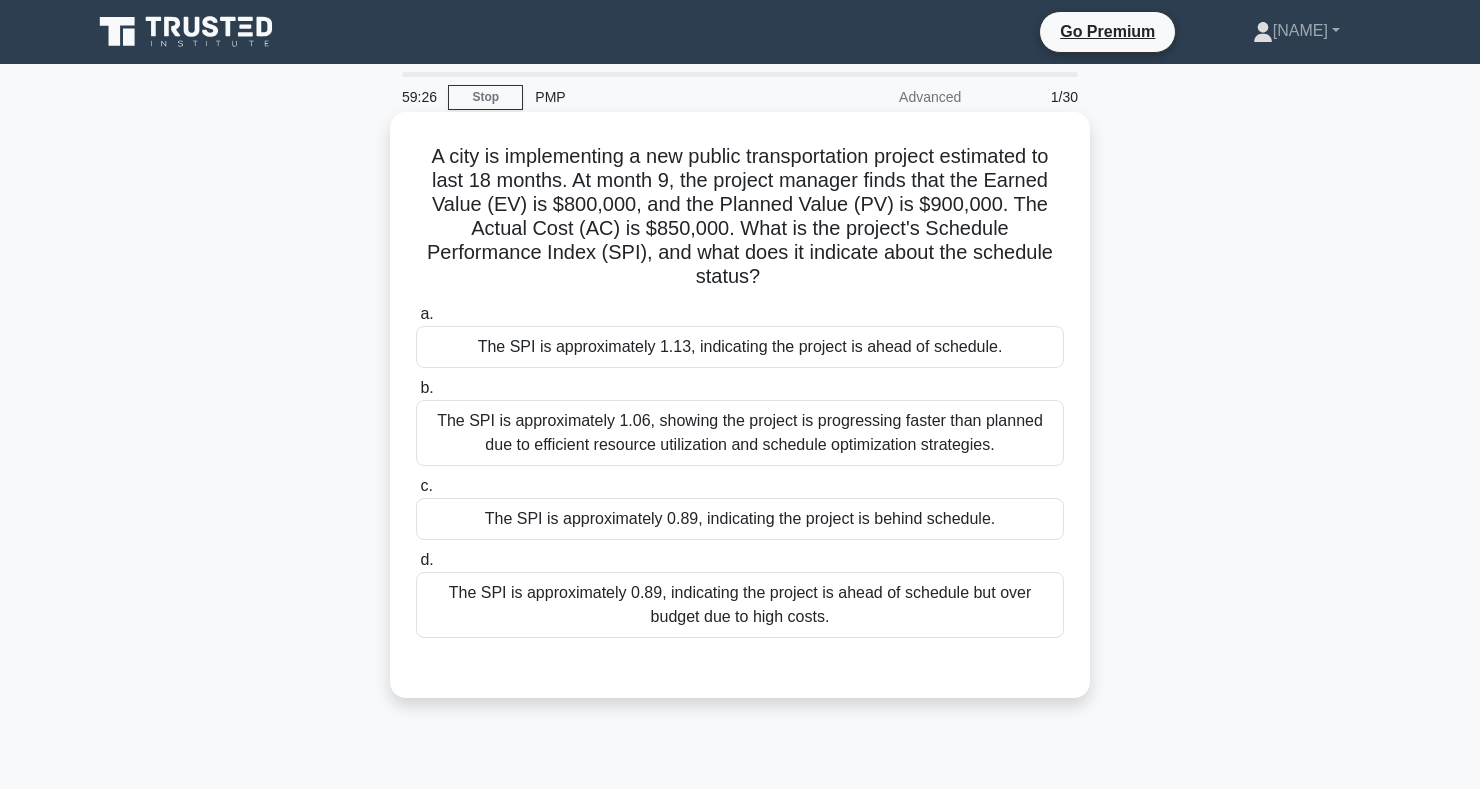 click on "The SPI is approximately 0.89, indicating the project is behind schedule." at bounding box center [740, 519] 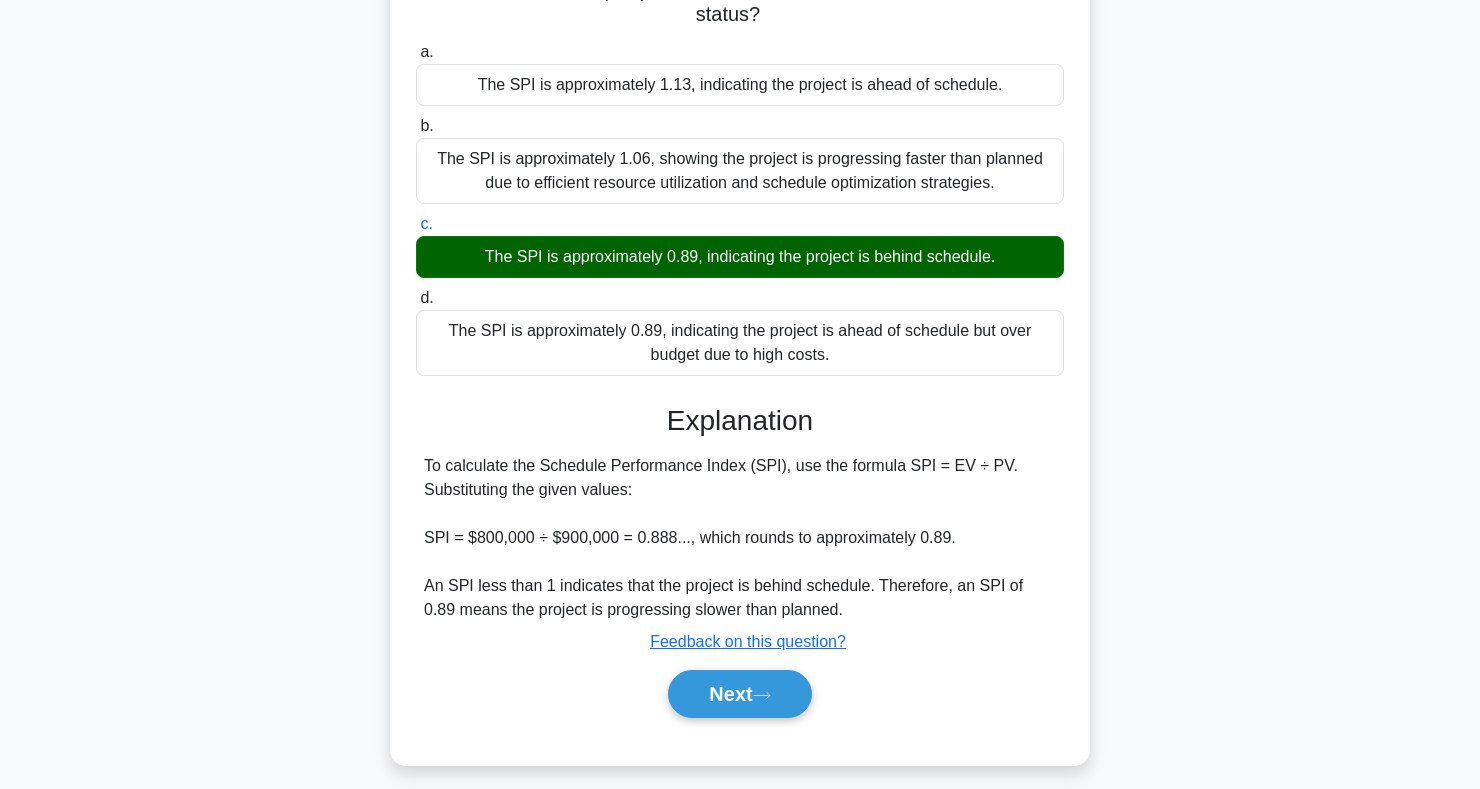 scroll, scrollTop: 291, scrollLeft: 0, axis: vertical 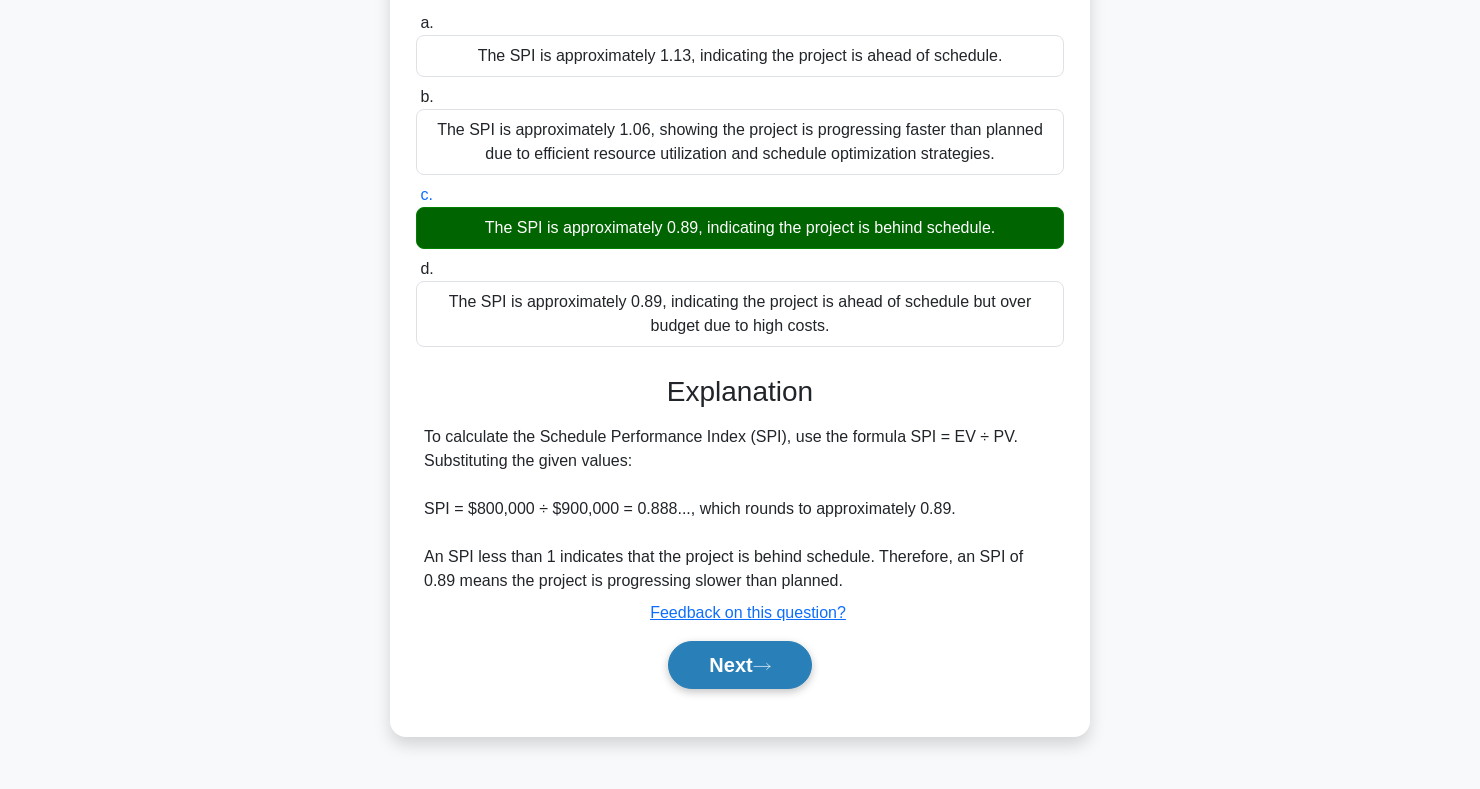click on "Next" at bounding box center [739, 665] 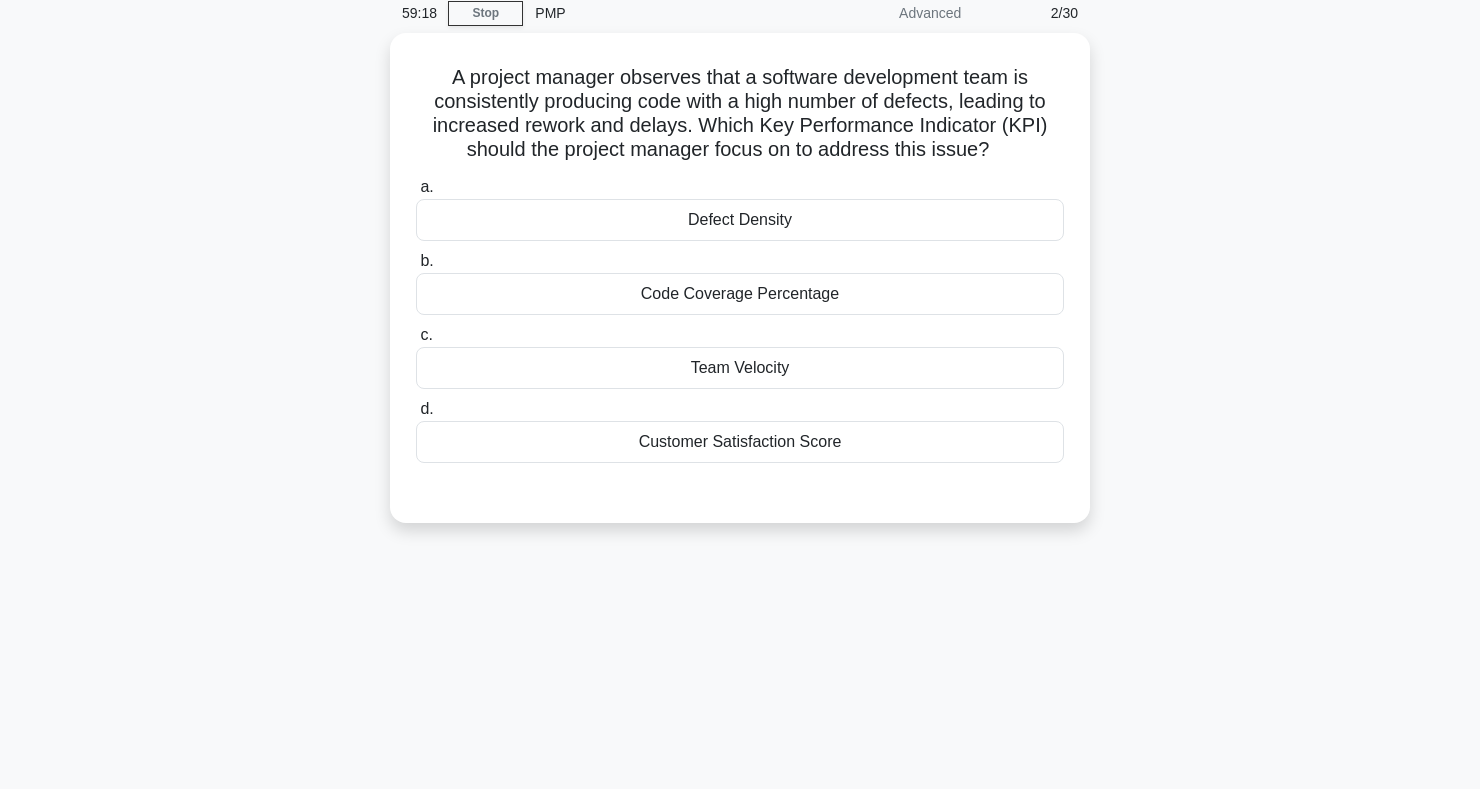 scroll, scrollTop: 0, scrollLeft: 0, axis: both 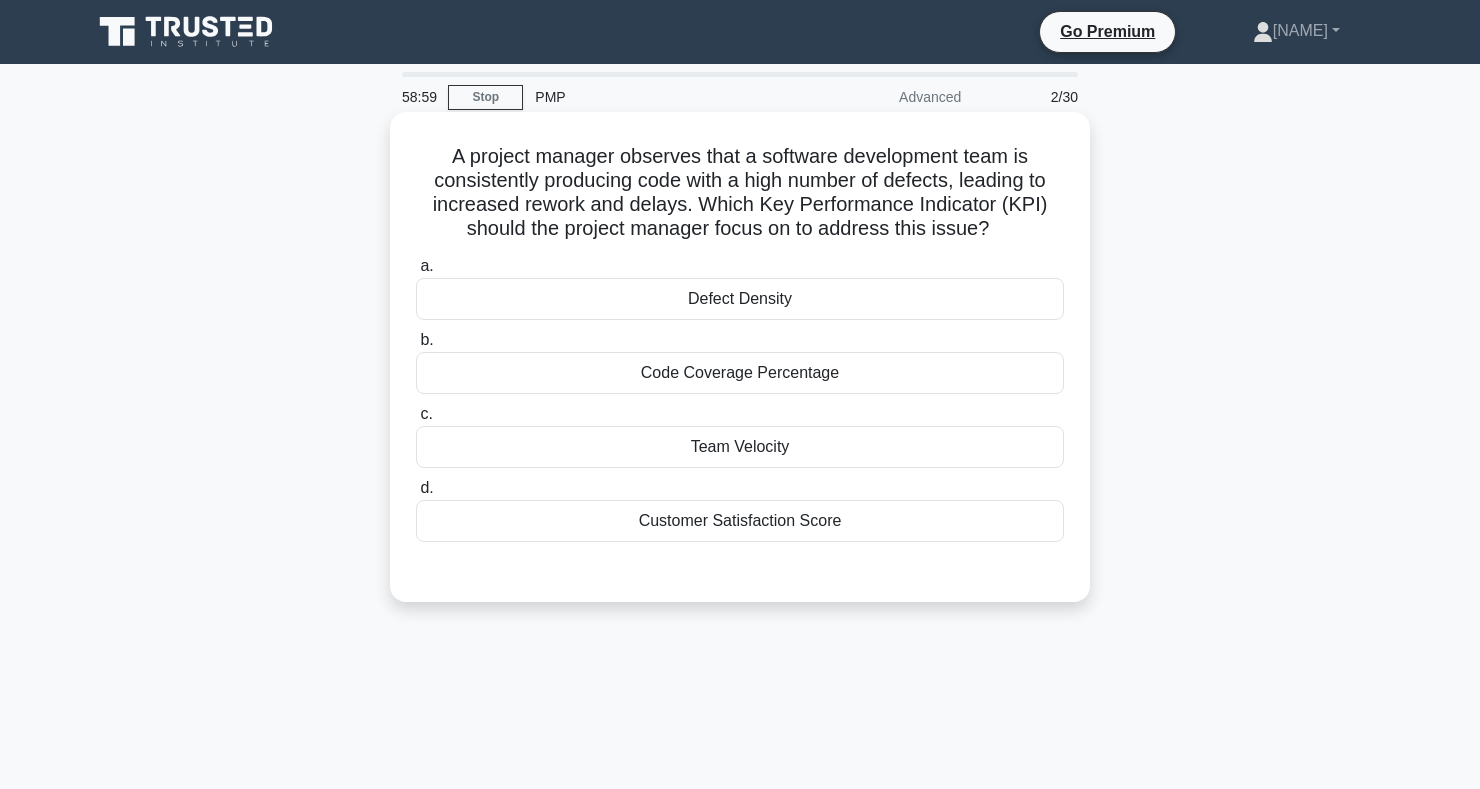 click on "Defect Density" at bounding box center [740, 299] 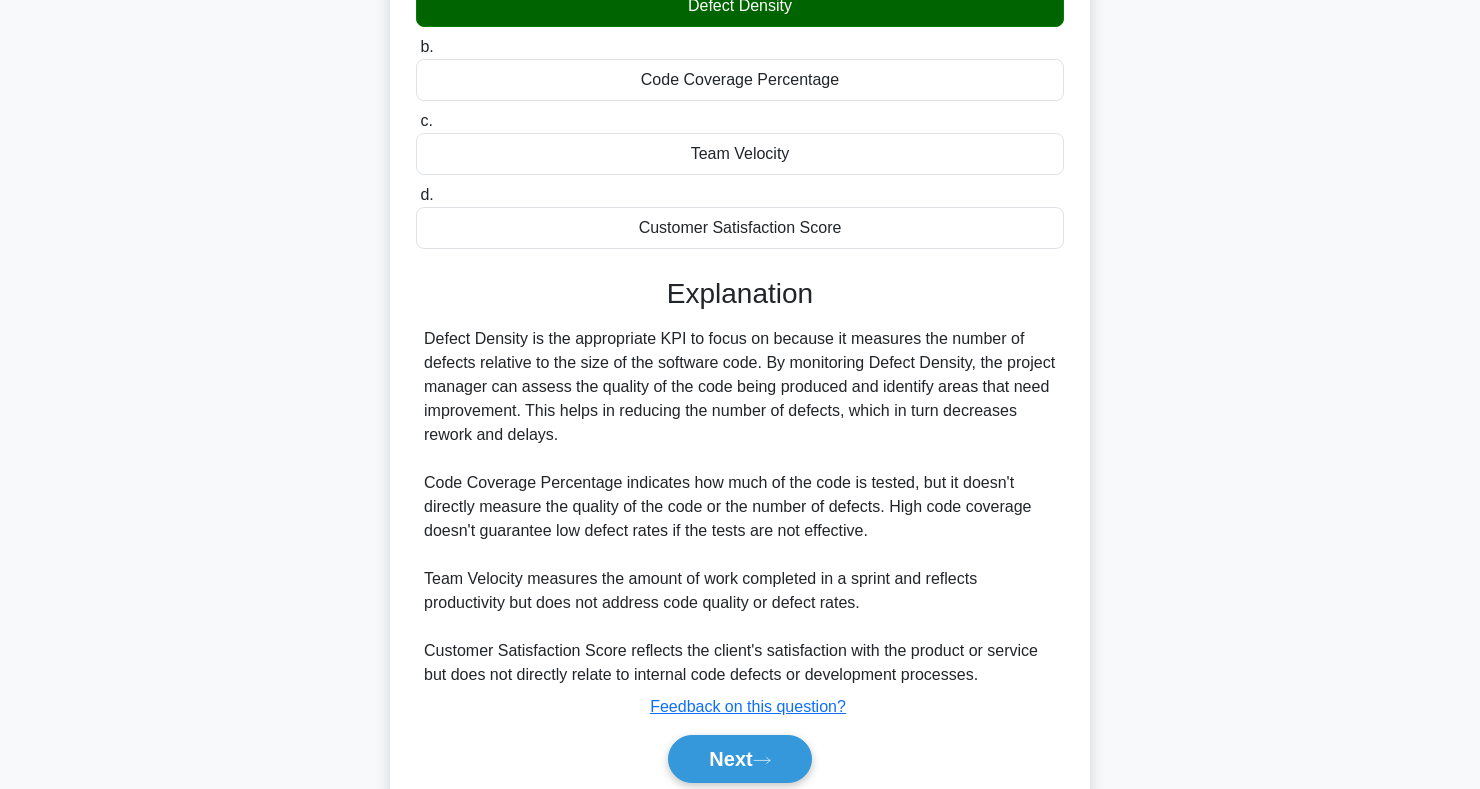 scroll, scrollTop: 371, scrollLeft: 0, axis: vertical 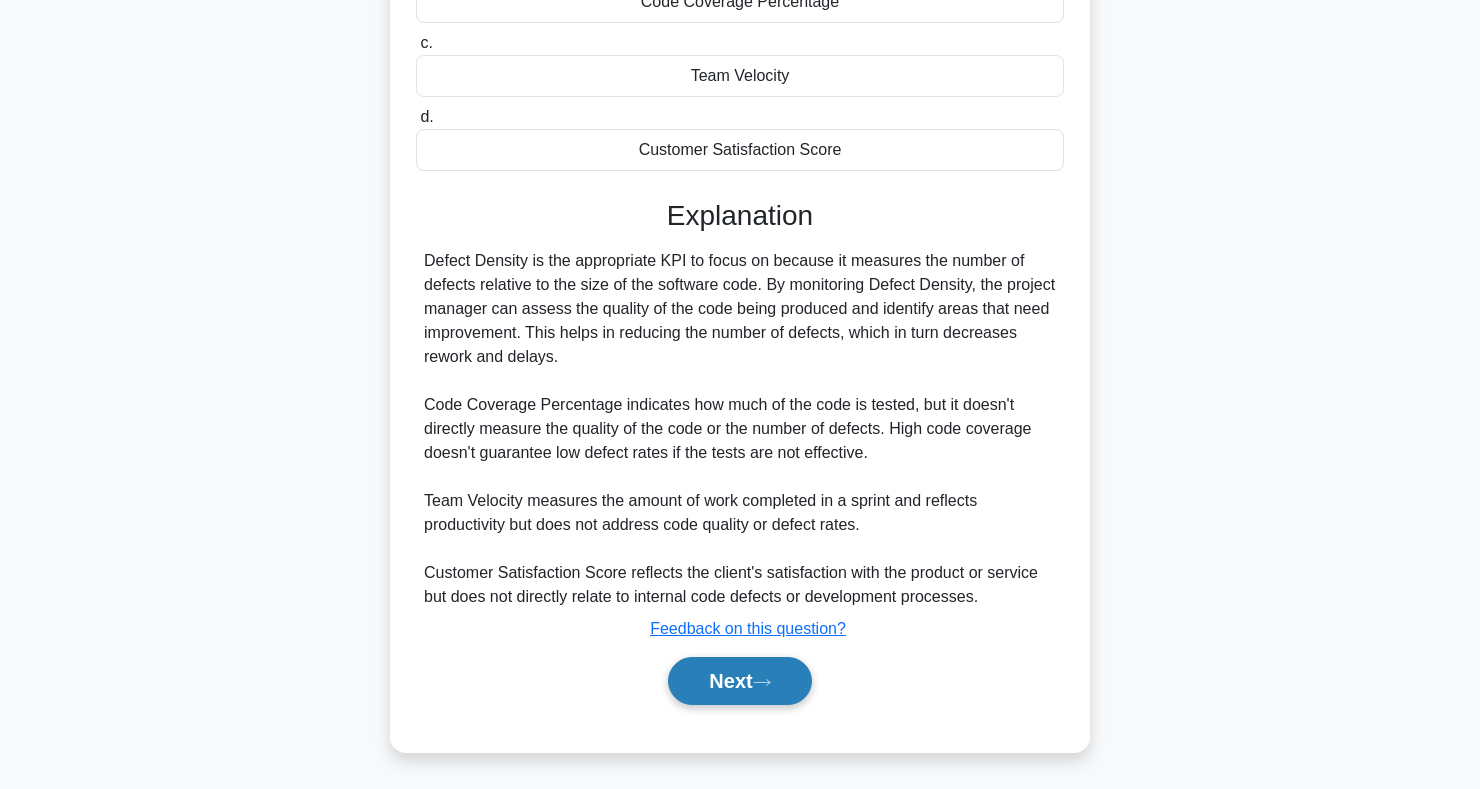click 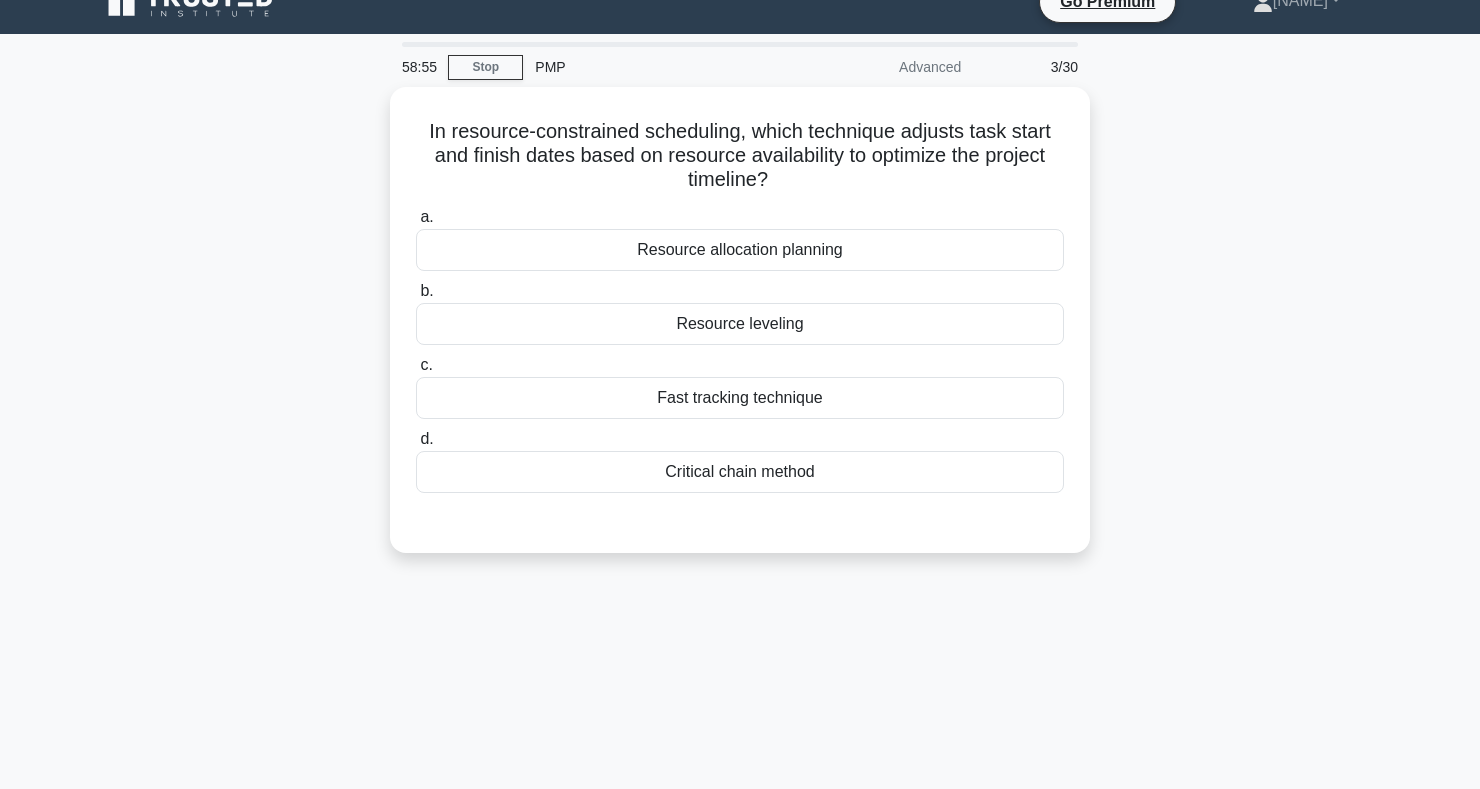 scroll, scrollTop: 0, scrollLeft: 0, axis: both 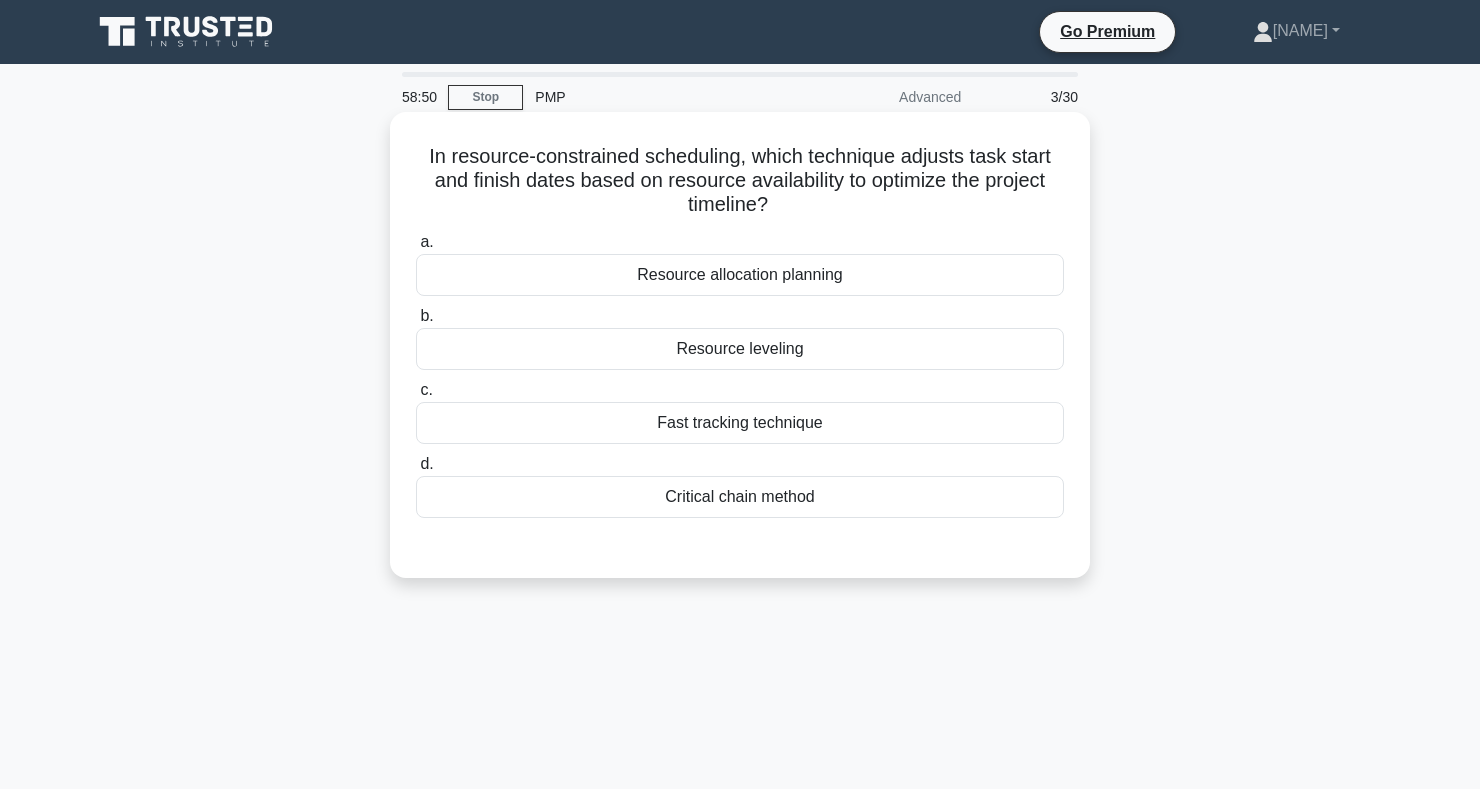 click on "Resource leveling" at bounding box center (740, 349) 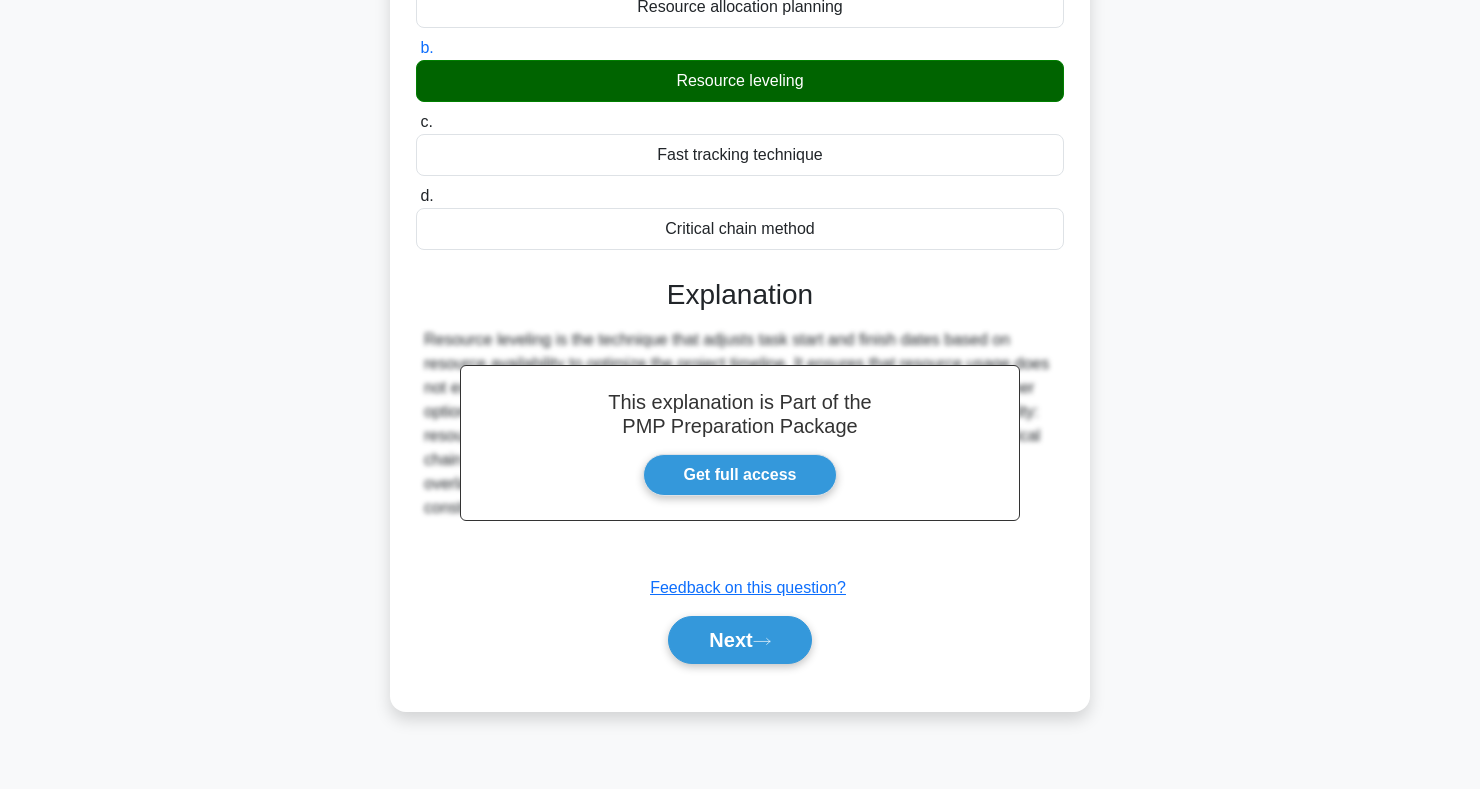scroll, scrollTop: 291, scrollLeft: 0, axis: vertical 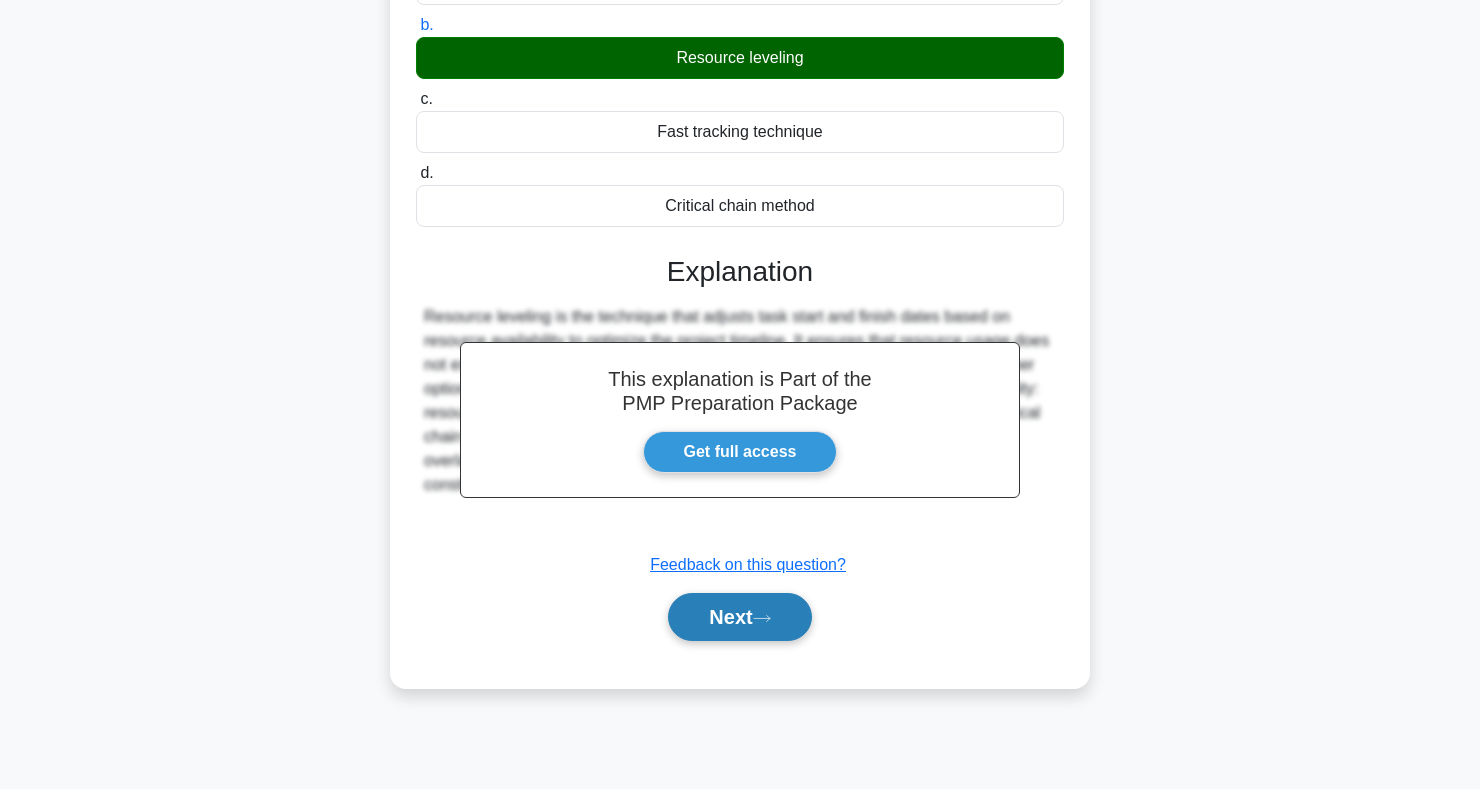 click on "Next" at bounding box center (739, 617) 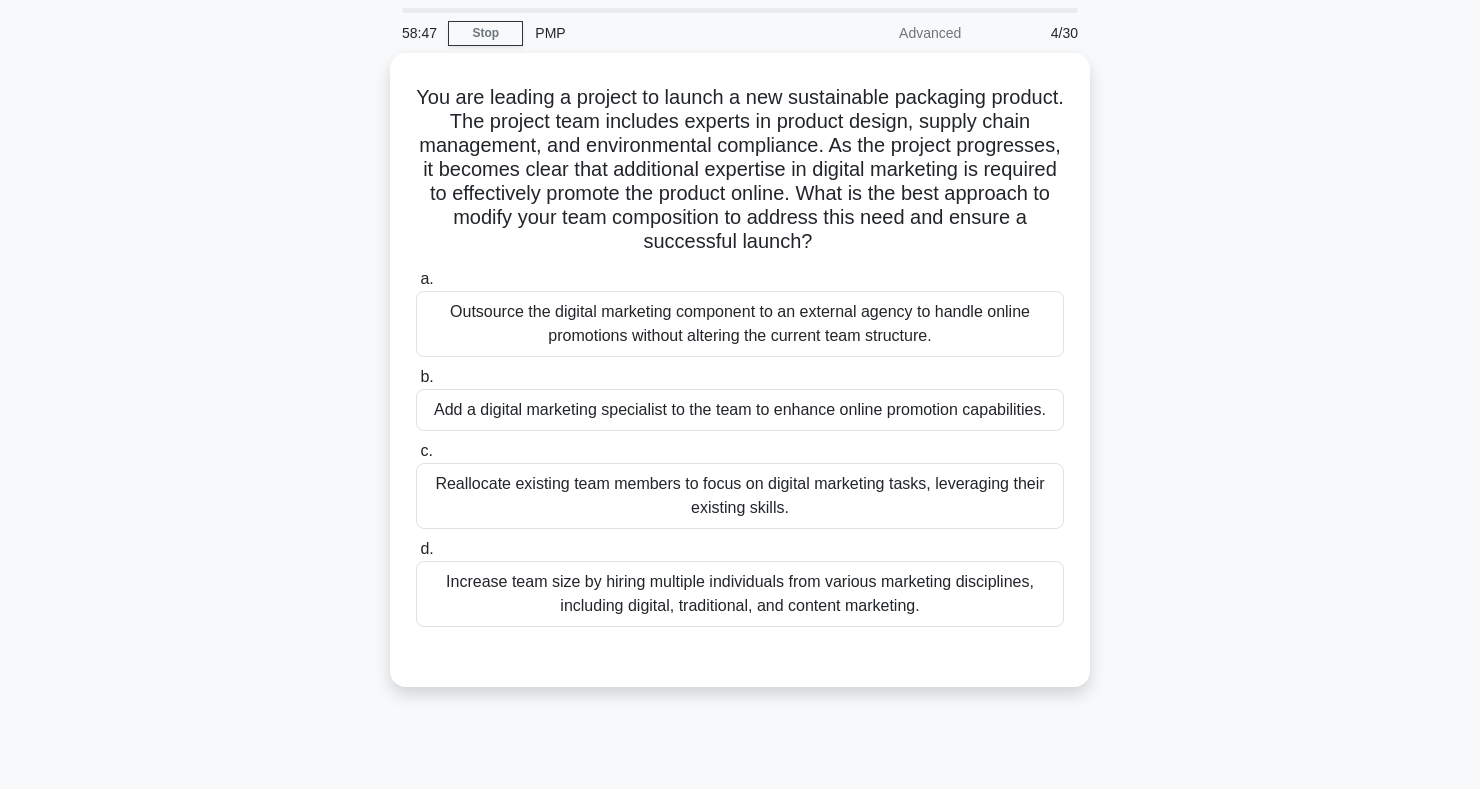 scroll, scrollTop: 0, scrollLeft: 0, axis: both 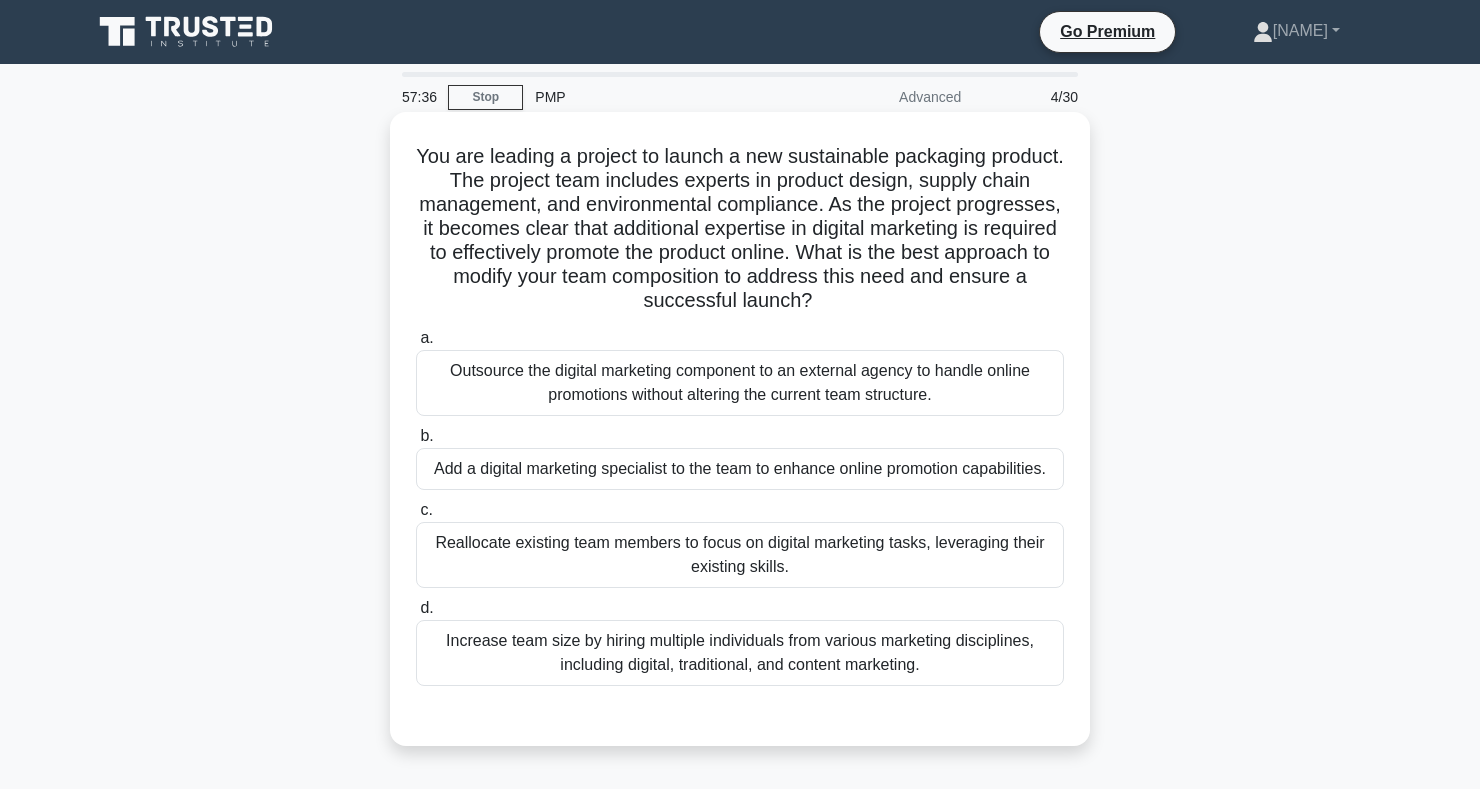 click on "Add a digital marketing specialist to the team to enhance online promotion capabilities." at bounding box center (740, 469) 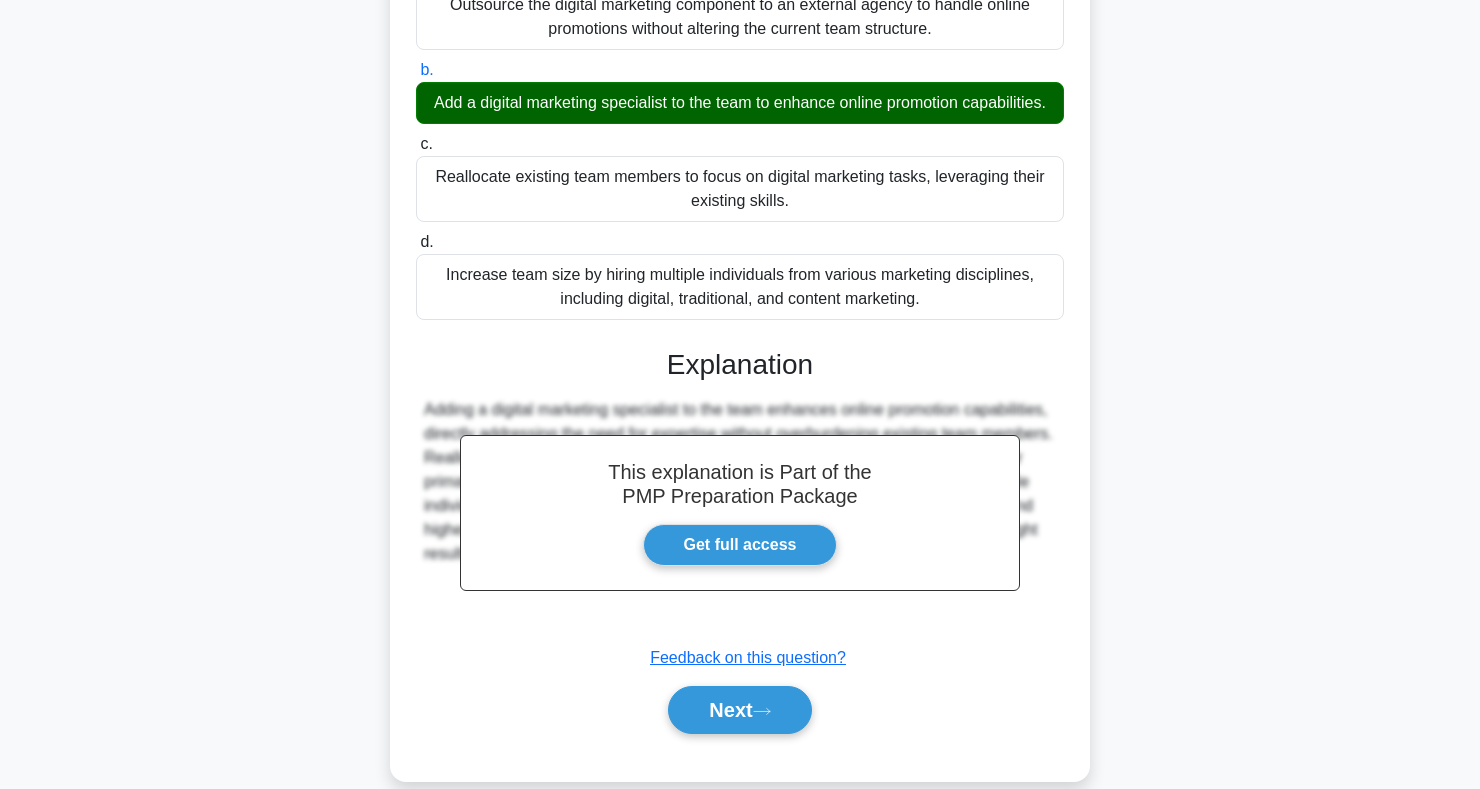 scroll, scrollTop: 395, scrollLeft: 0, axis: vertical 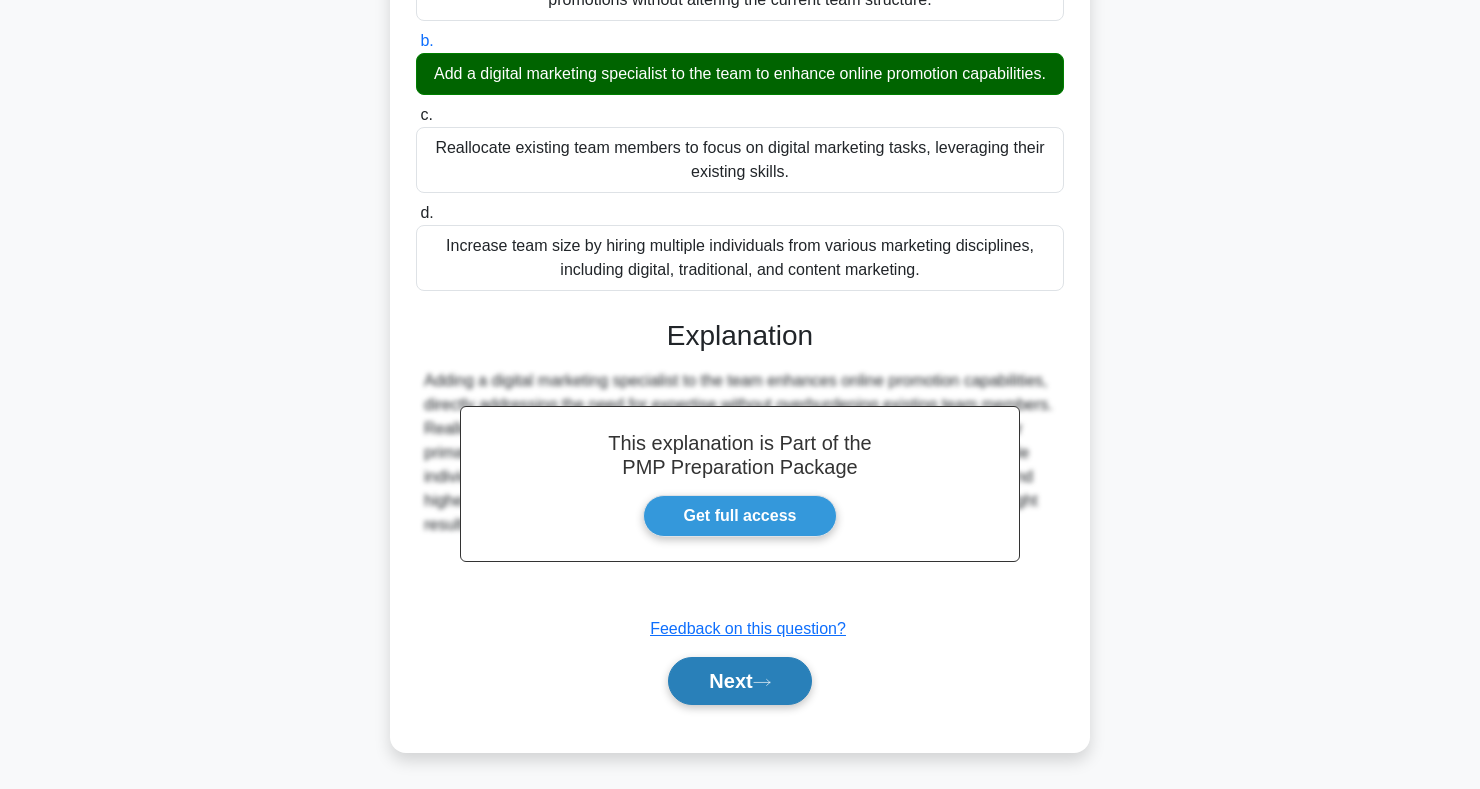 click on "Next" at bounding box center (739, 681) 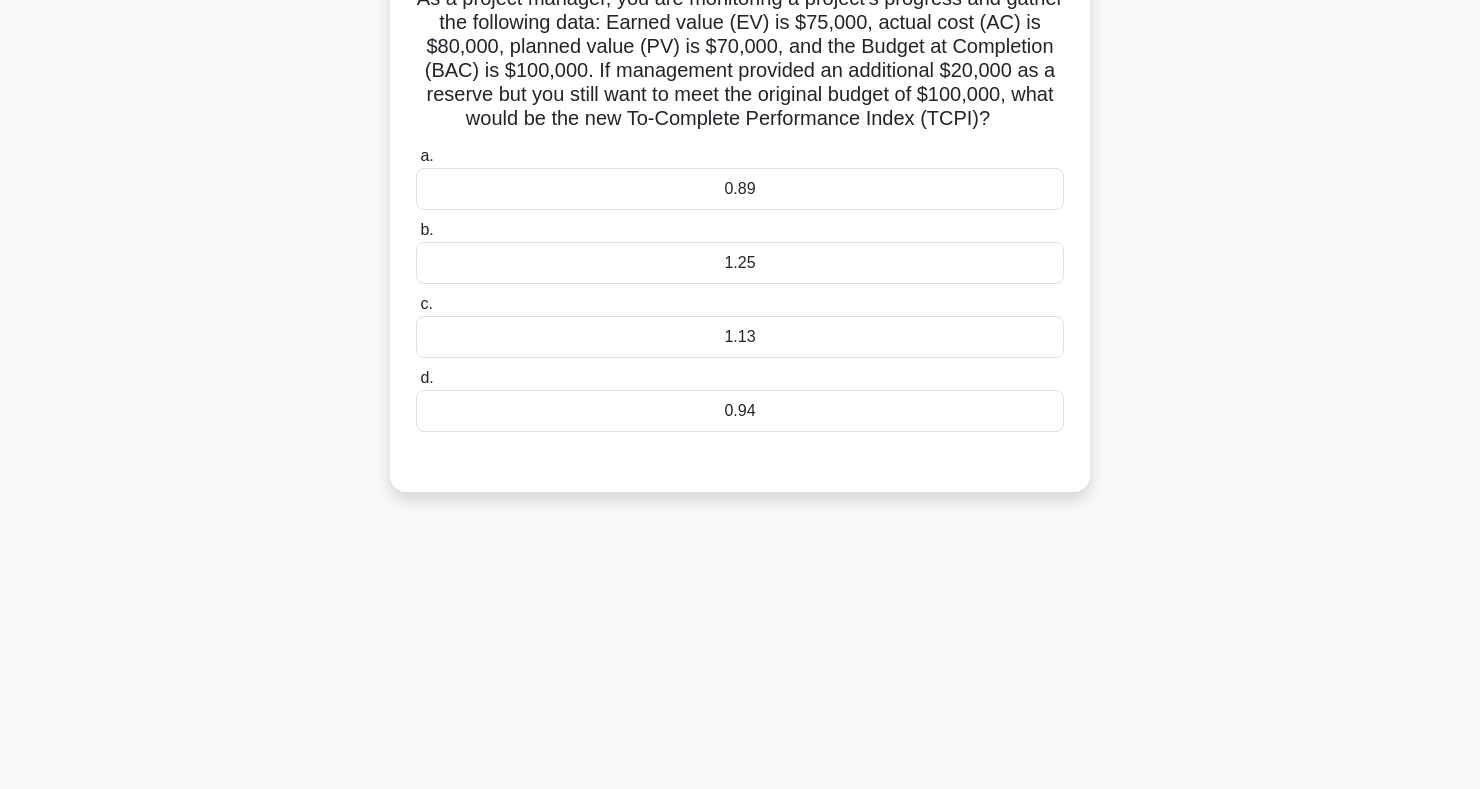 scroll, scrollTop: 0, scrollLeft: 0, axis: both 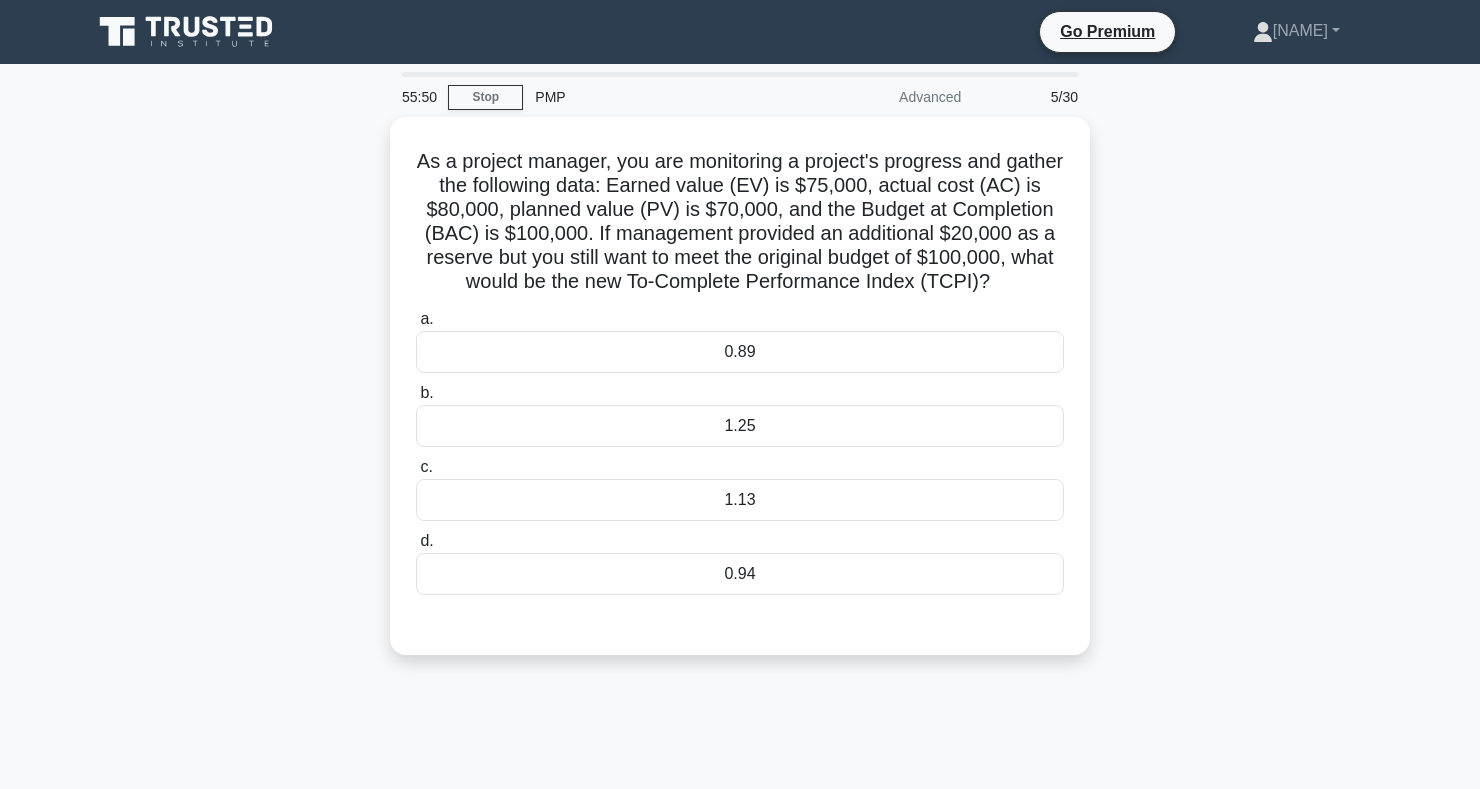 click on "As a project manager, you are monitoring a project's progress and gather the following data: Earned value (EV) is $75,000, actual cost (AC) is $80,000, planned value (PV) is $70,000, and the Budget at Completion (BAC) is $100,000. If management provided an additional $20,000 as a reserve but you still want to meet the original budget of $100,000, what would be the new To-Complete Performance Index (TCPI)?
.spinner_0XTQ{transform-origin:center;animation:spinner_y6GP .75s linear infinite}@keyframes spinner_y6GP{100%{transform:rotate(360deg)}}
a." at bounding box center (740, 398) 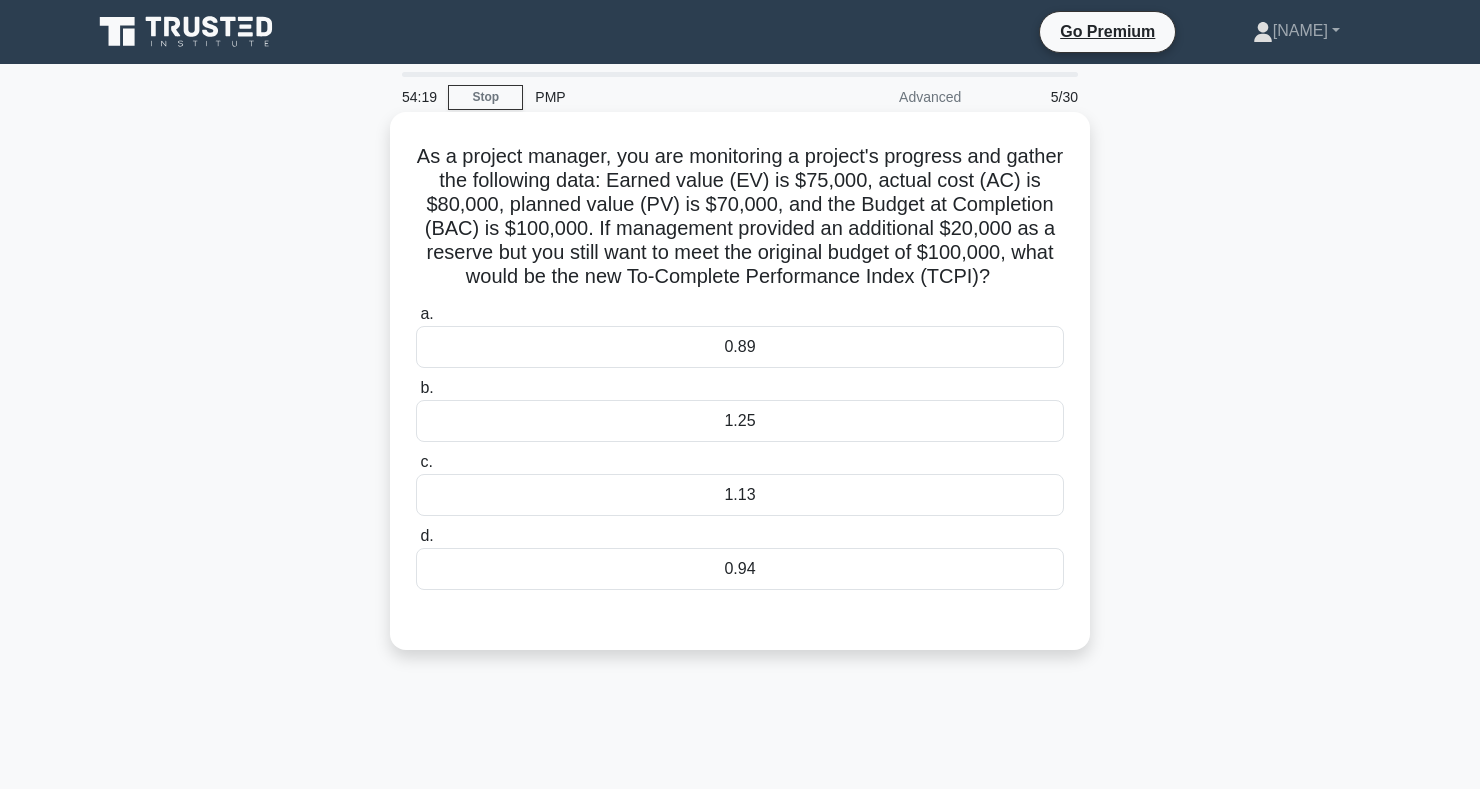 click on "1.13" at bounding box center (740, 495) 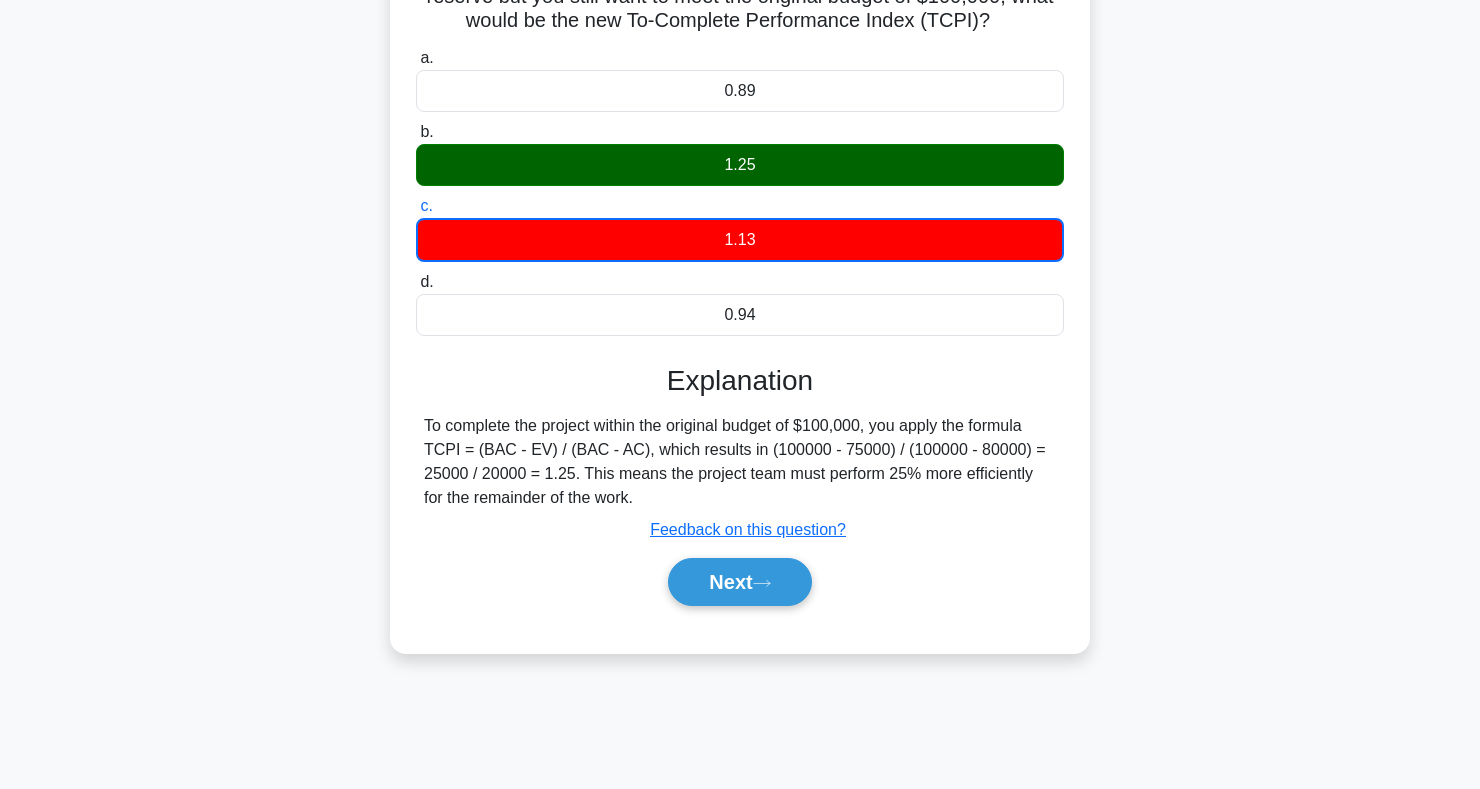 scroll, scrollTop: 231, scrollLeft: 0, axis: vertical 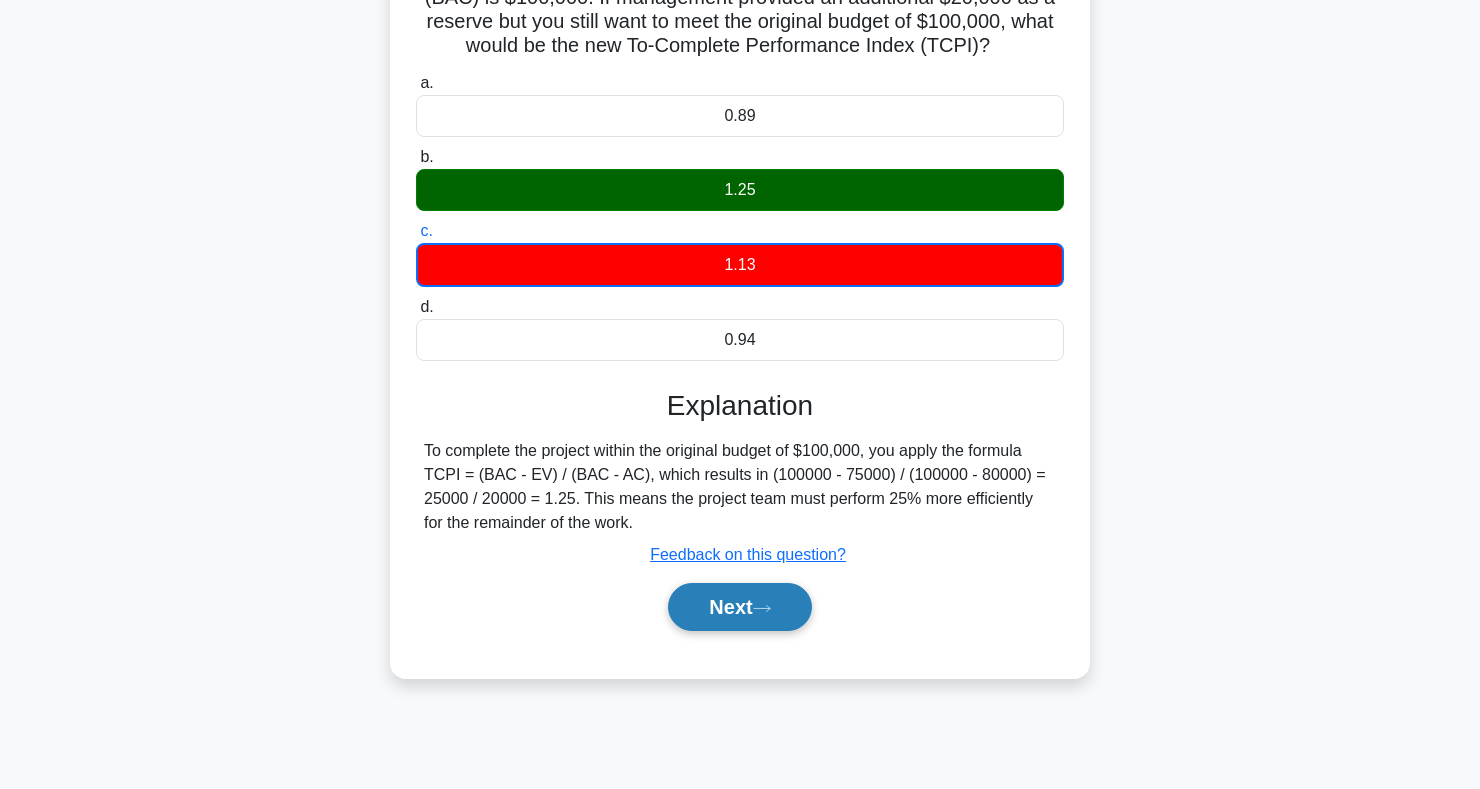 click 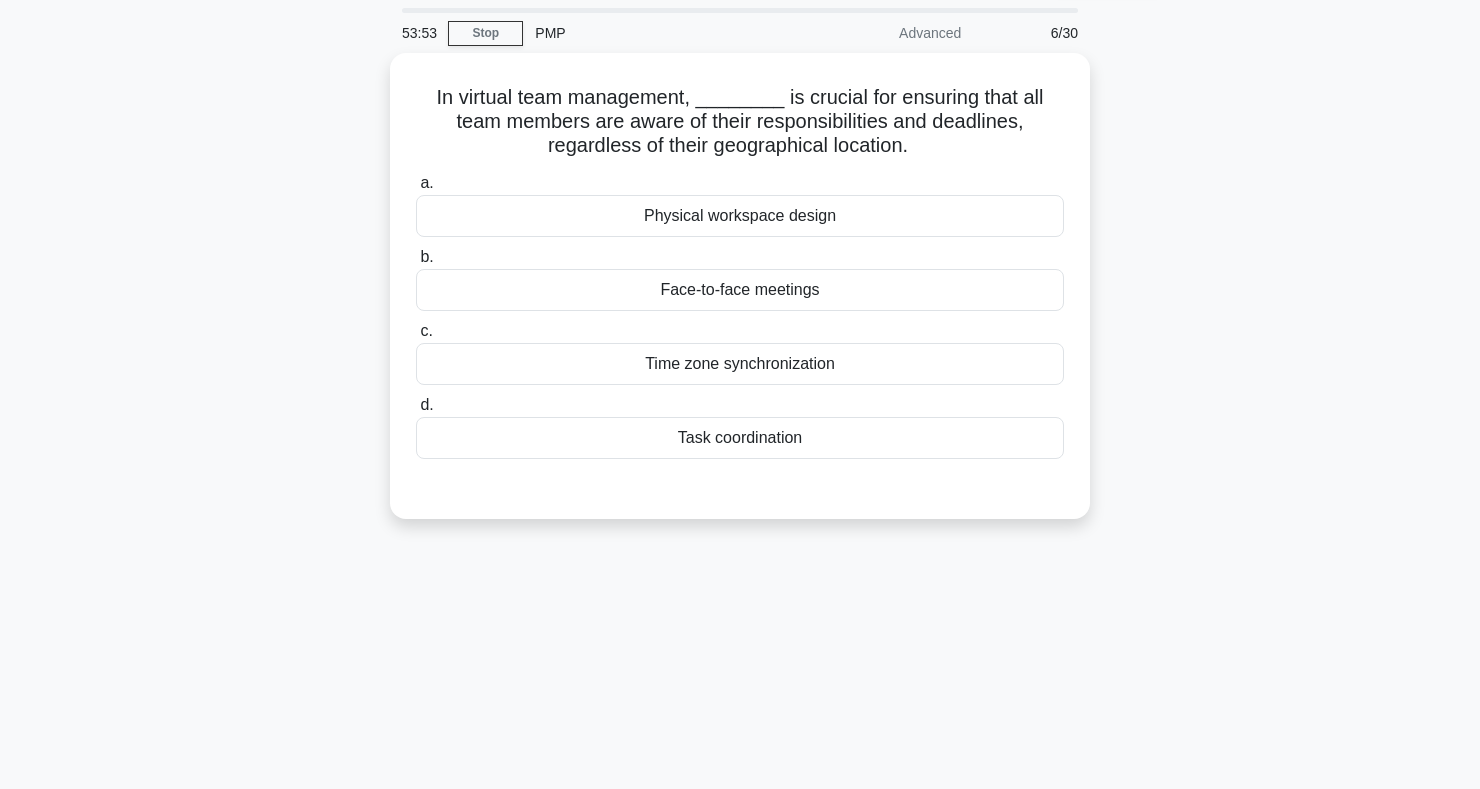 scroll, scrollTop: 0, scrollLeft: 0, axis: both 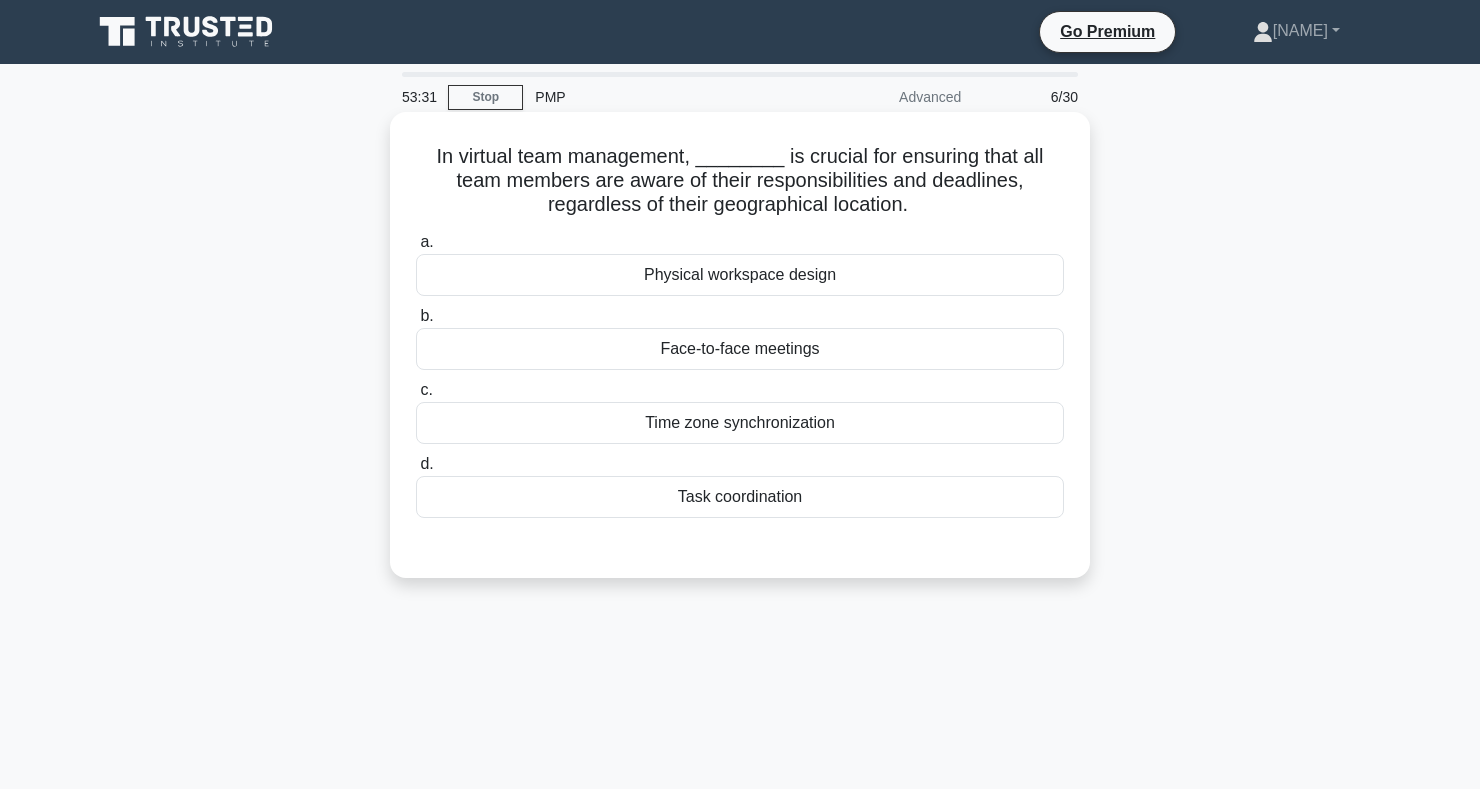 click on "Task coordination" at bounding box center [740, 497] 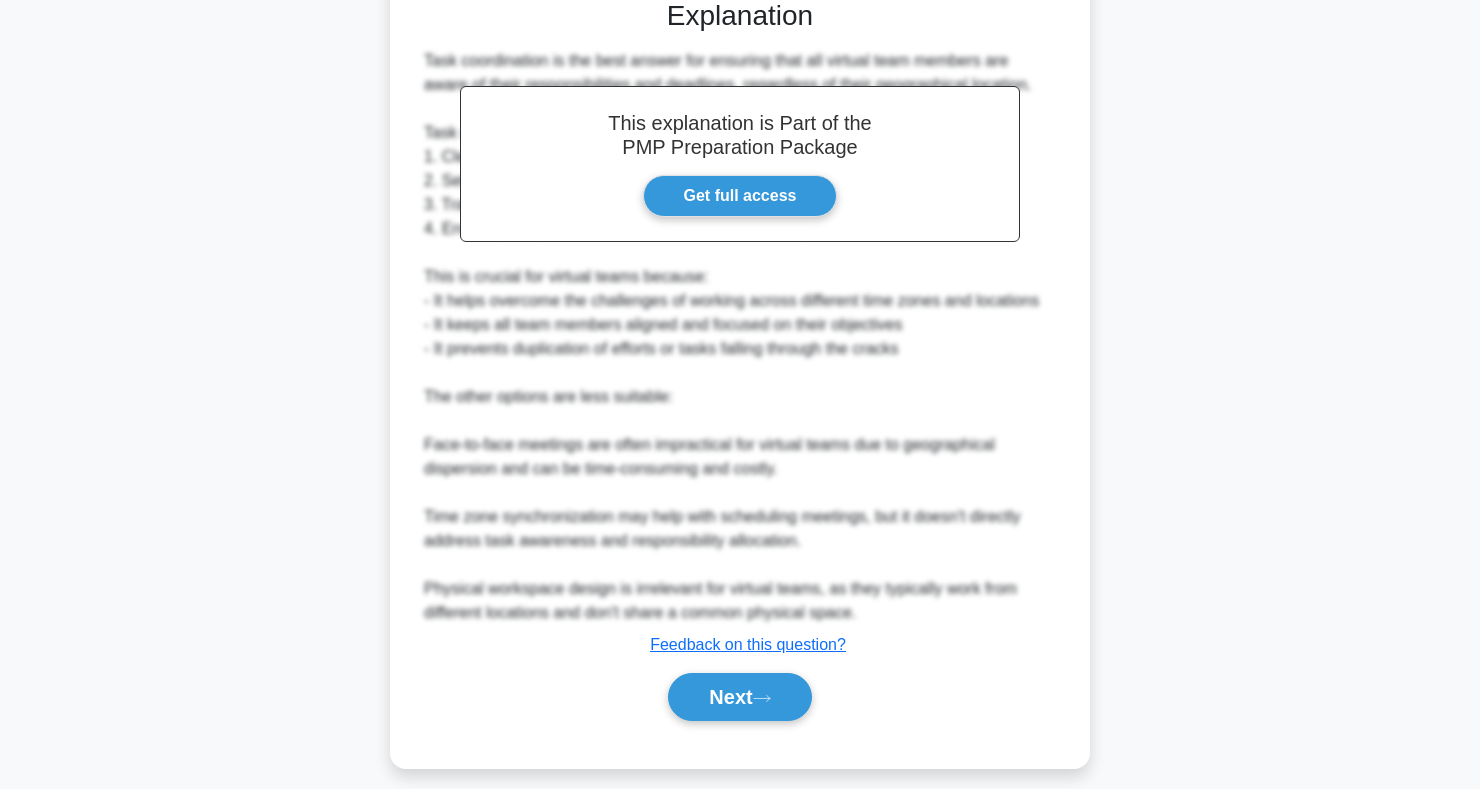 scroll, scrollTop: 563, scrollLeft: 0, axis: vertical 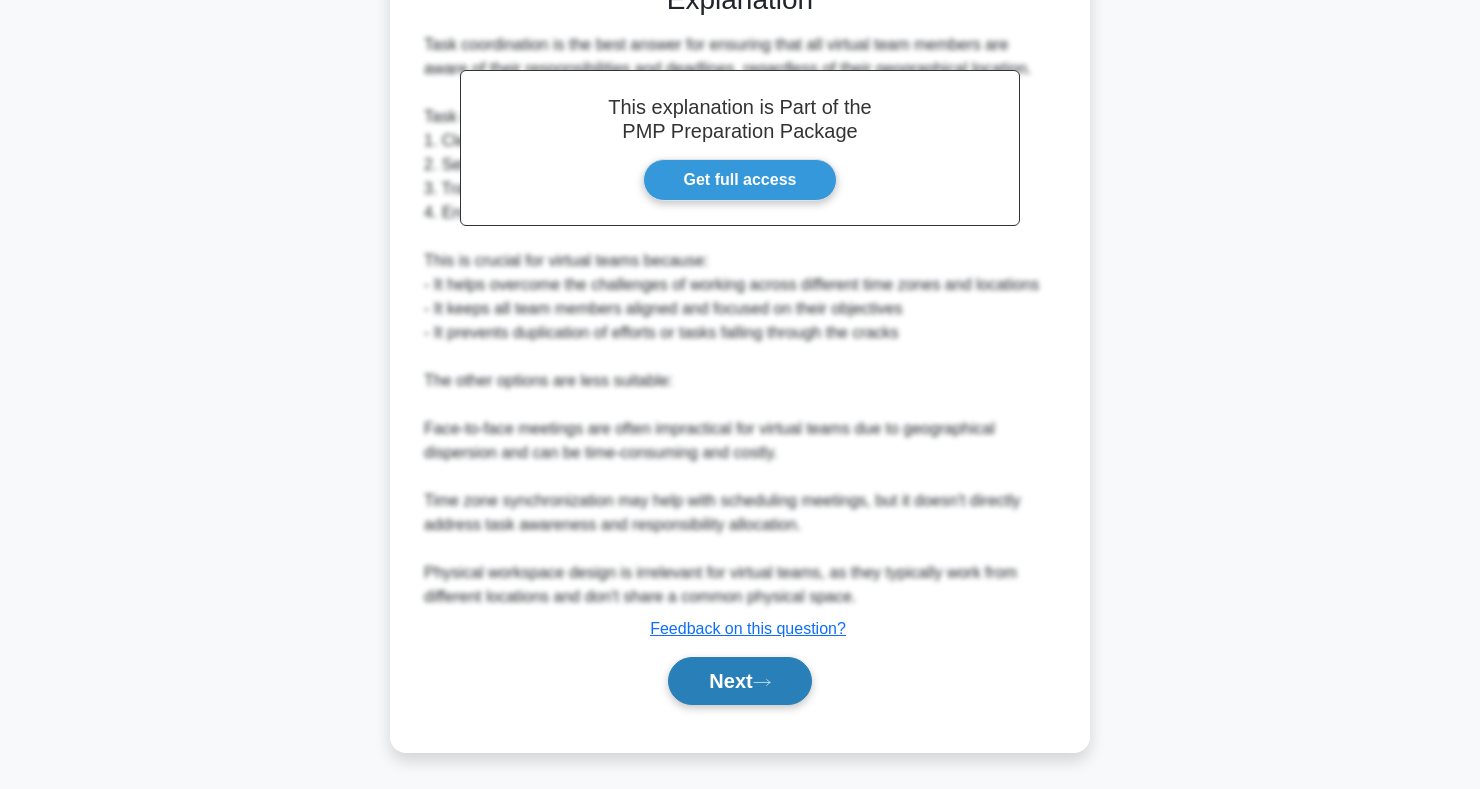 click 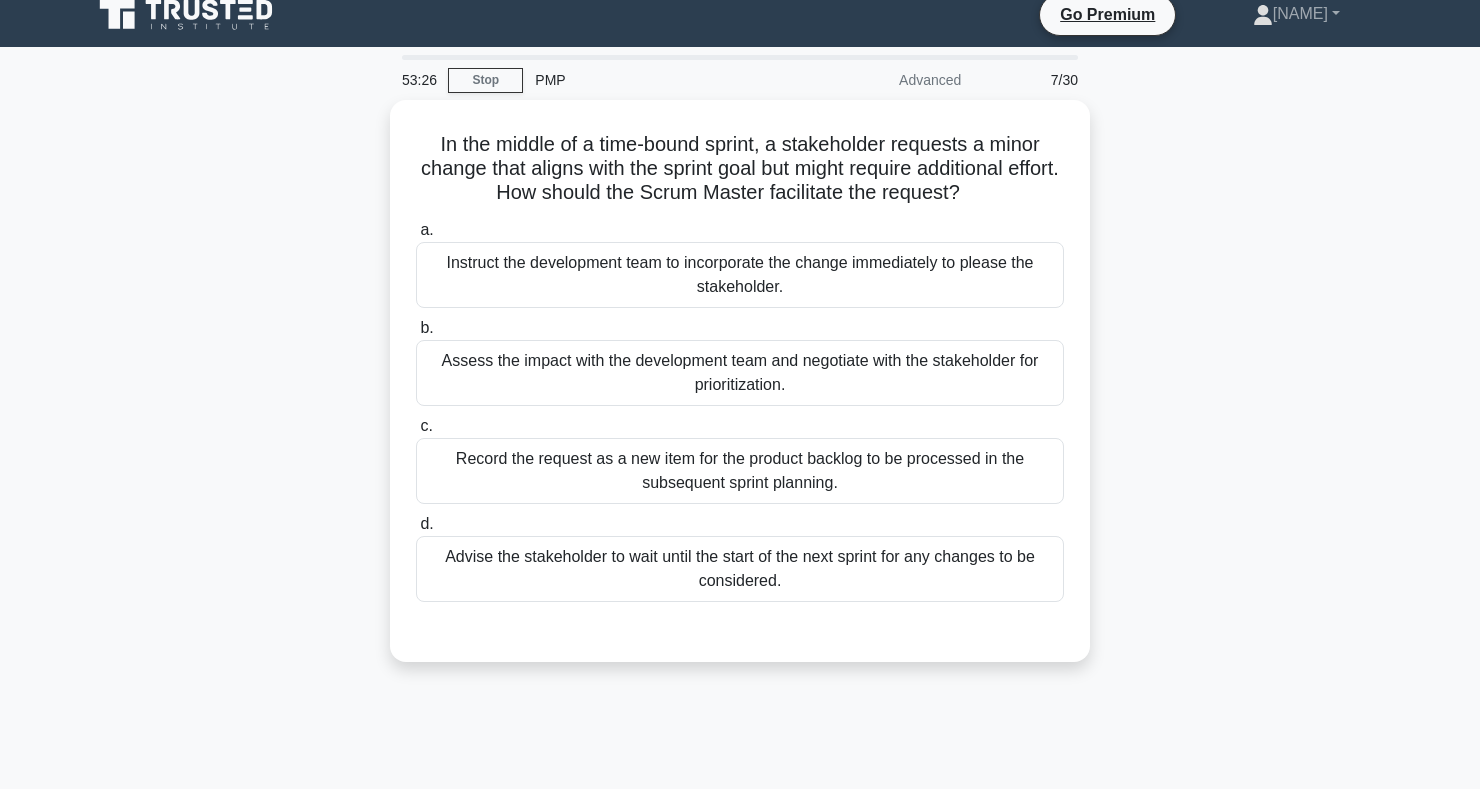 scroll, scrollTop: 0, scrollLeft: 0, axis: both 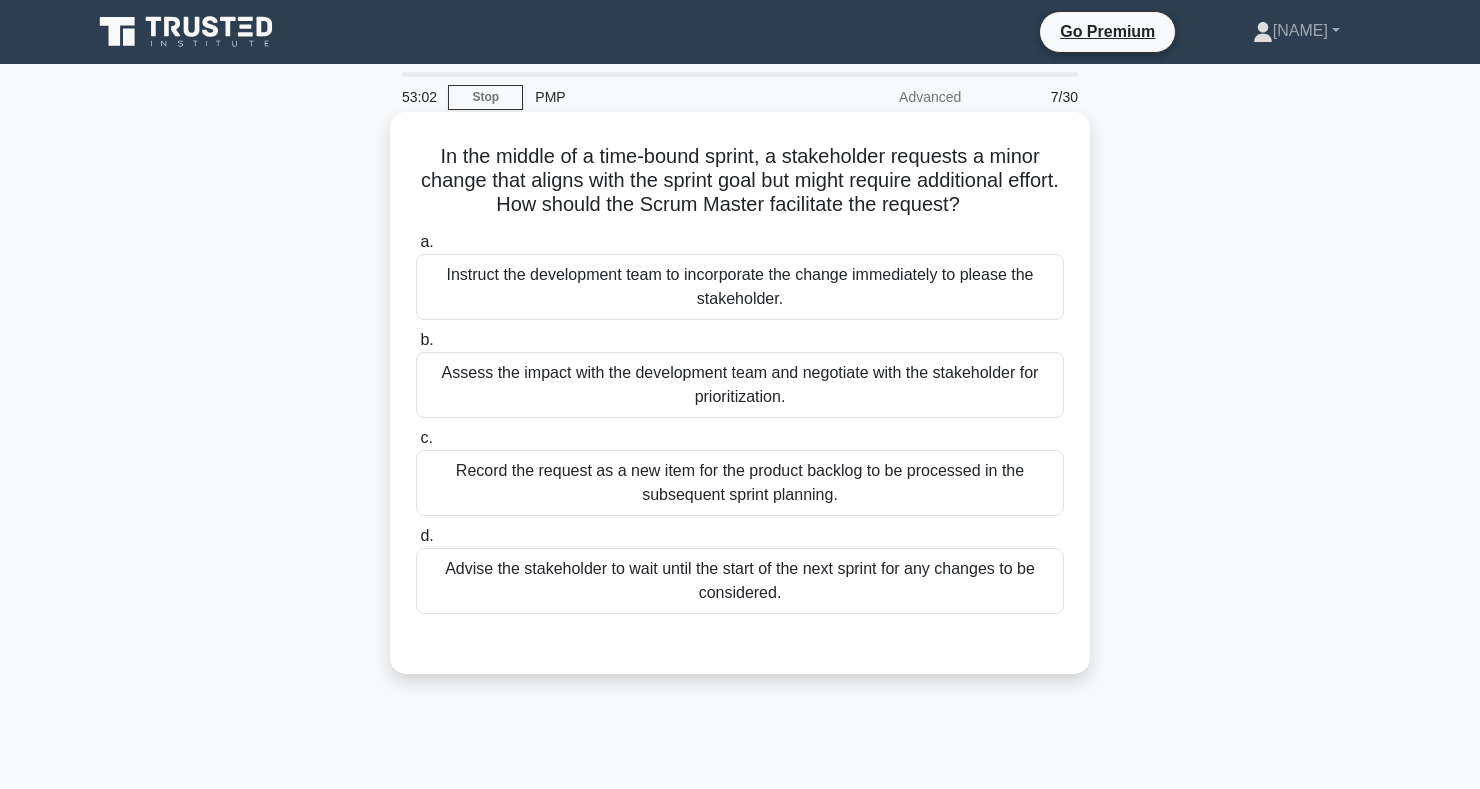 click on "Record the request as a new item for the product backlog to be processed in the subsequent sprint planning." at bounding box center [740, 483] 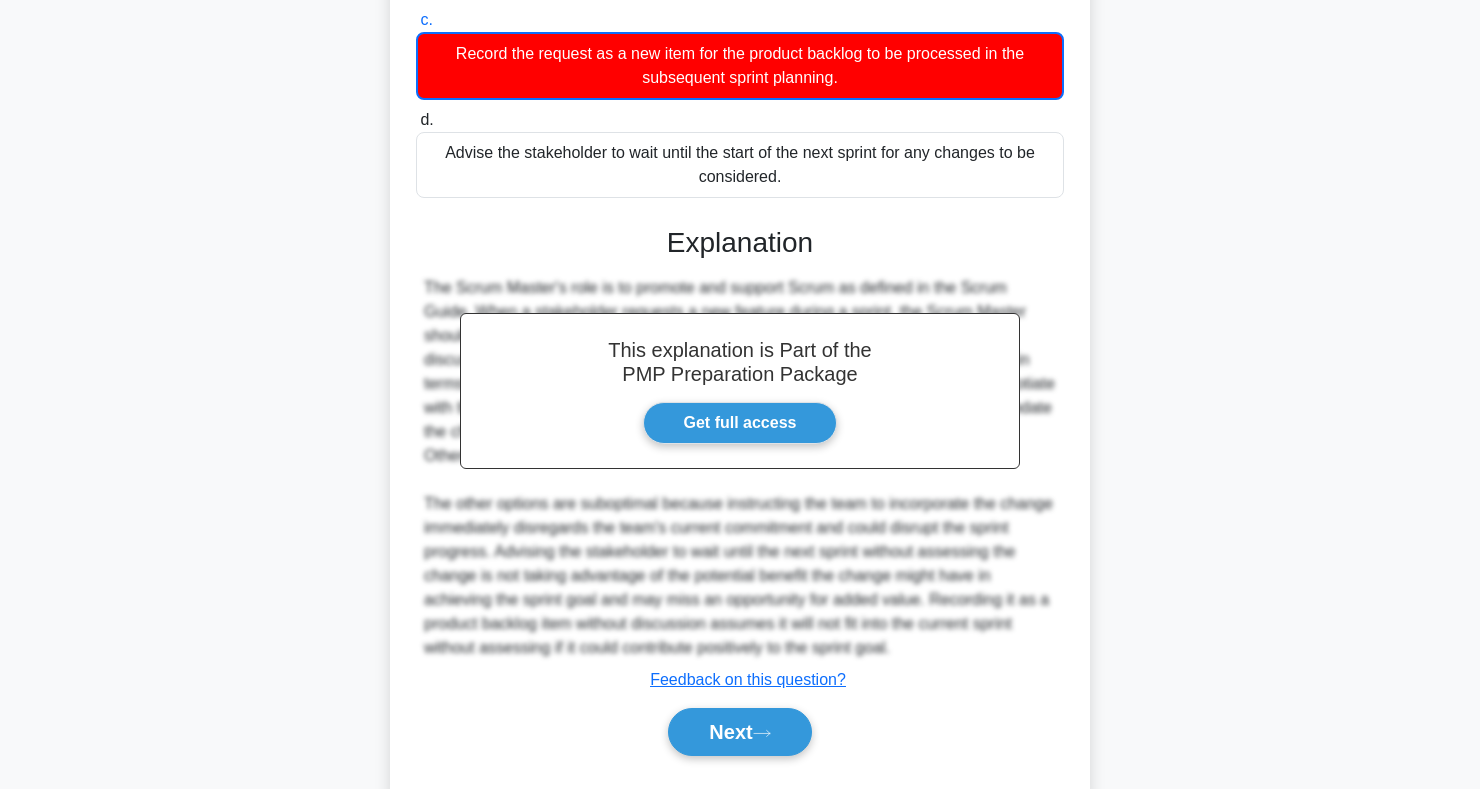 scroll, scrollTop: 469, scrollLeft: 0, axis: vertical 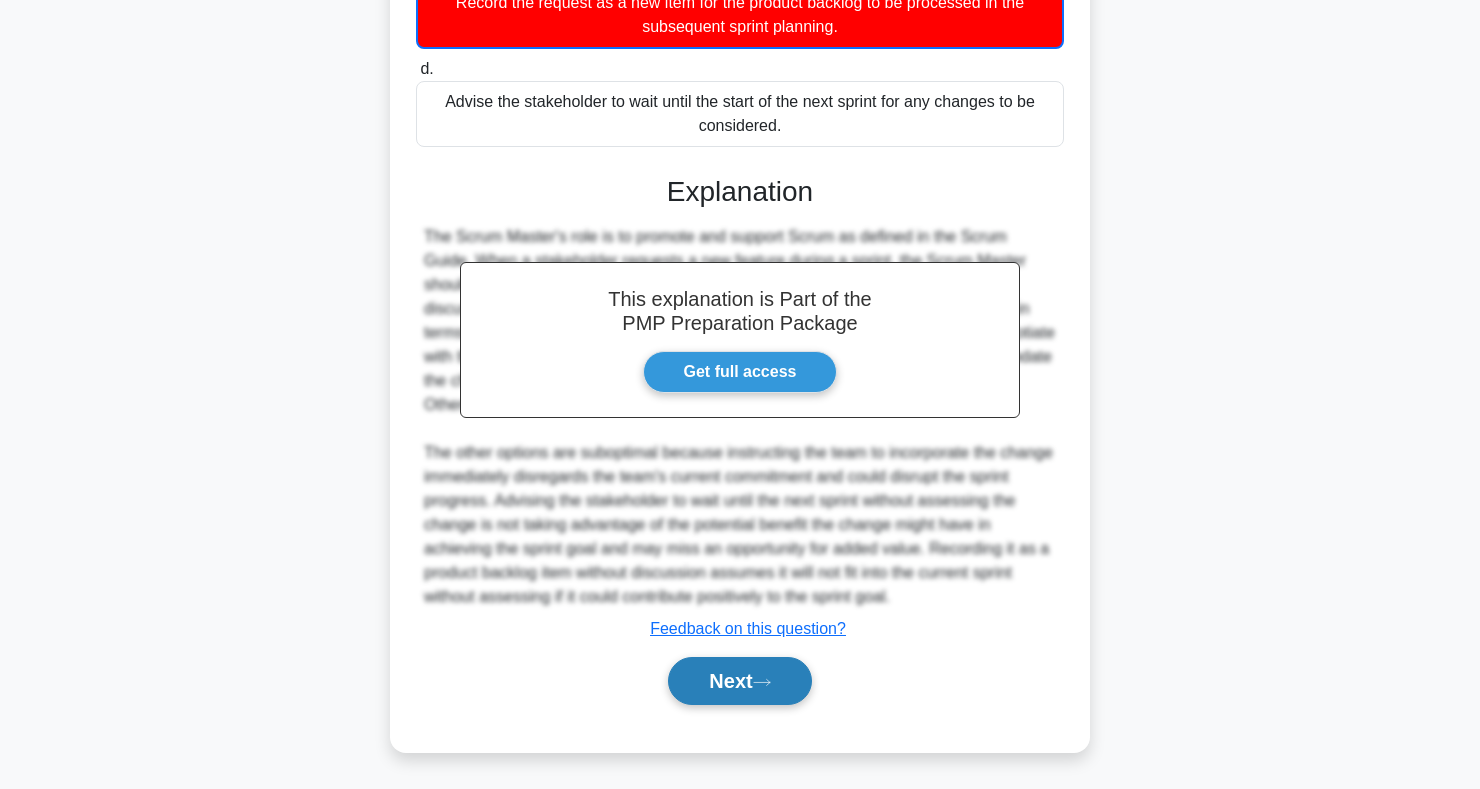 click 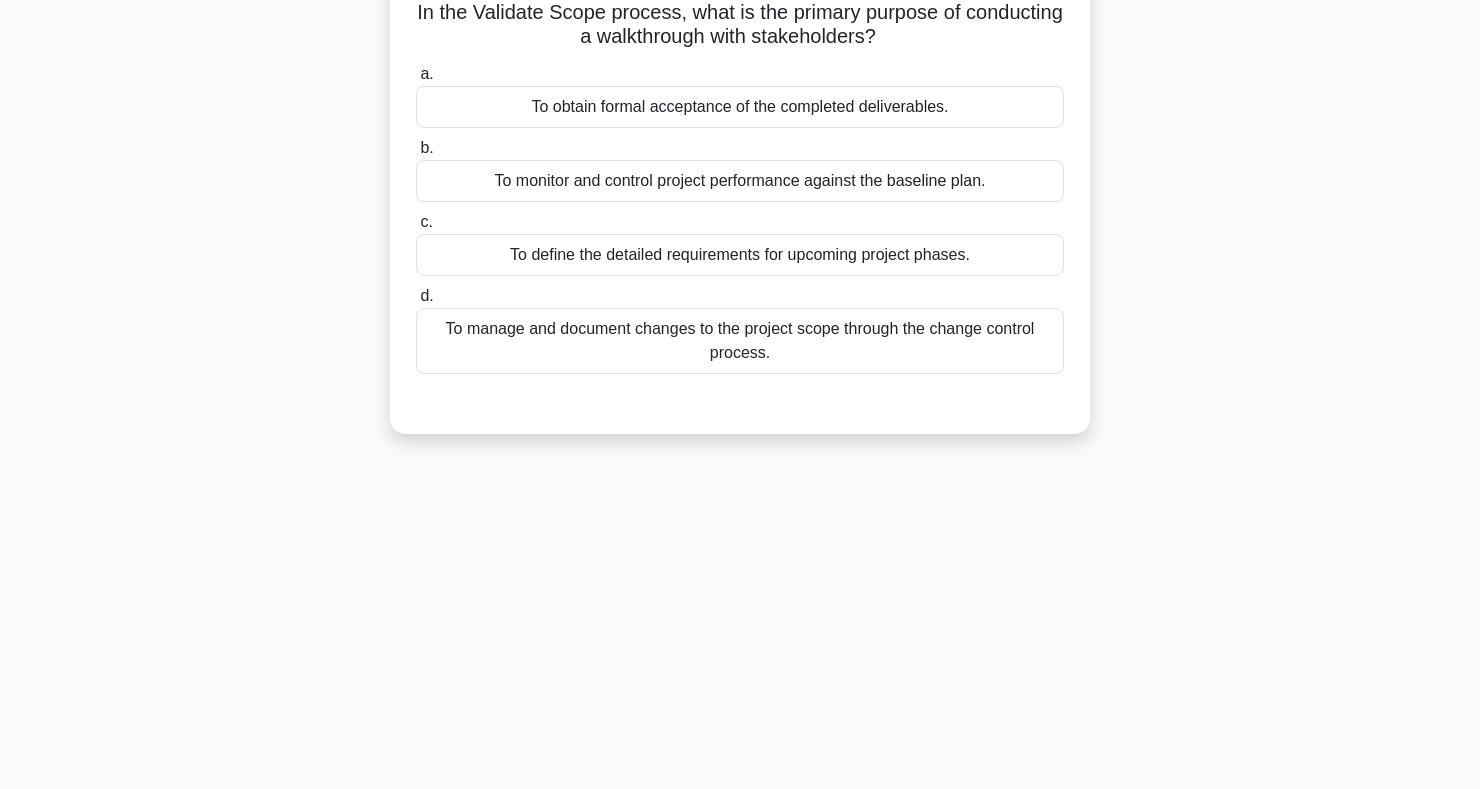 scroll, scrollTop: 0, scrollLeft: 0, axis: both 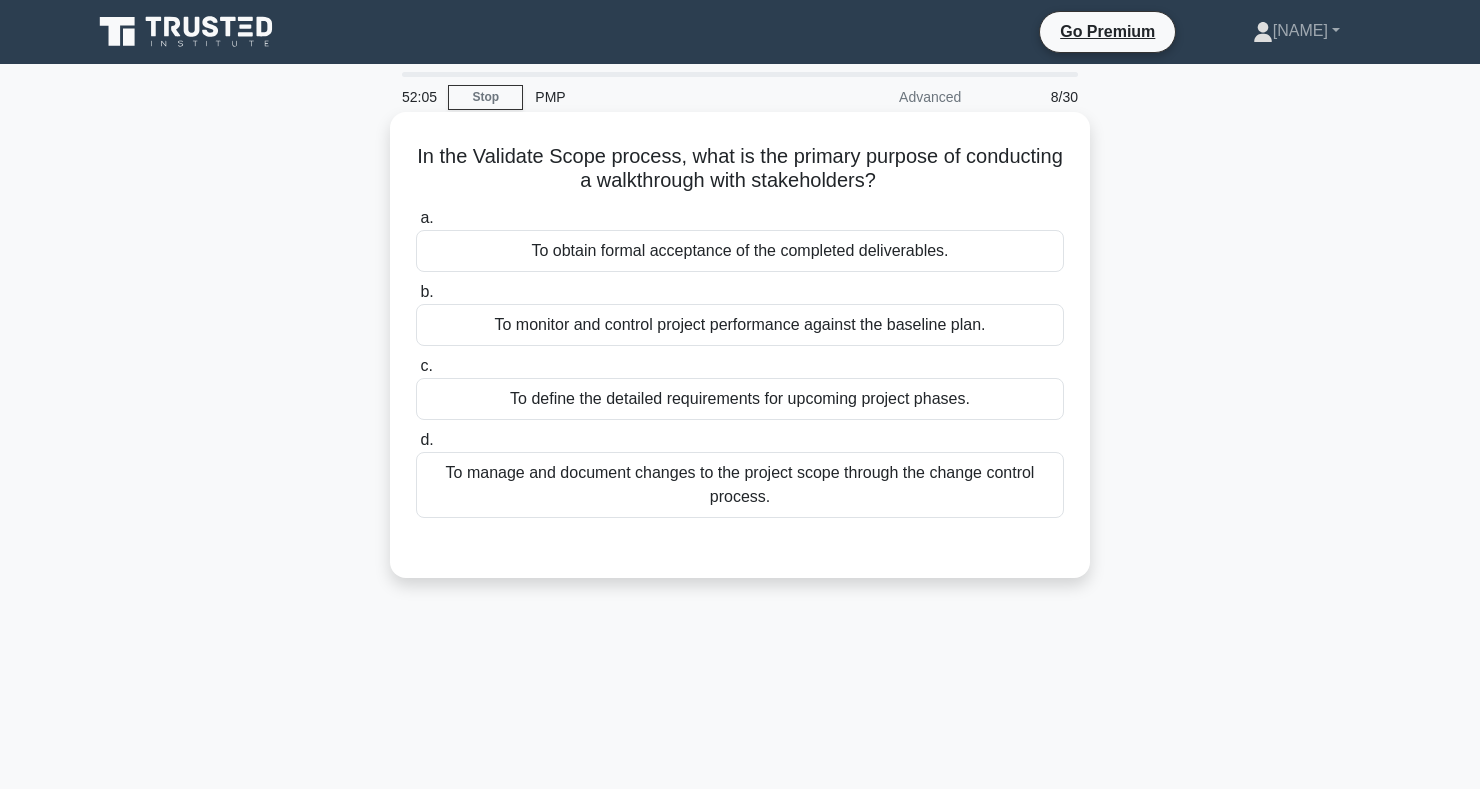 click on "To obtain formal acceptance of the completed deliverables." at bounding box center (740, 251) 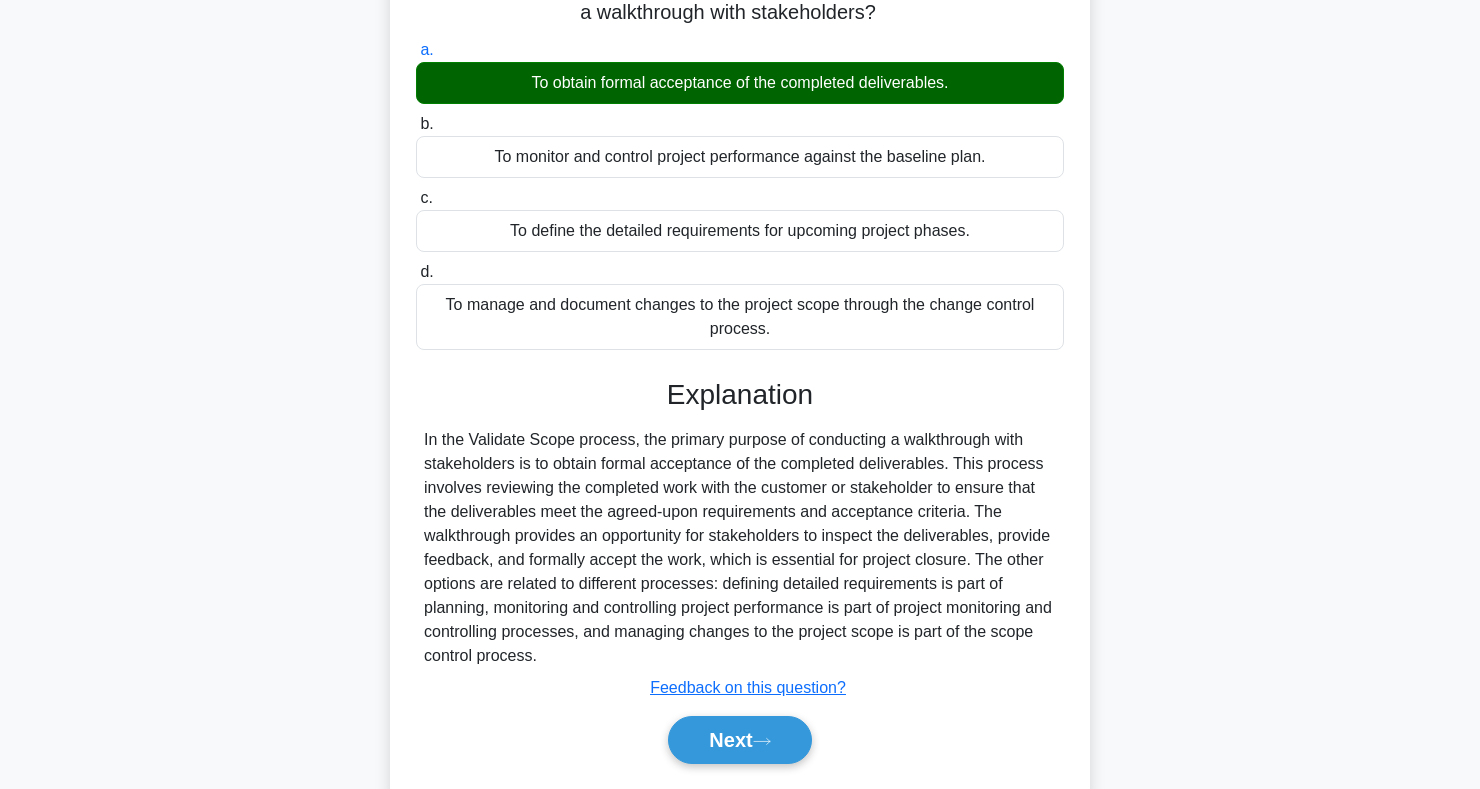 scroll, scrollTop: 291, scrollLeft: 0, axis: vertical 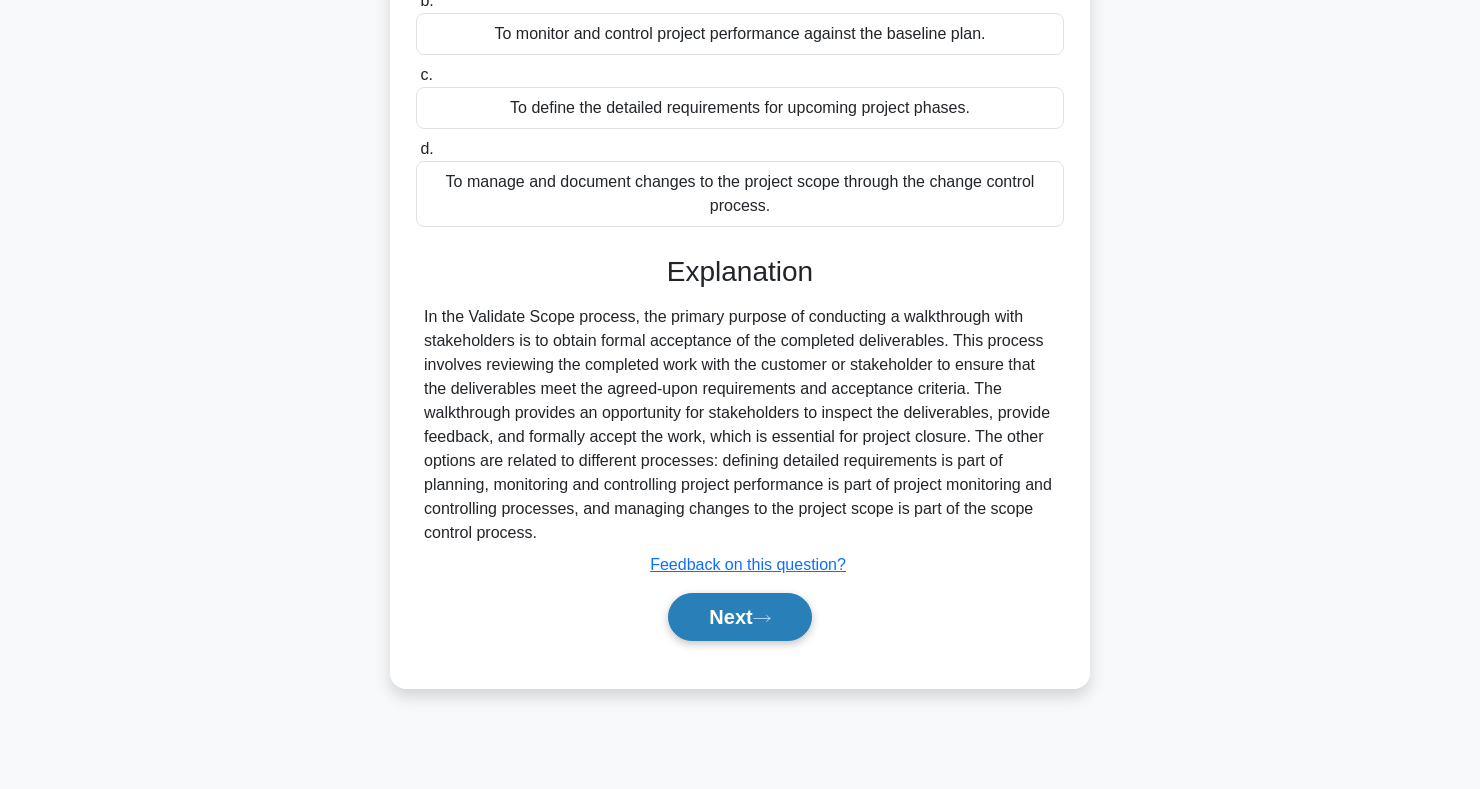 click on "Next" at bounding box center (739, 617) 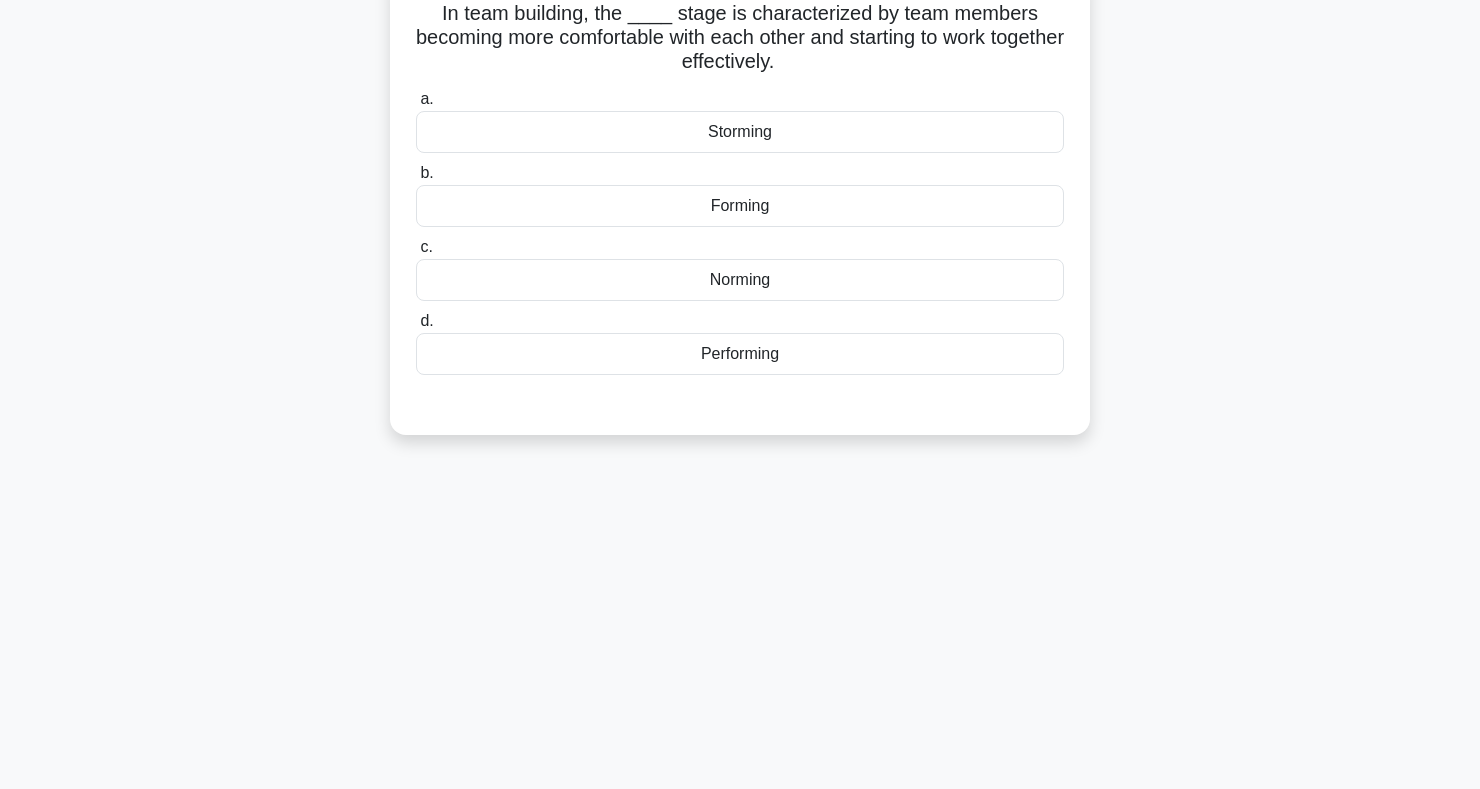 scroll, scrollTop: 0, scrollLeft: 0, axis: both 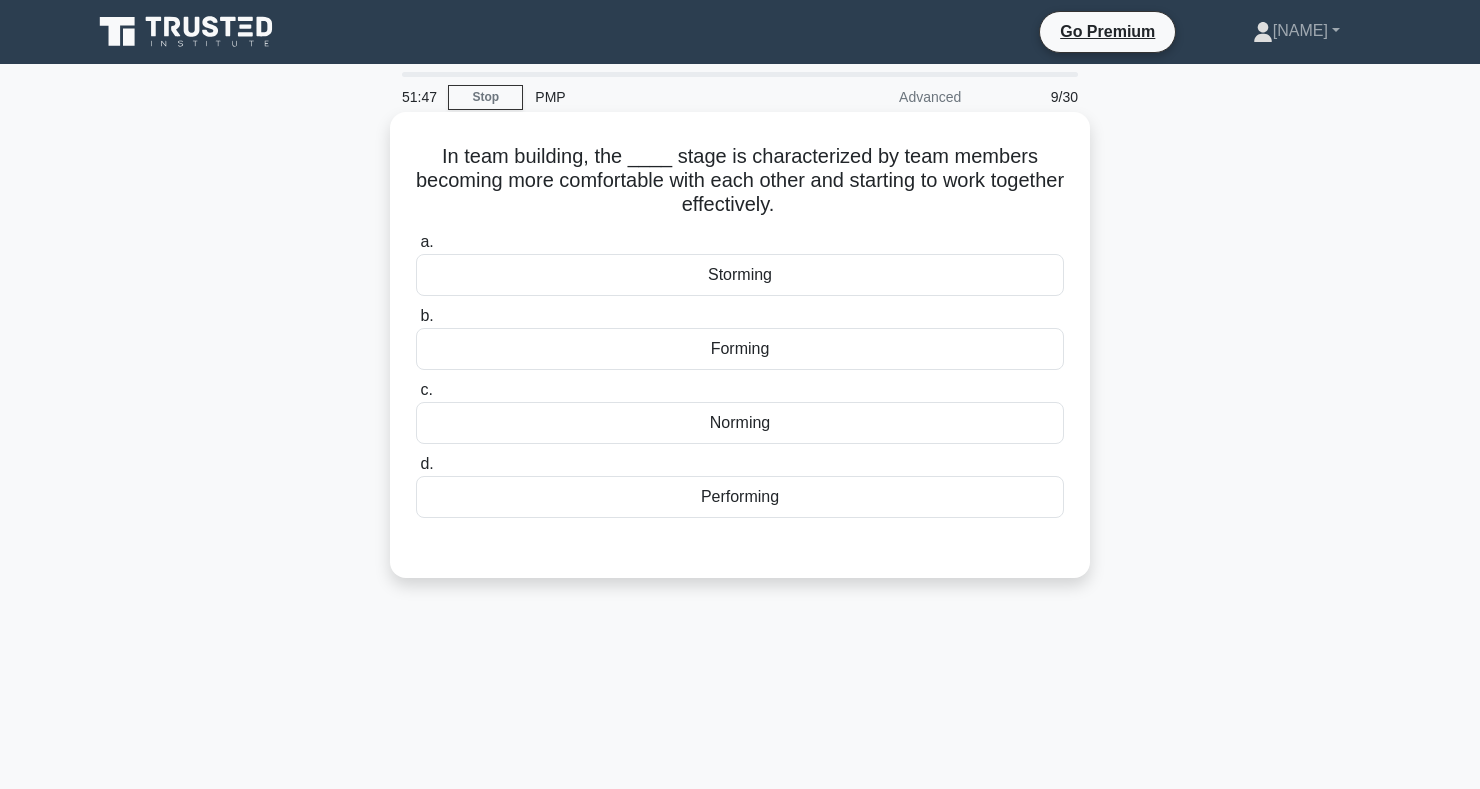 click on "Norming" at bounding box center [740, 423] 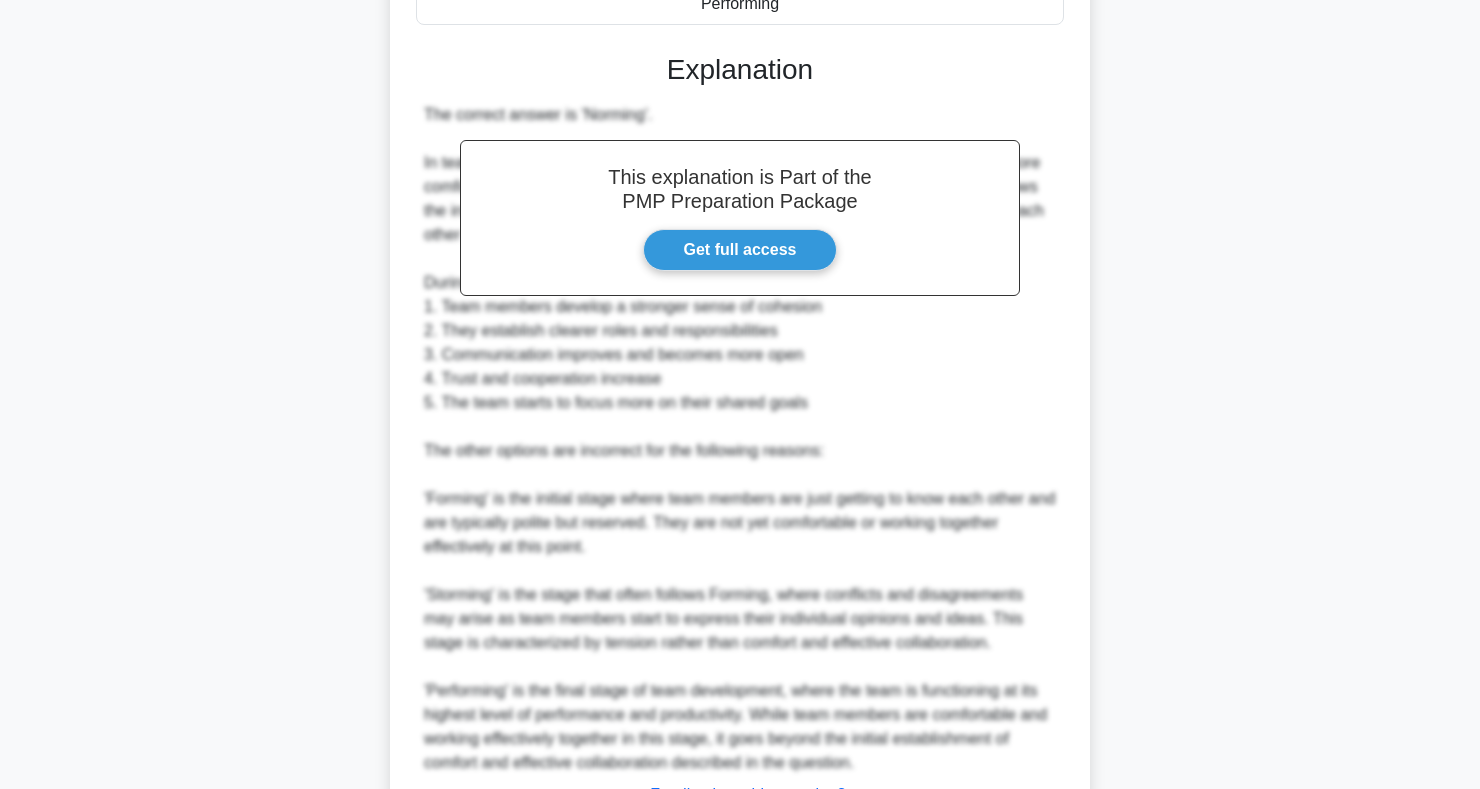 scroll, scrollTop: 659, scrollLeft: 0, axis: vertical 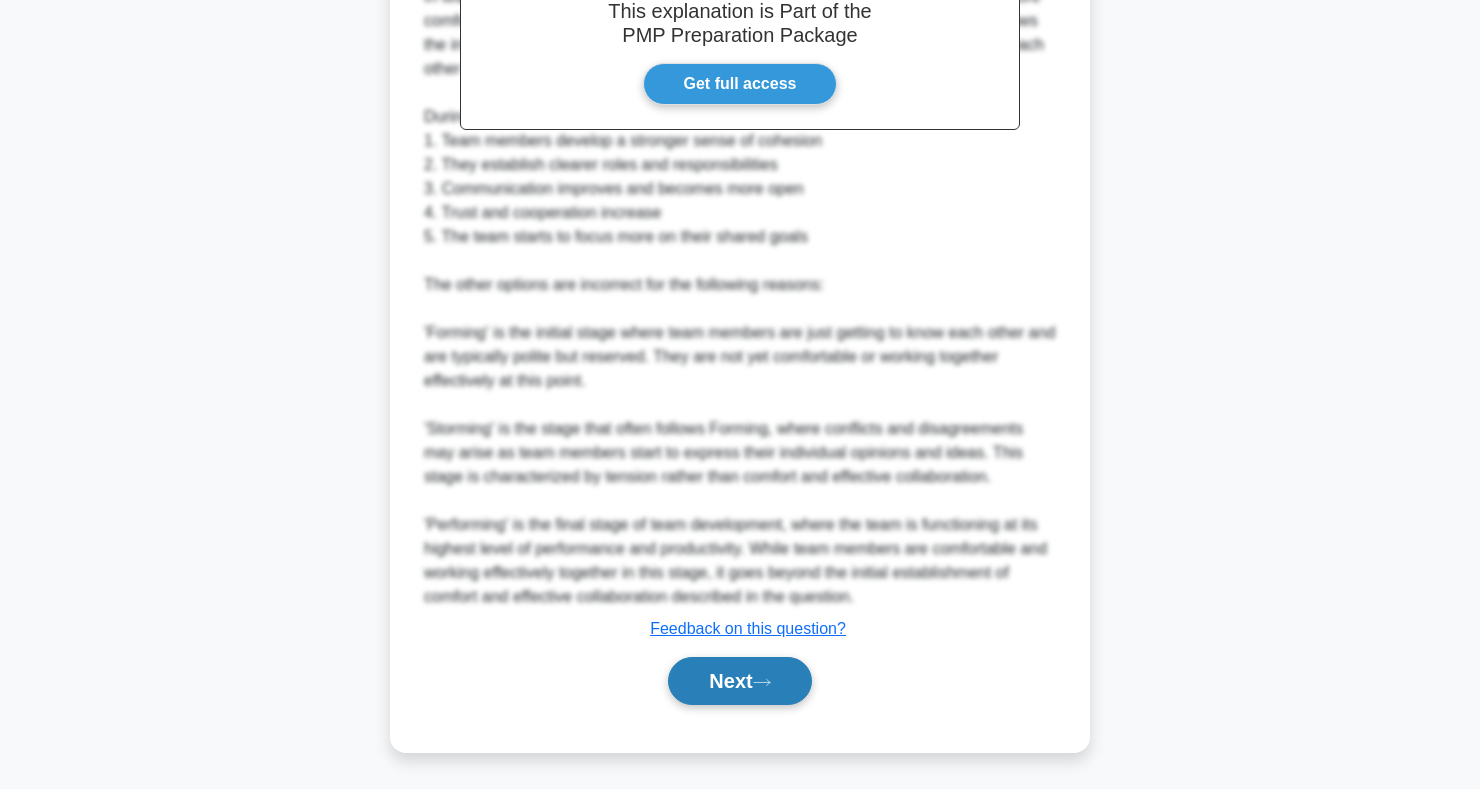 click on "Next" at bounding box center (739, 681) 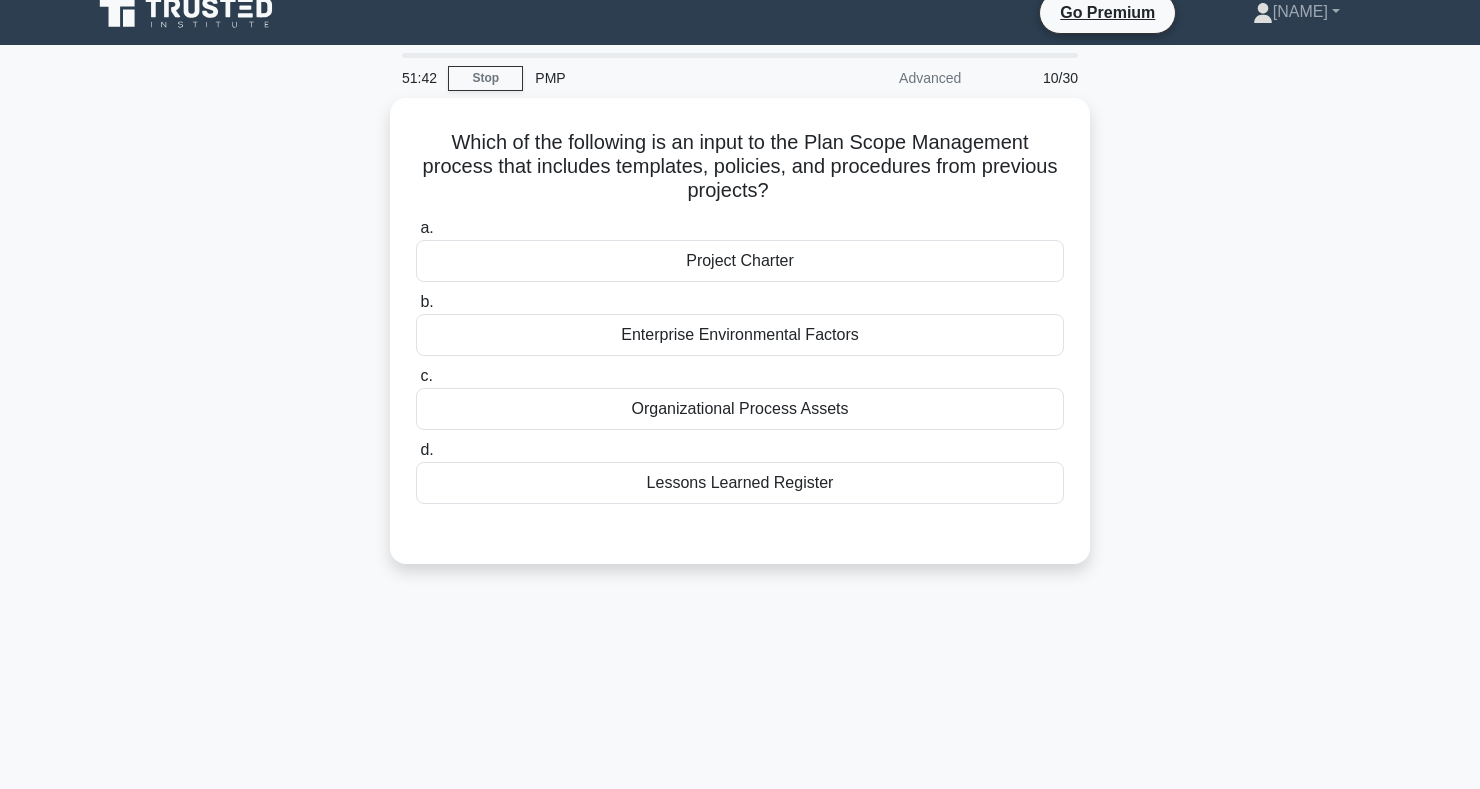 scroll, scrollTop: 0, scrollLeft: 0, axis: both 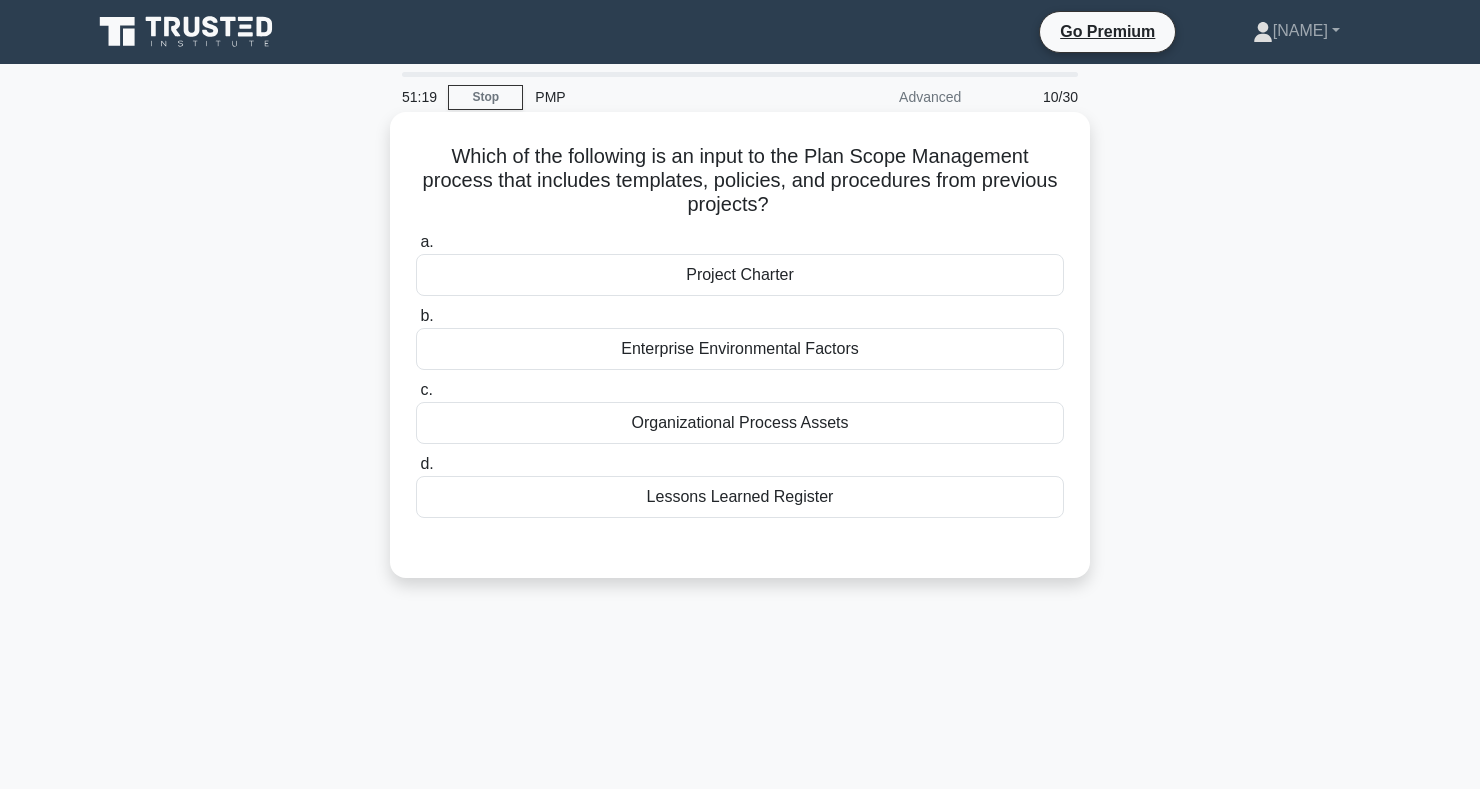 click on "Lessons Learned Register" at bounding box center (740, 497) 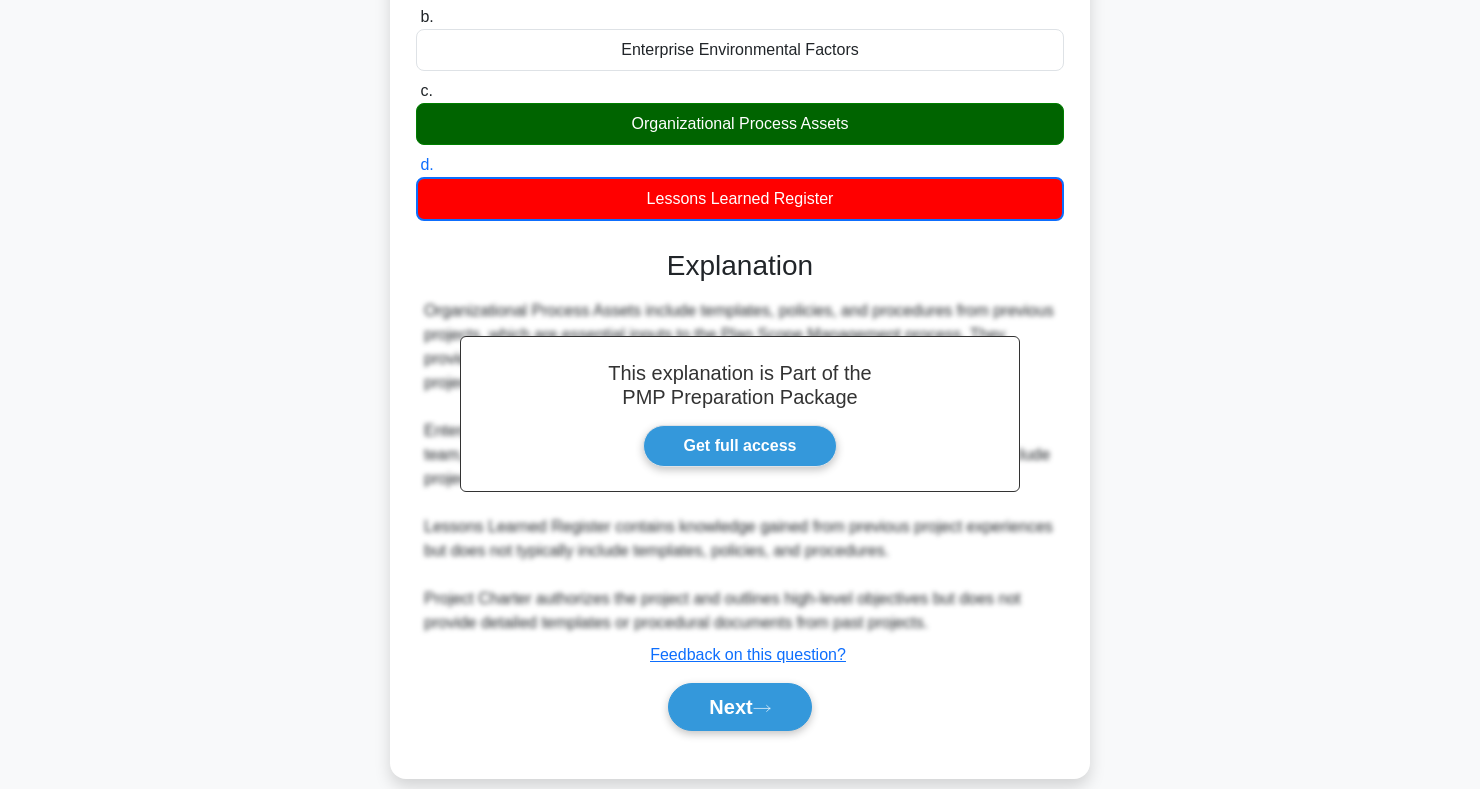 scroll, scrollTop: 325, scrollLeft: 0, axis: vertical 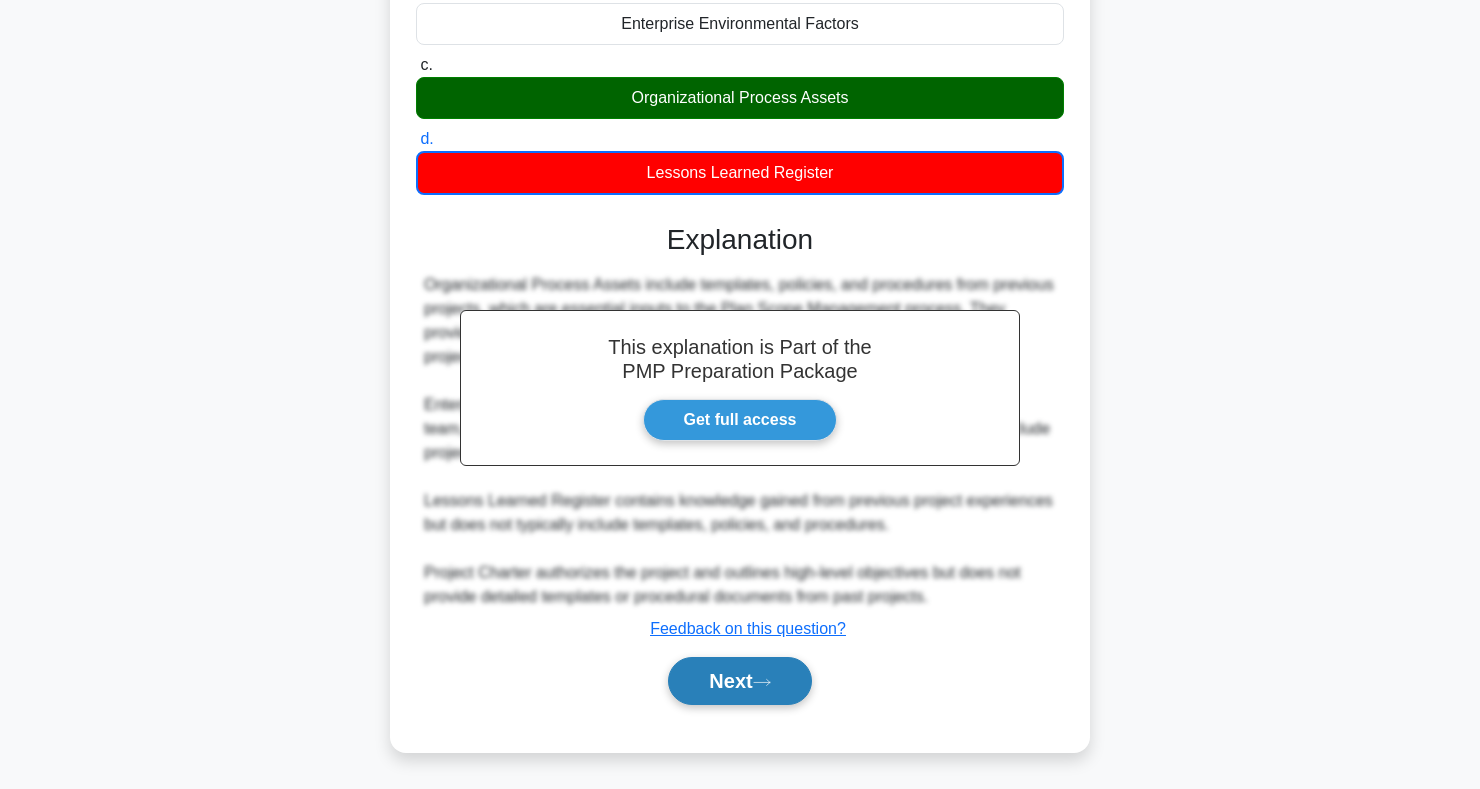 click on "Next" at bounding box center (739, 681) 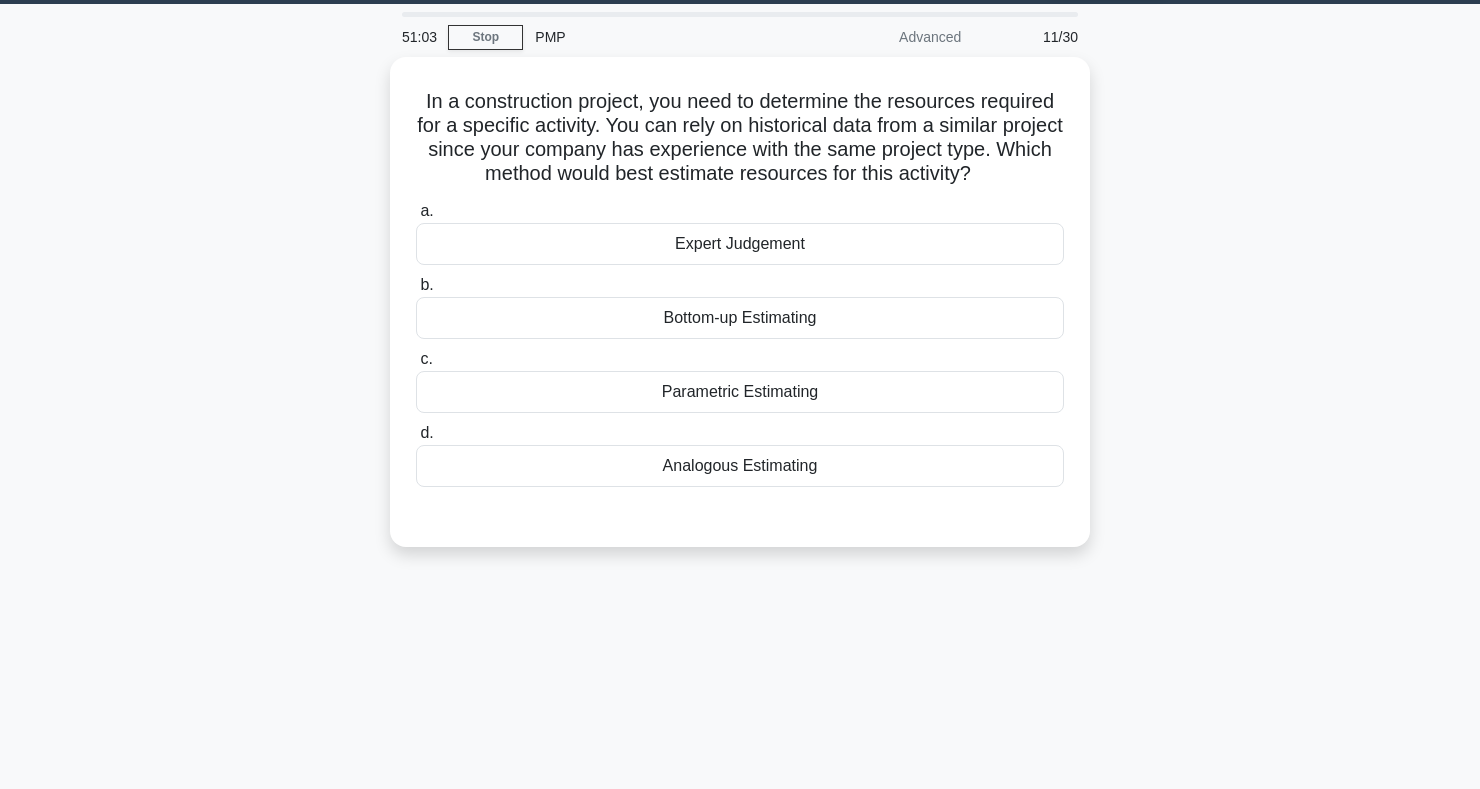 scroll, scrollTop: 0, scrollLeft: 0, axis: both 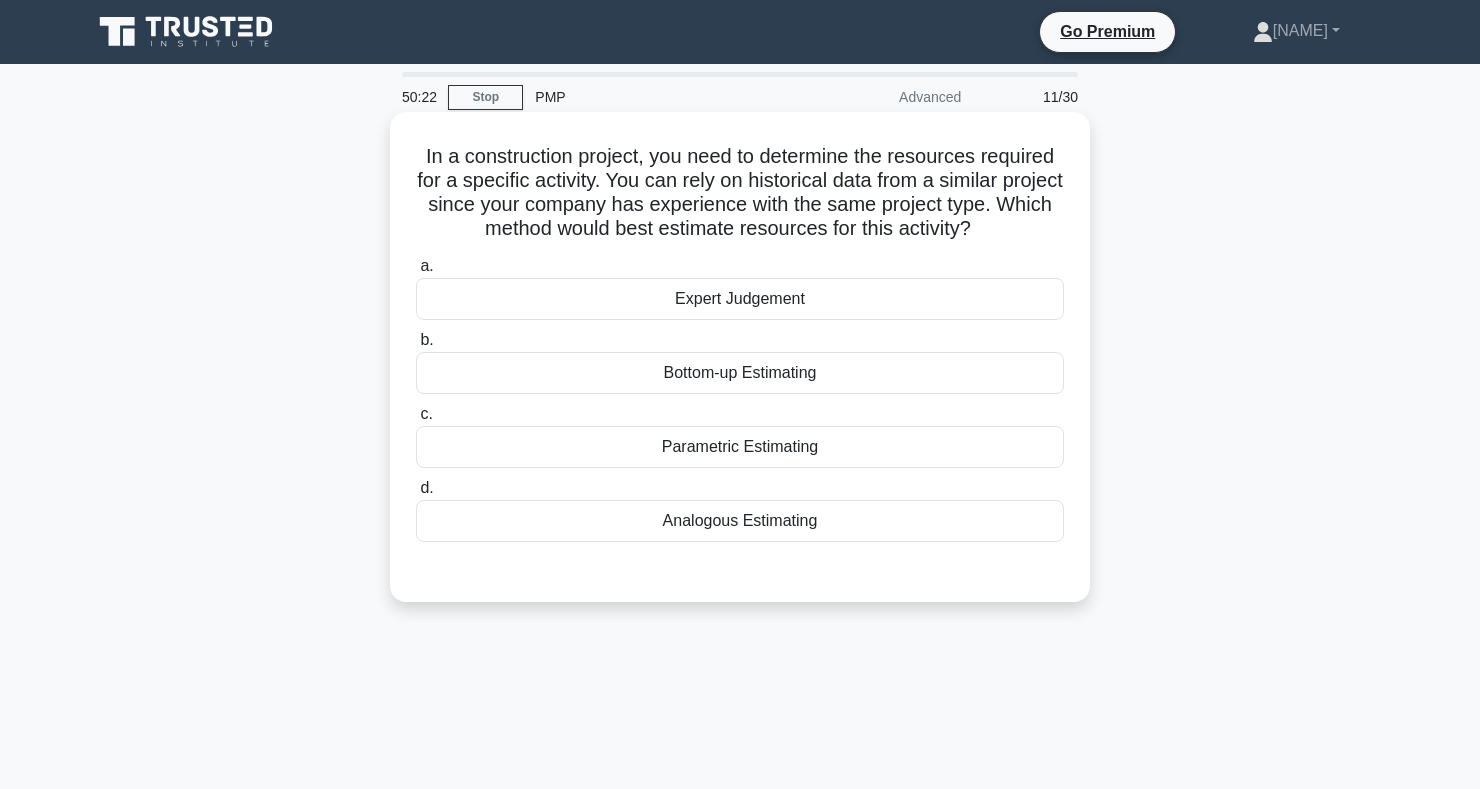 click on "Expert Judgement" at bounding box center [740, 299] 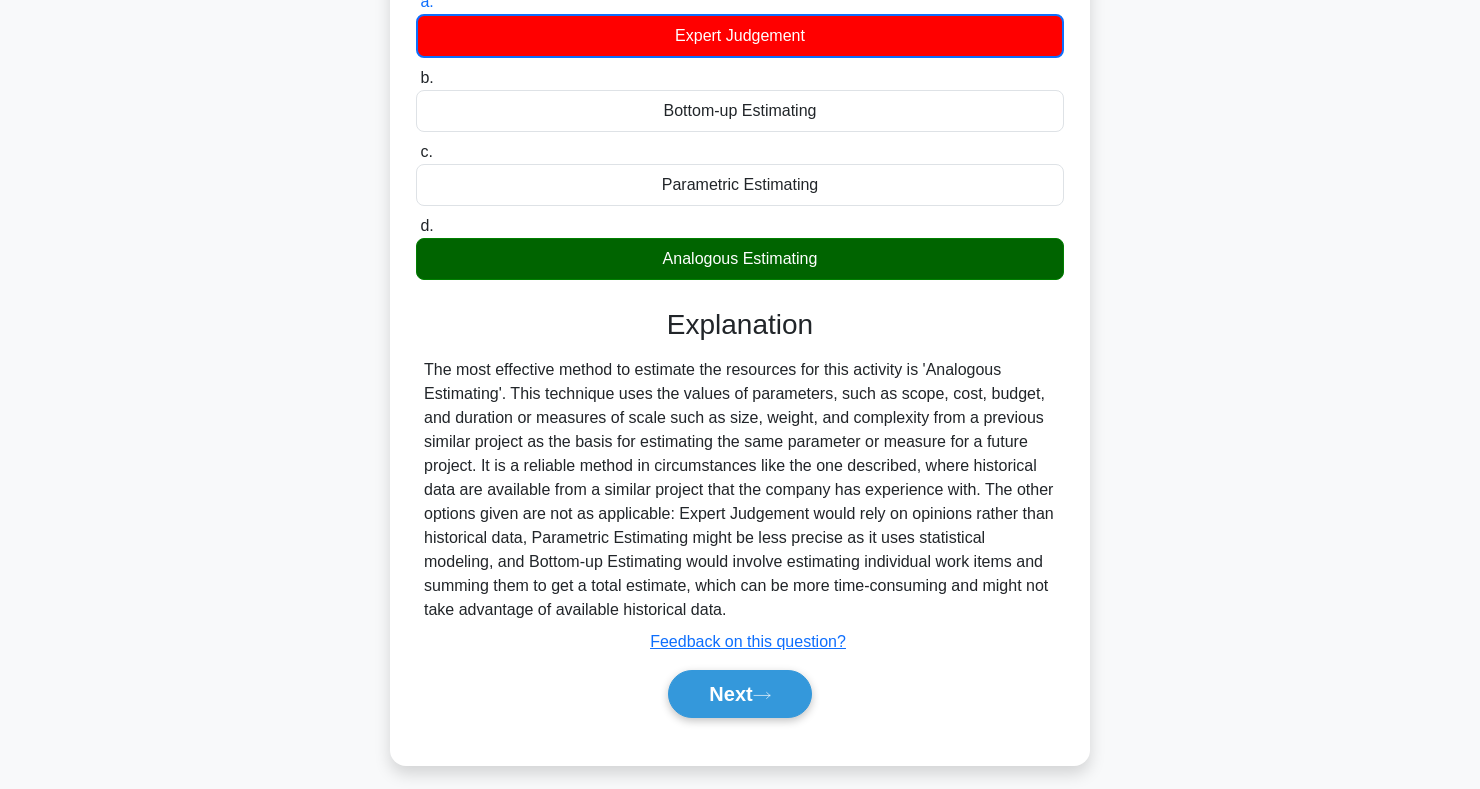 scroll, scrollTop: 291, scrollLeft: 0, axis: vertical 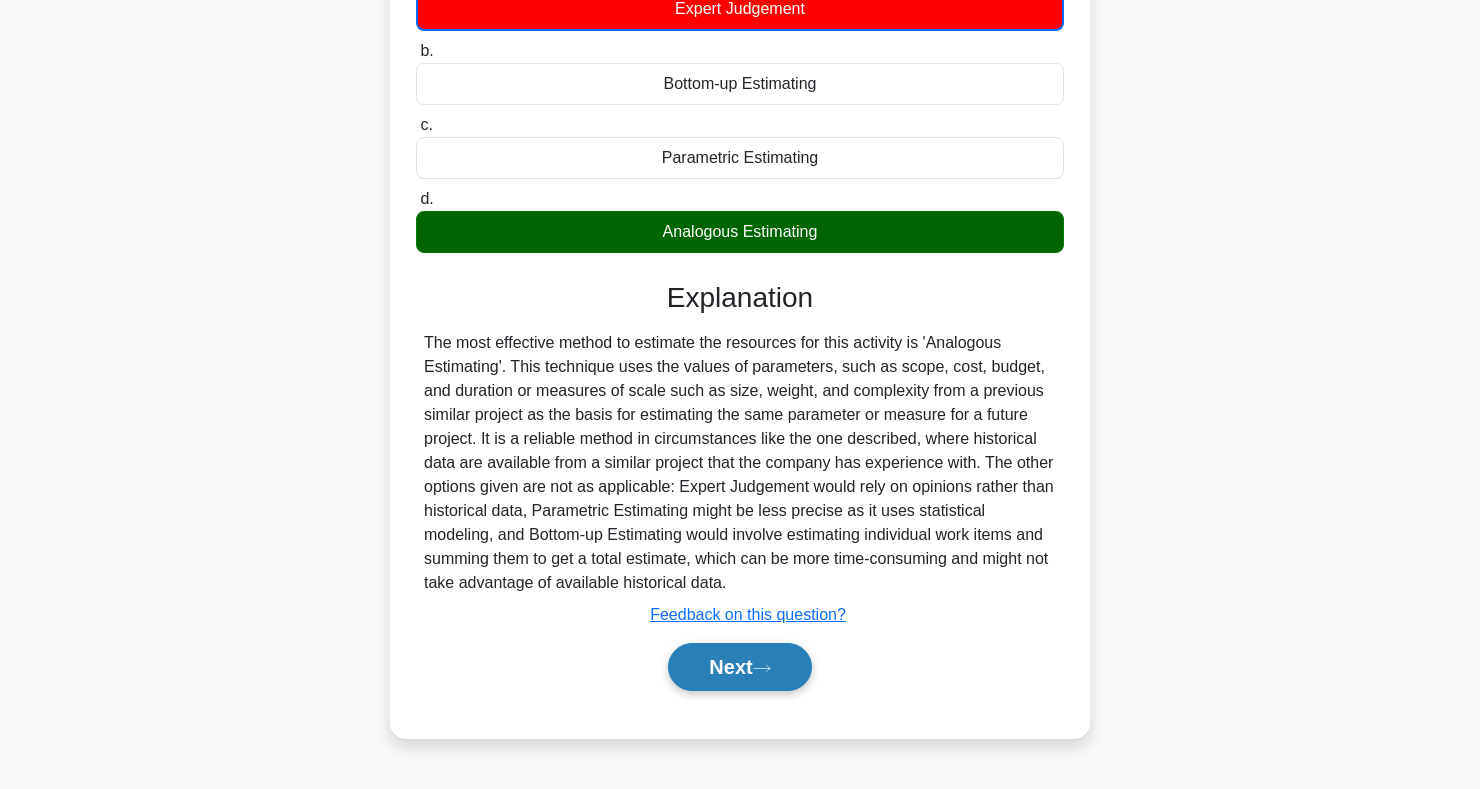 click on "Next" at bounding box center [739, 667] 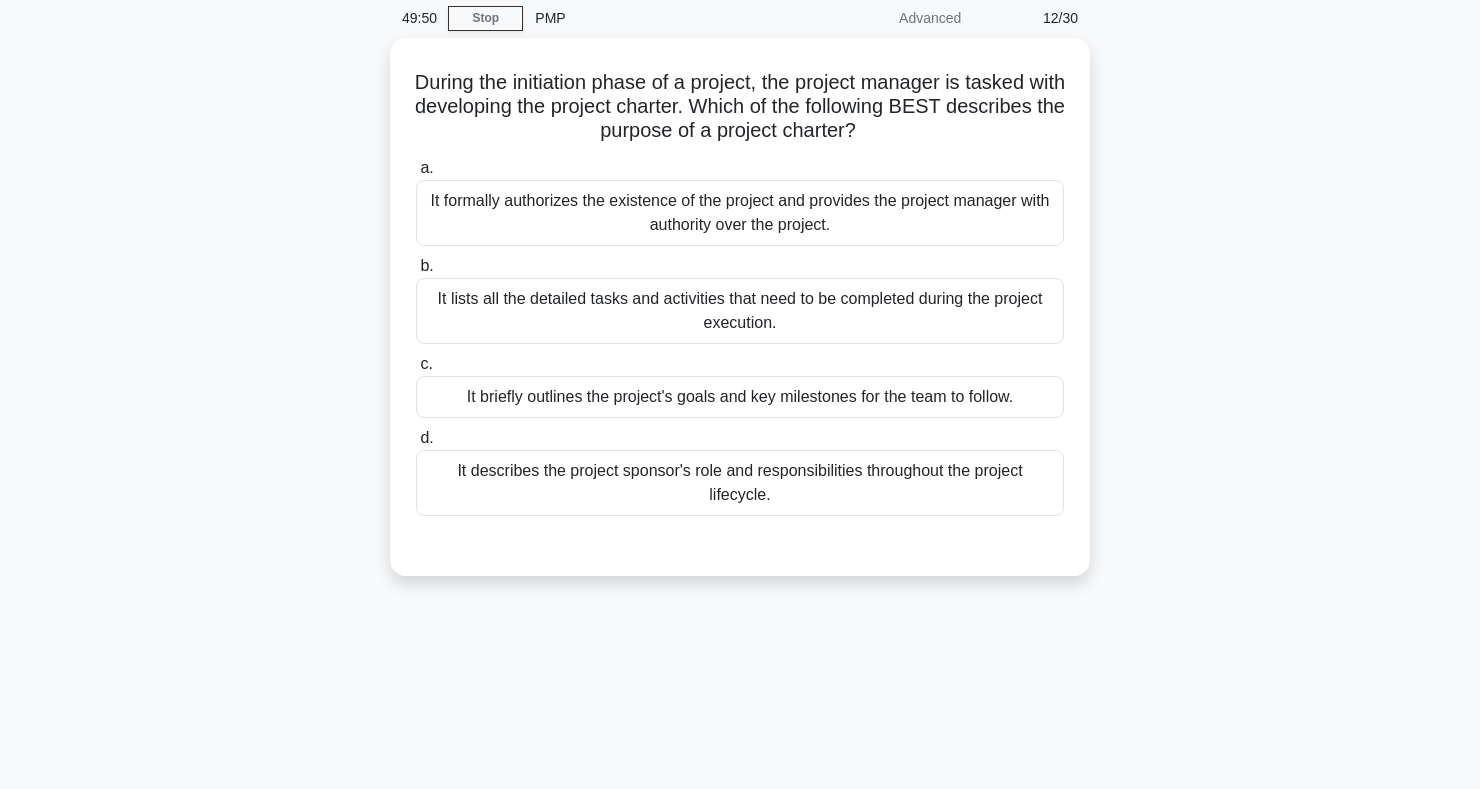 scroll, scrollTop: 0, scrollLeft: 0, axis: both 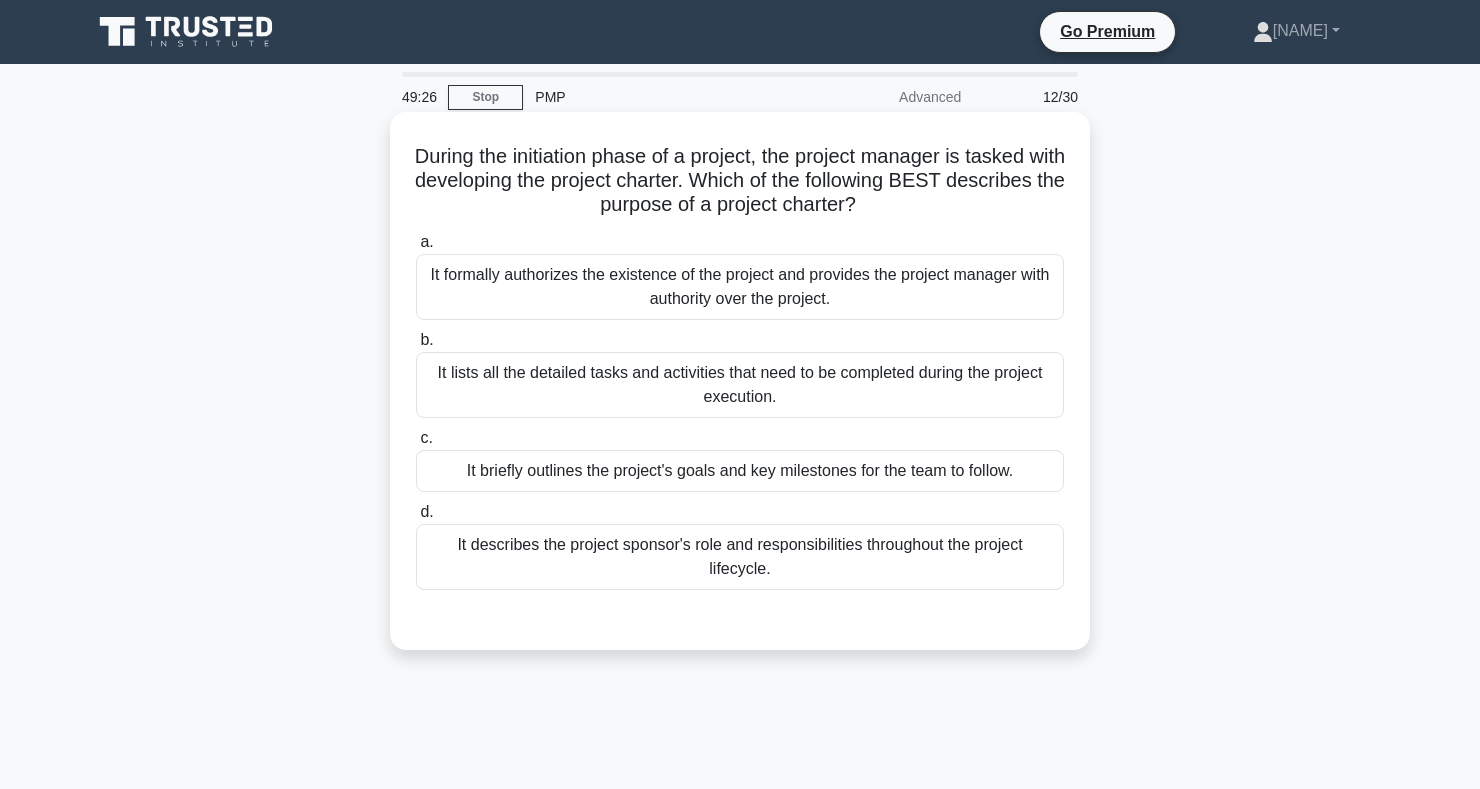 click on "It lists all the detailed tasks and activities that need to be completed during the project execution." at bounding box center (740, 385) 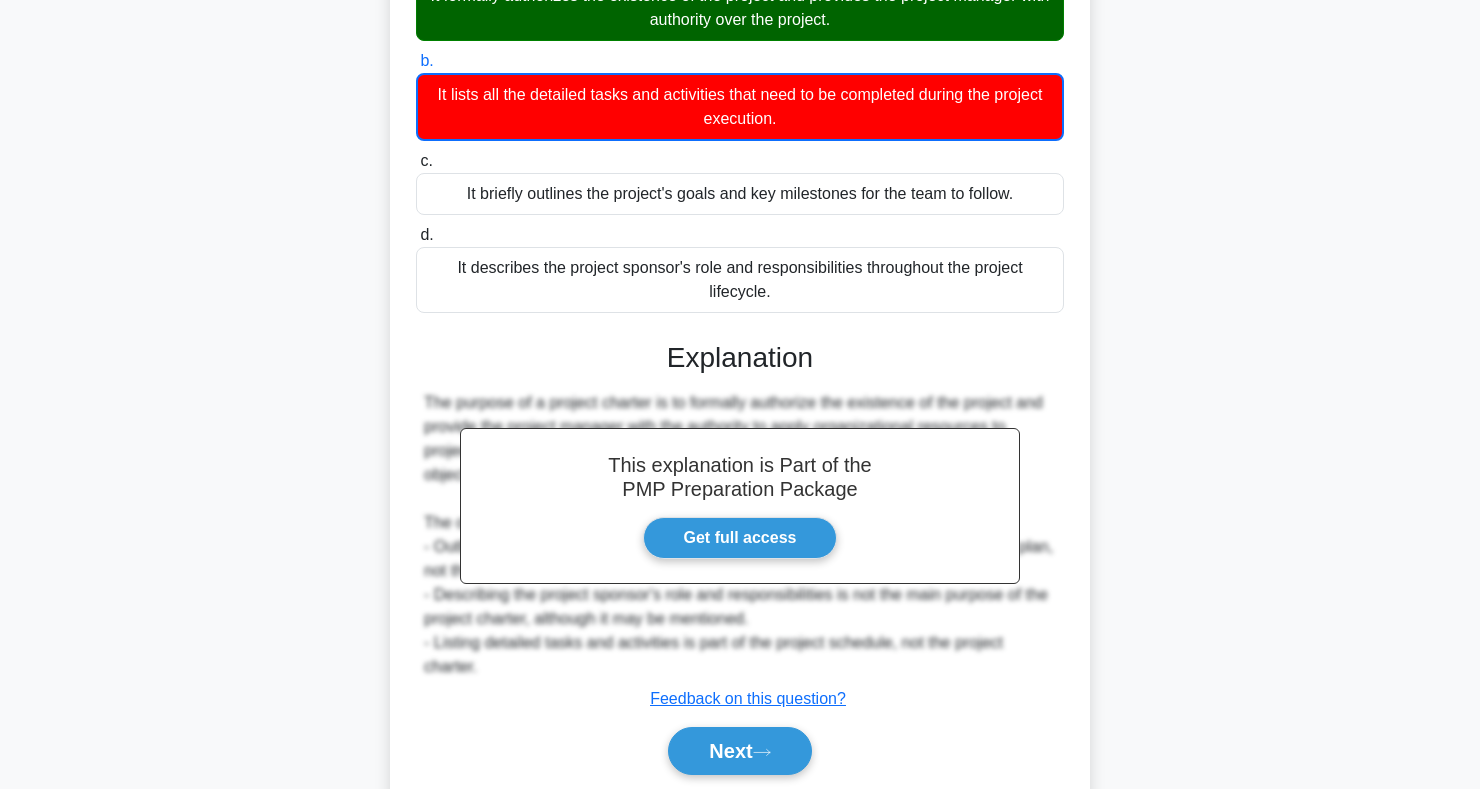 scroll, scrollTop: 279, scrollLeft: 0, axis: vertical 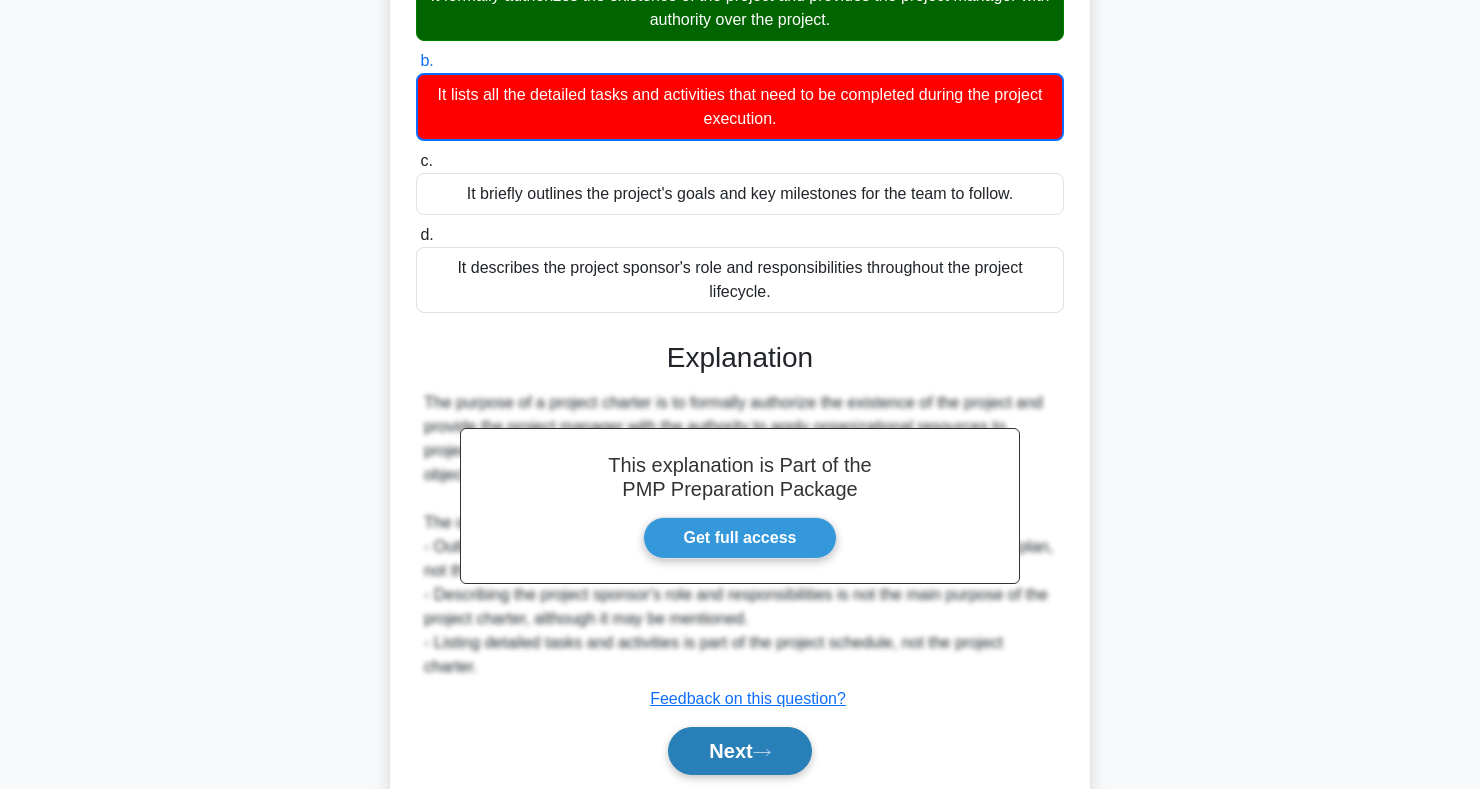 click on "Next" at bounding box center [739, 751] 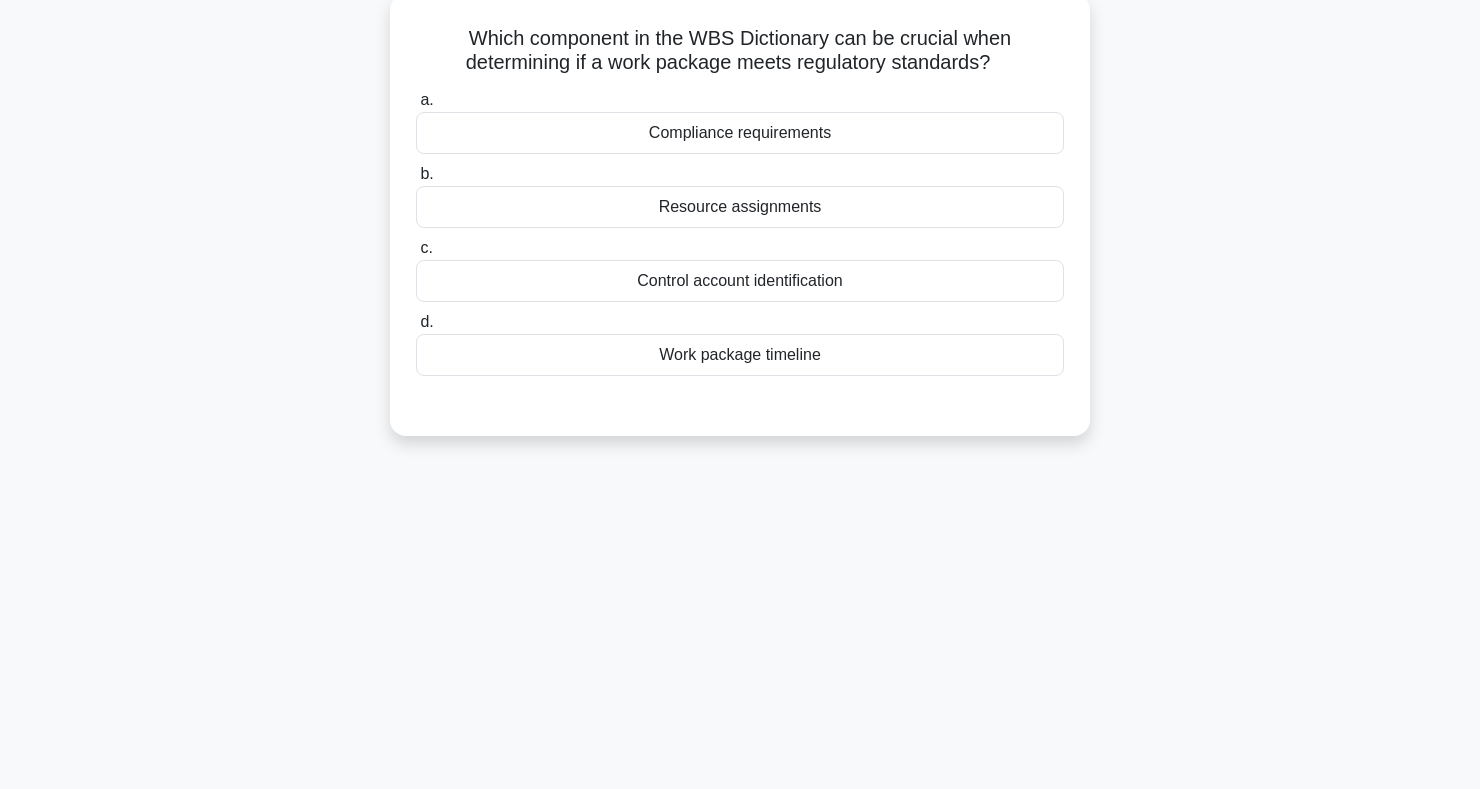 scroll, scrollTop: 0, scrollLeft: 0, axis: both 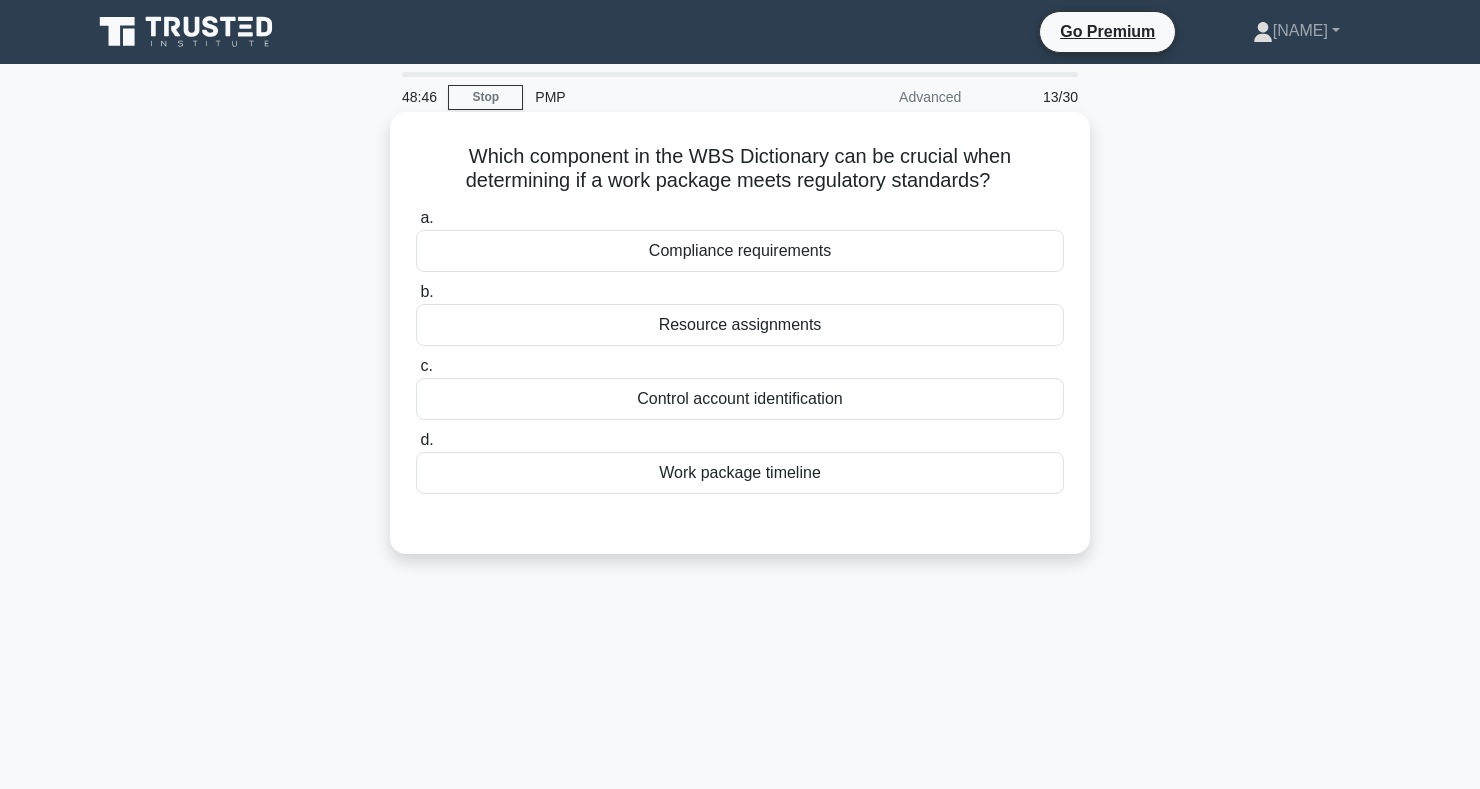 click on "Compliance requirements" at bounding box center (740, 251) 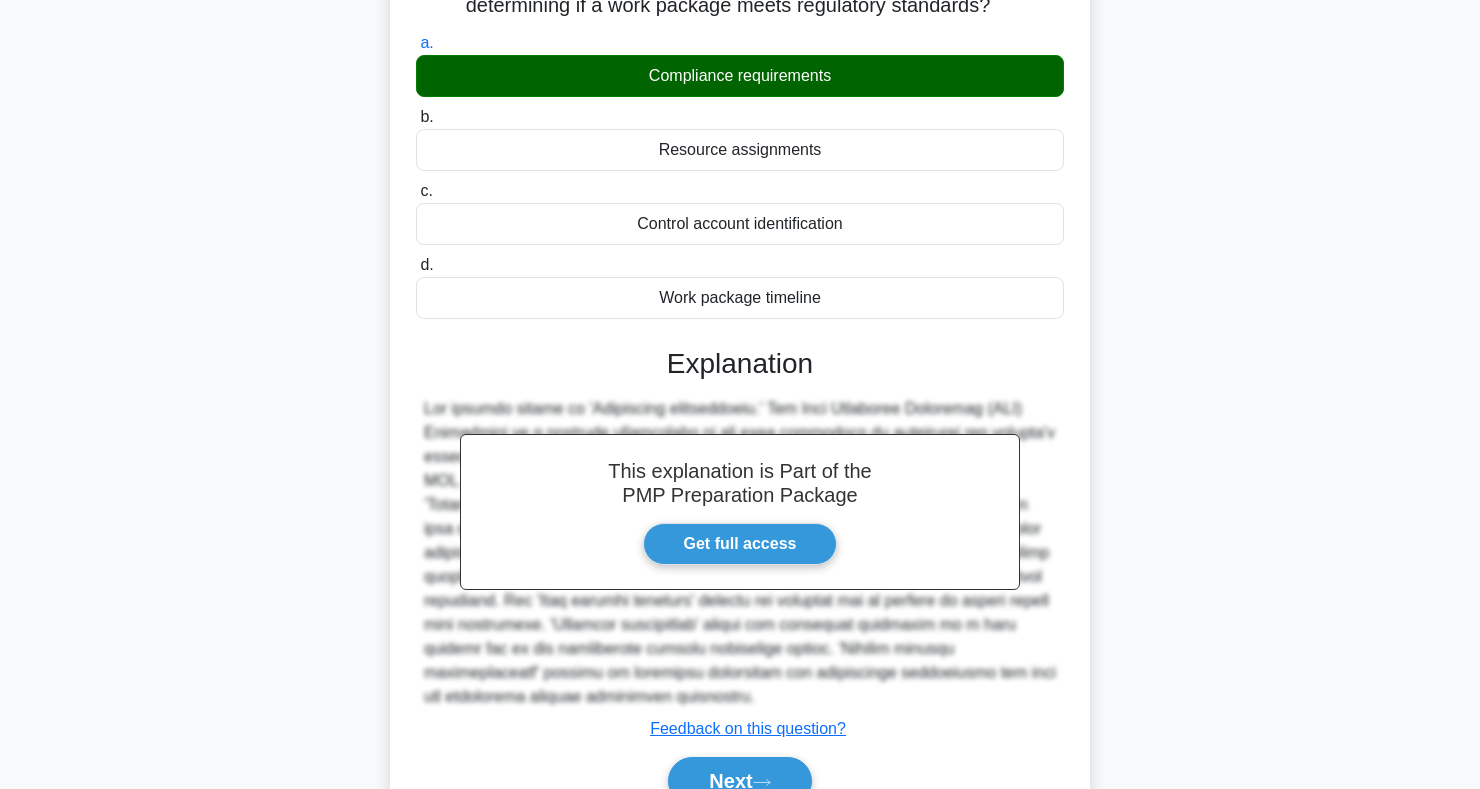 scroll, scrollTop: 291, scrollLeft: 0, axis: vertical 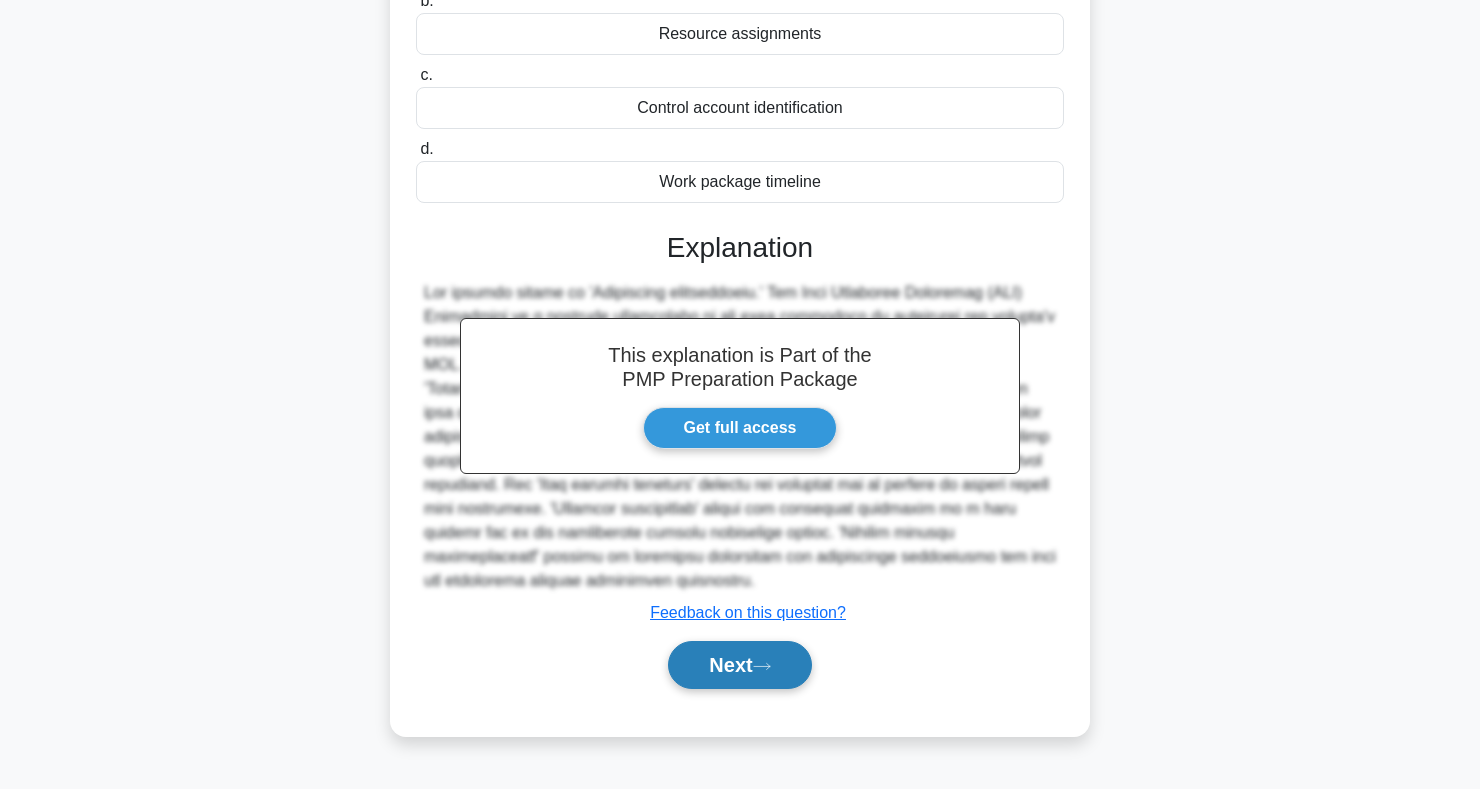 click on "Next" at bounding box center [739, 665] 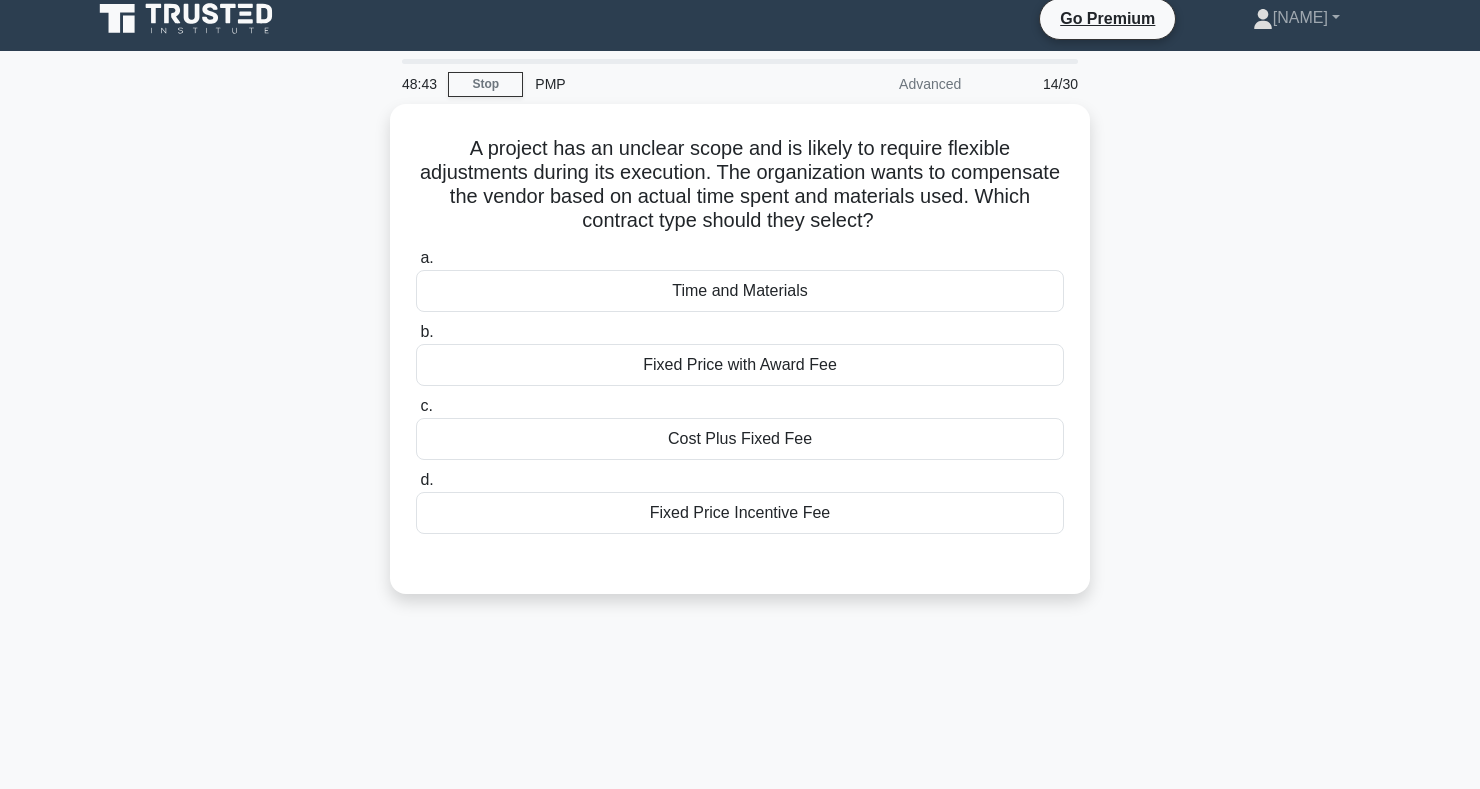 scroll, scrollTop: 0, scrollLeft: 0, axis: both 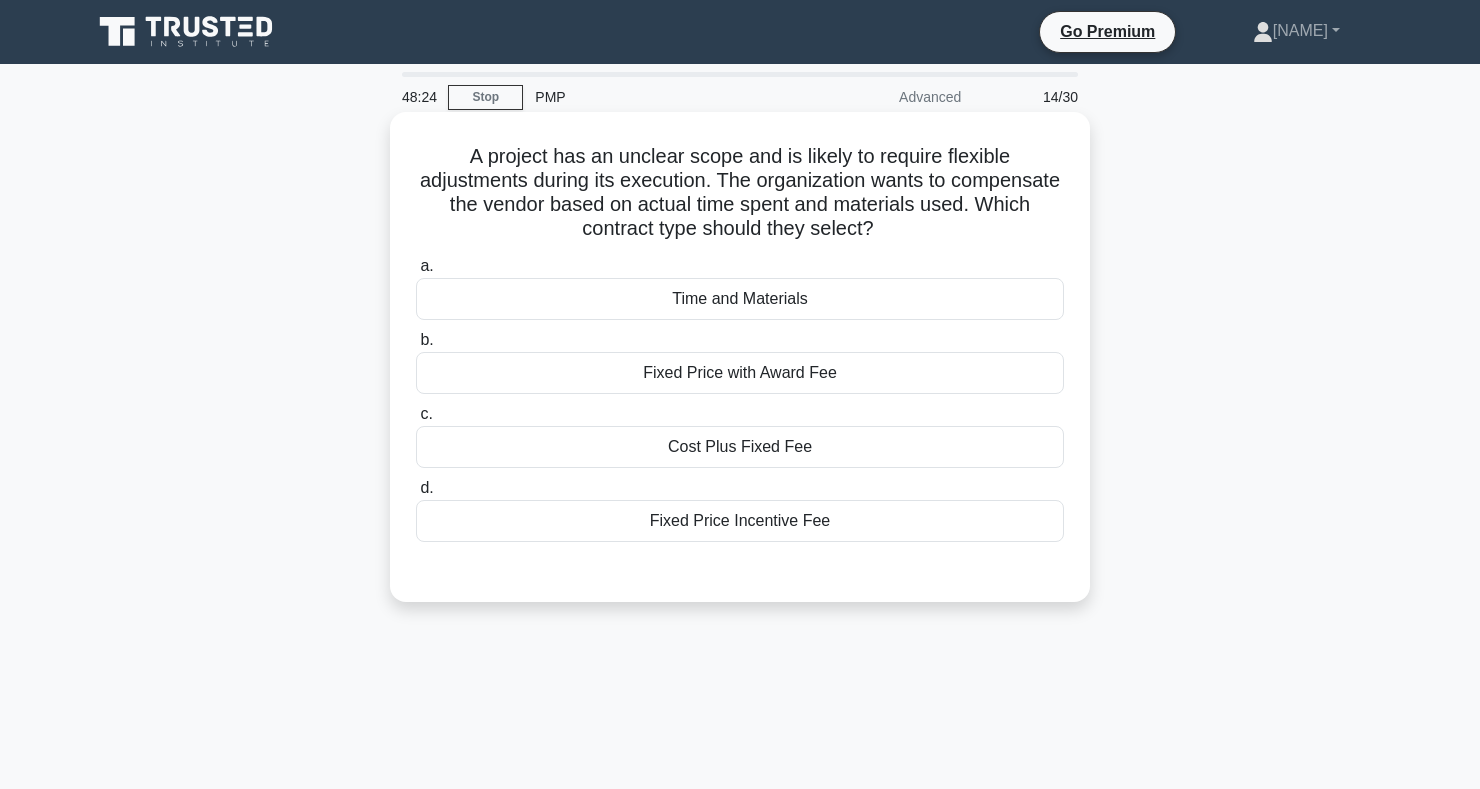 click on "Time and Materials" at bounding box center [740, 299] 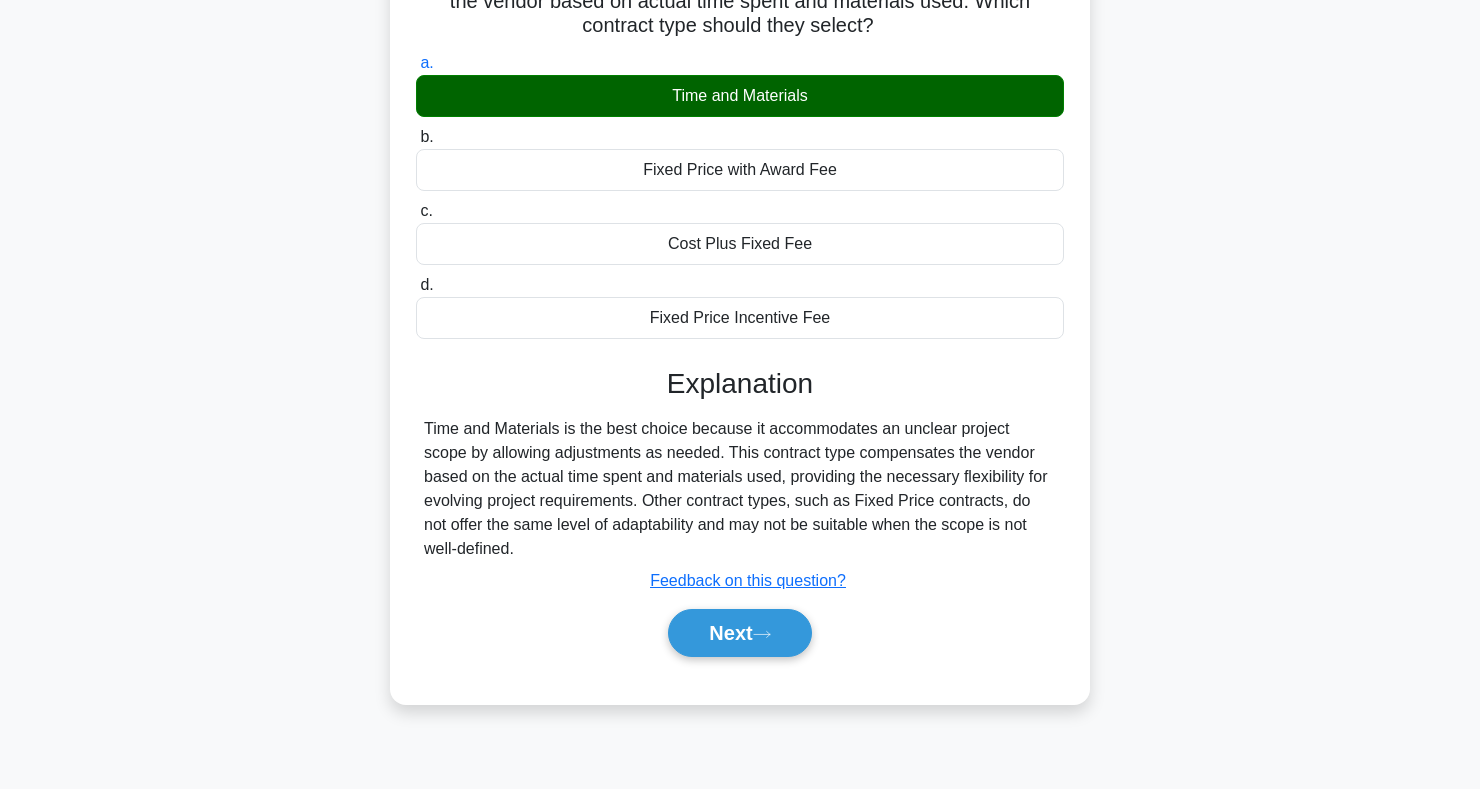 scroll, scrollTop: 291, scrollLeft: 0, axis: vertical 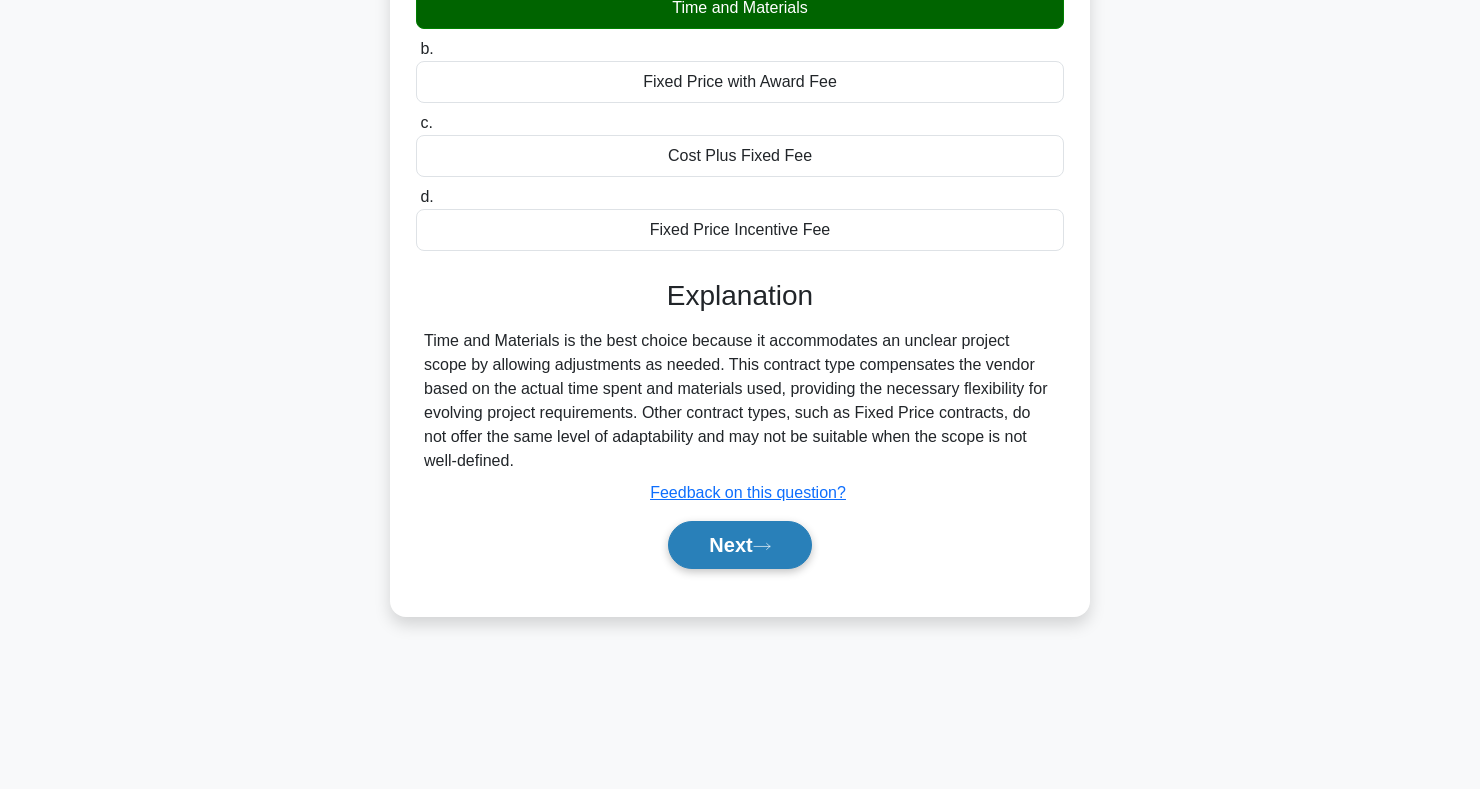 click on "Next" at bounding box center (739, 545) 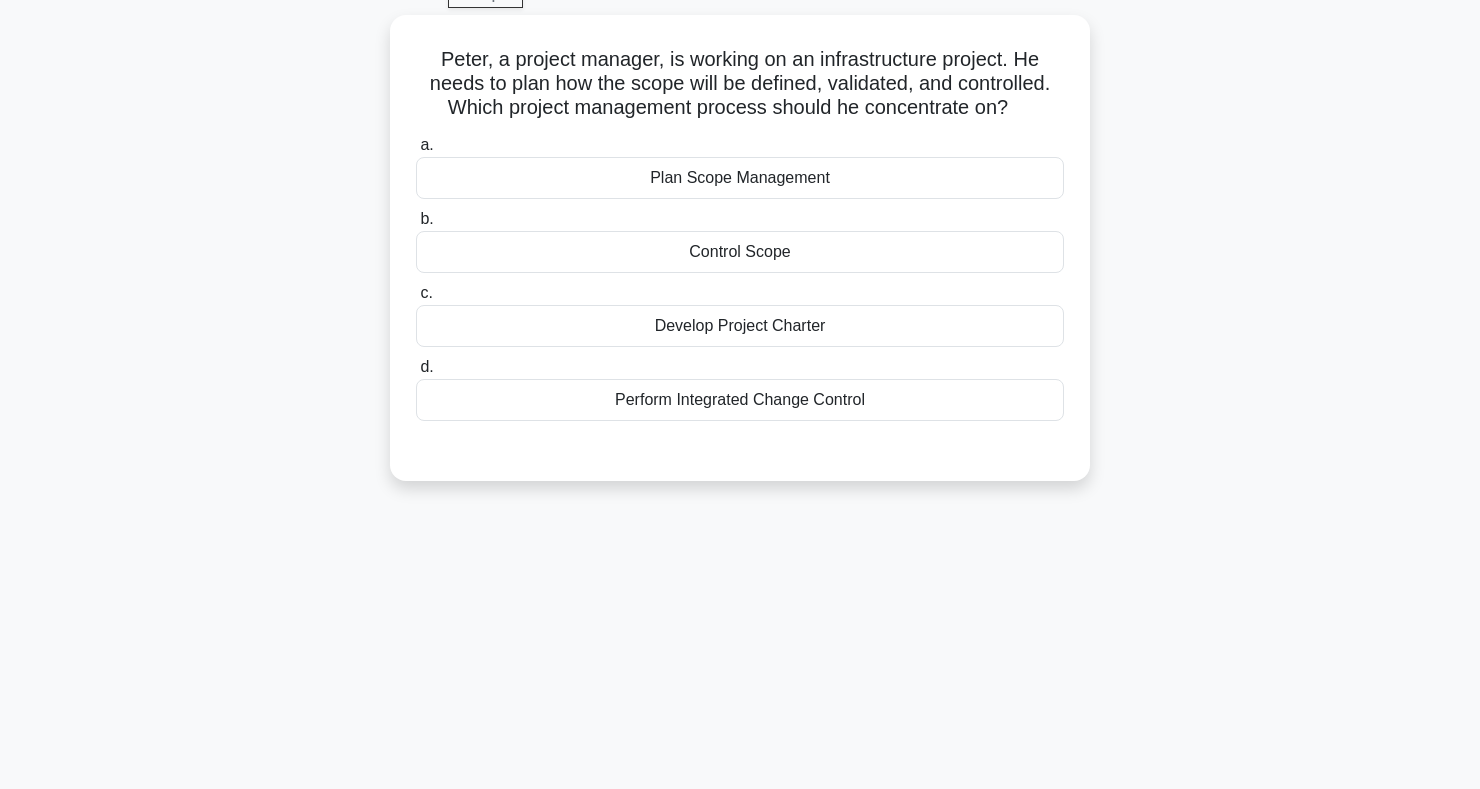 scroll, scrollTop: 0, scrollLeft: 0, axis: both 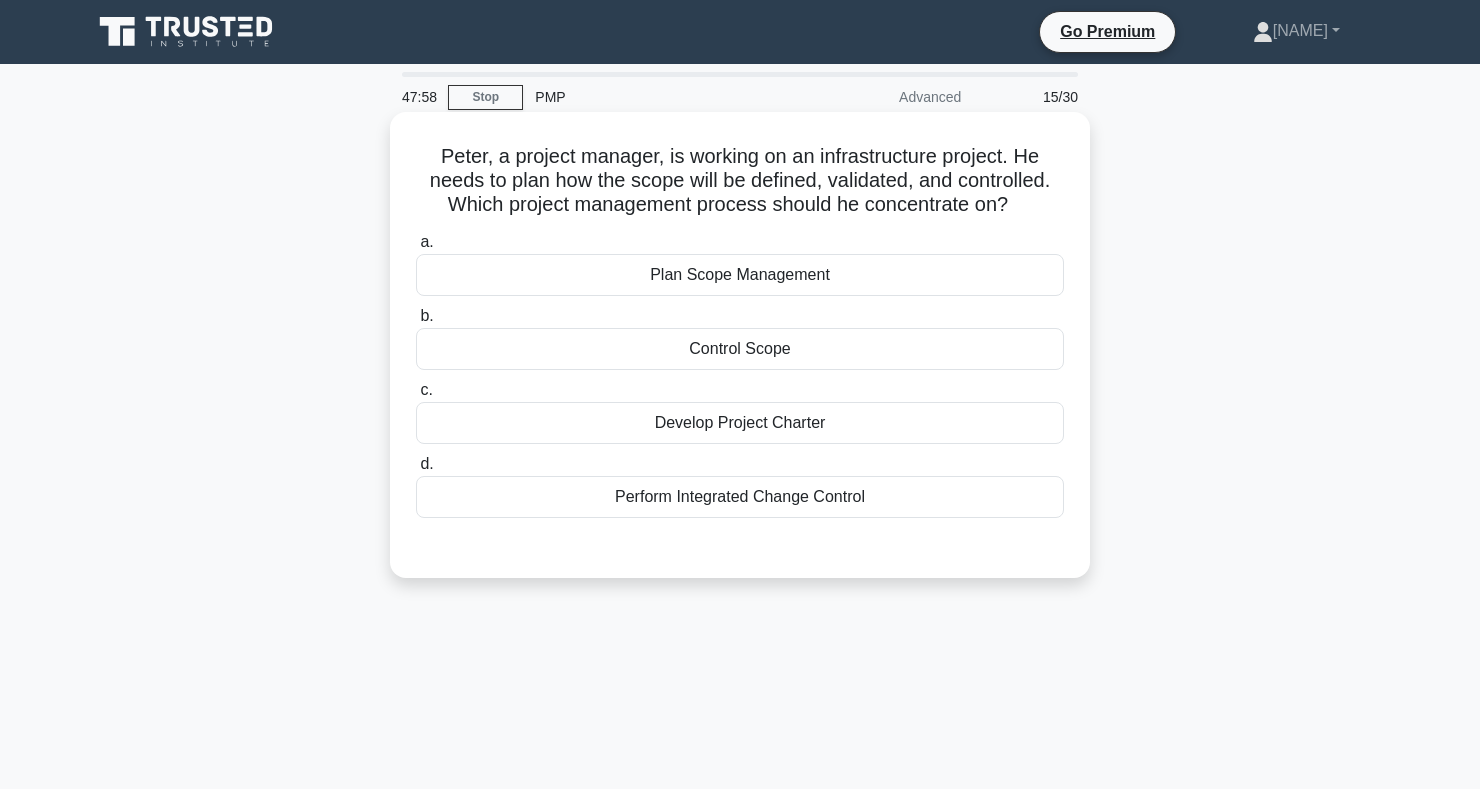 click on "Plan Scope Management" at bounding box center [740, 275] 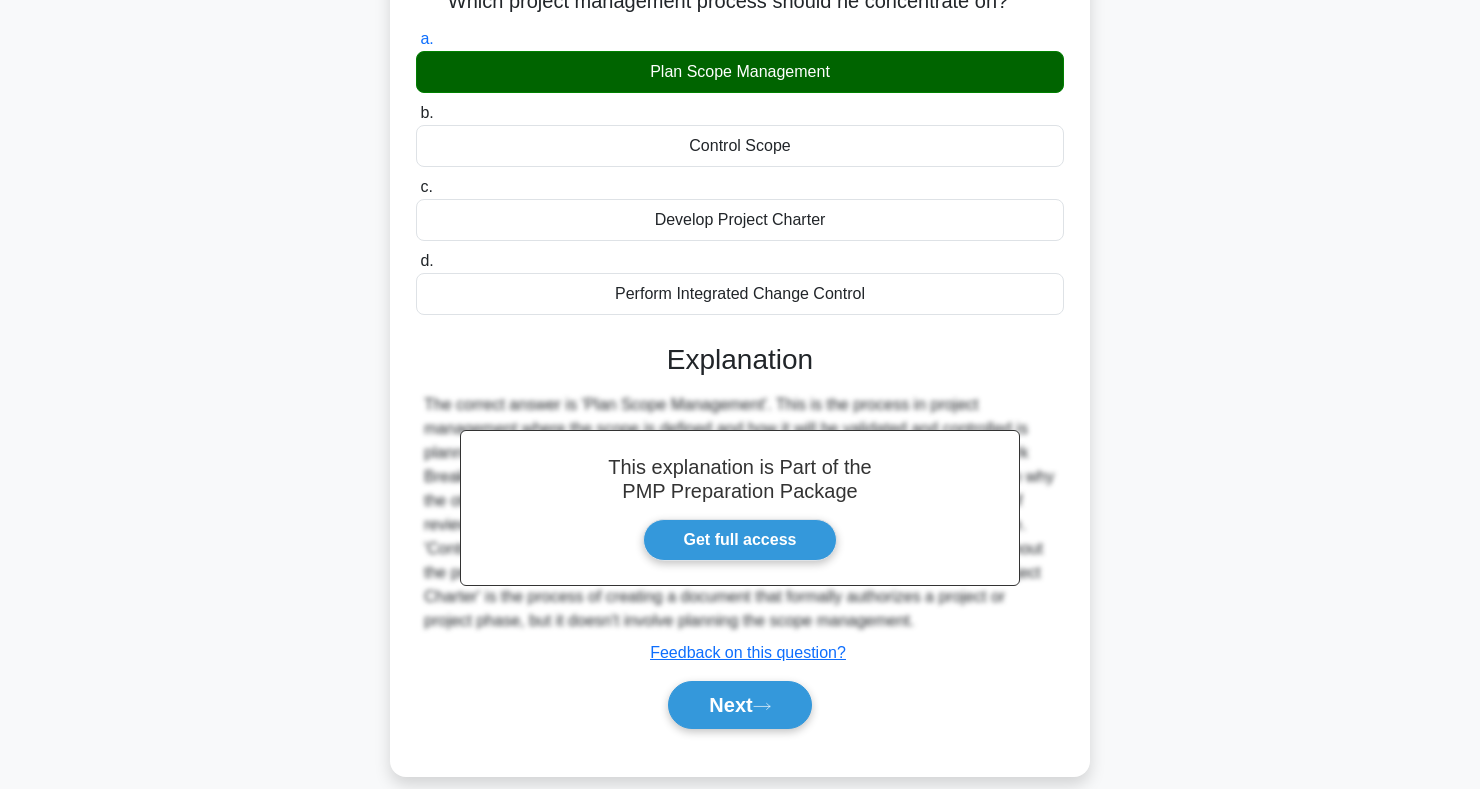 scroll, scrollTop: 291, scrollLeft: 0, axis: vertical 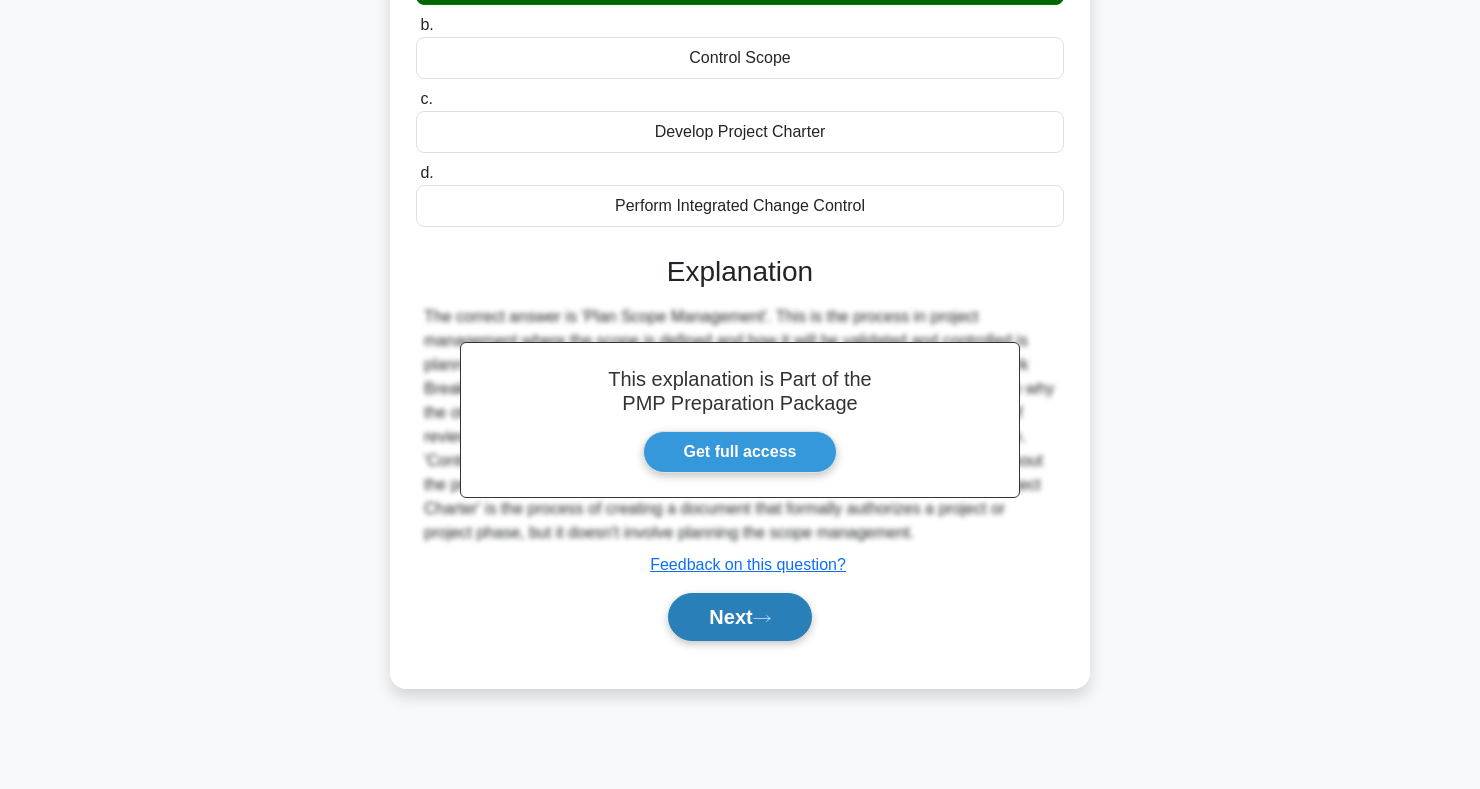 click on "Next" at bounding box center [739, 617] 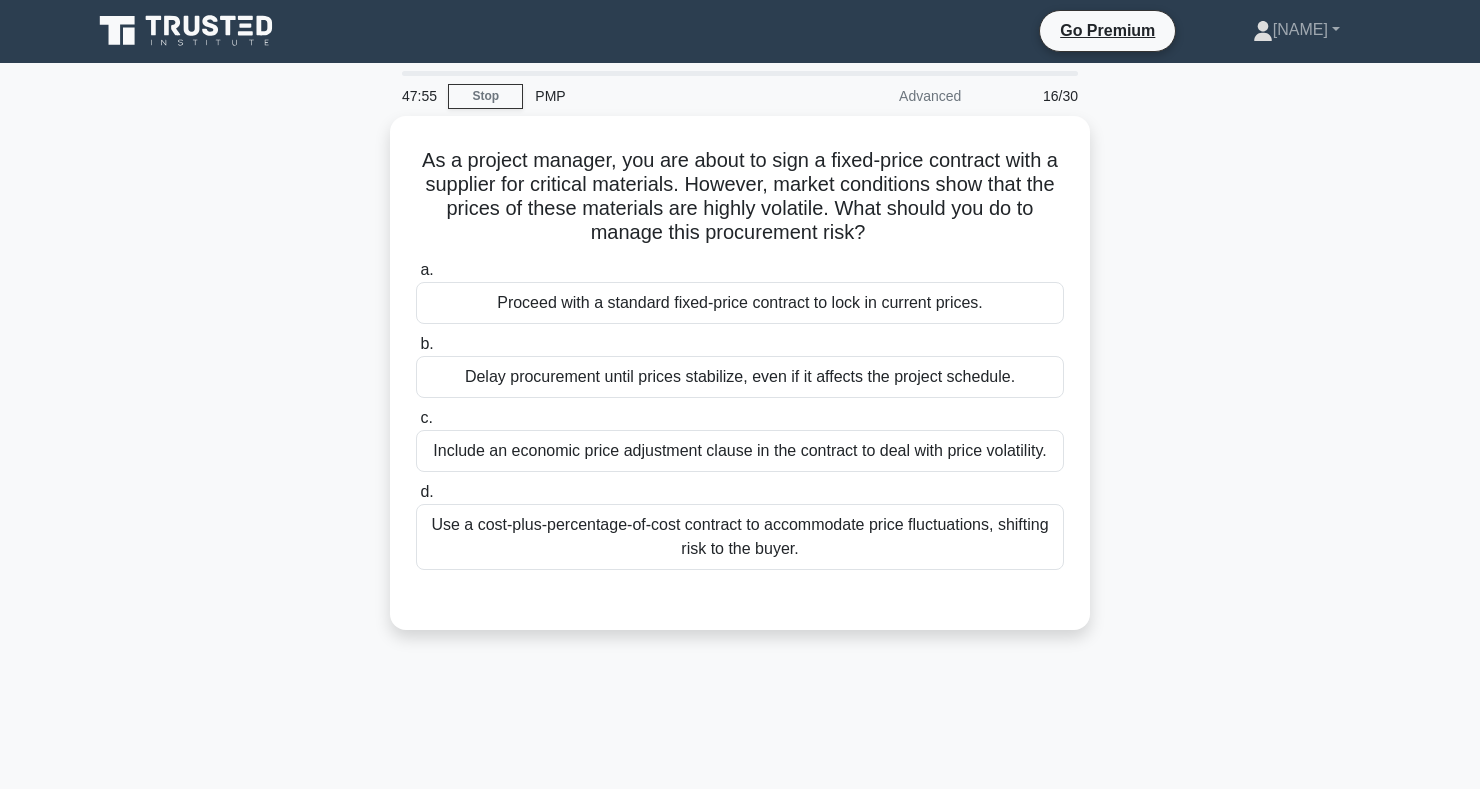 scroll, scrollTop: 0, scrollLeft: 0, axis: both 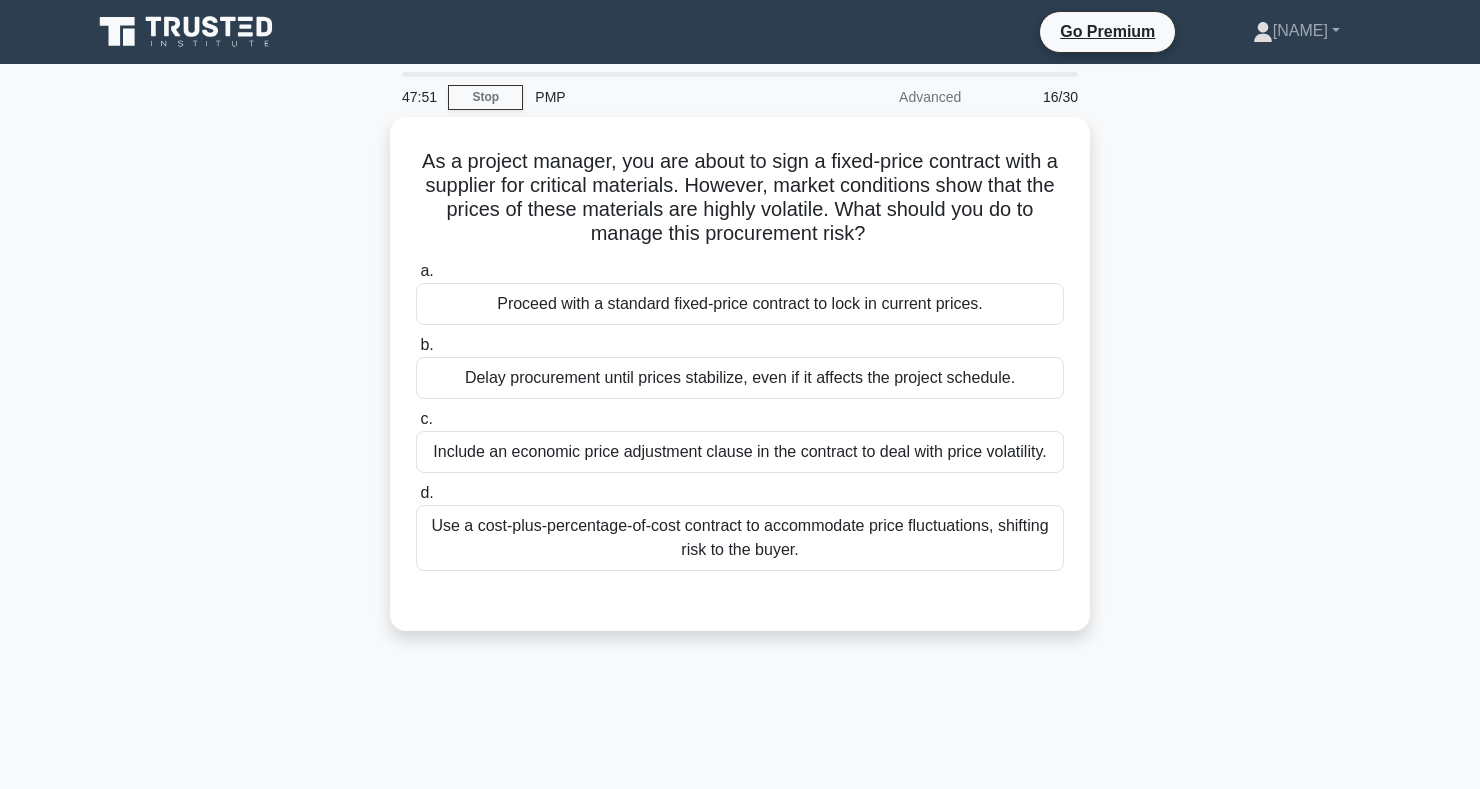 click on "47:51
Stop
PMP
Advanced
16/30
As a project manager, you are about to sign a fixed-price contract with a supplier for critical materials. However, market conditions show that the prices of these materials are highly volatile. What should you do to manage this procurement risk?
.spinner_0XTQ{transform-origin:center;animation:spinner_y6GP .75s linear infinite}@keyframes spinner_y6GP{100%{transform:rotate(360deg)}}
a. b. c. d." at bounding box center (740, 572) 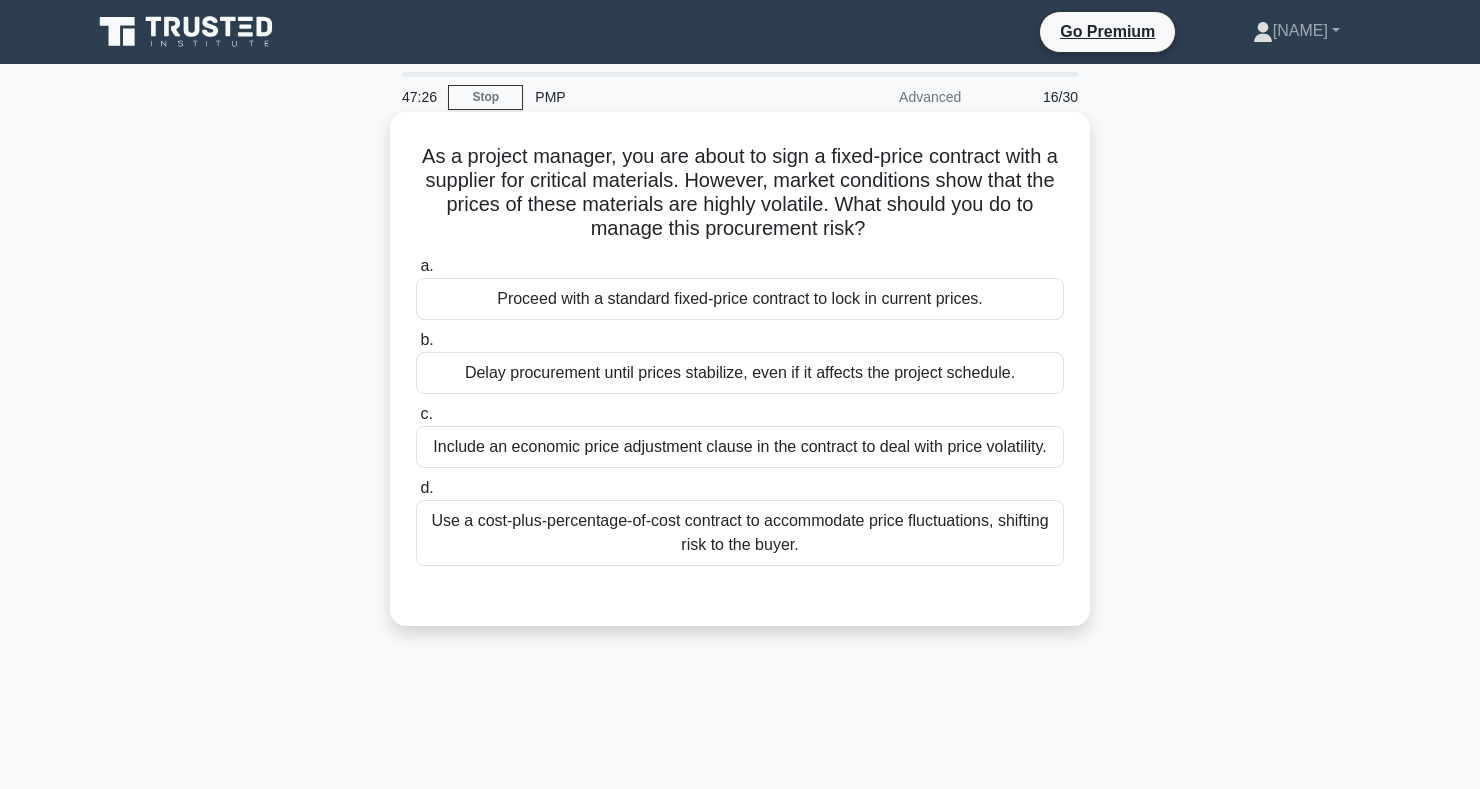 click on "Include an economic price adjustment clause in the contract to deal with price volatility." at bounding box center (740, 447) 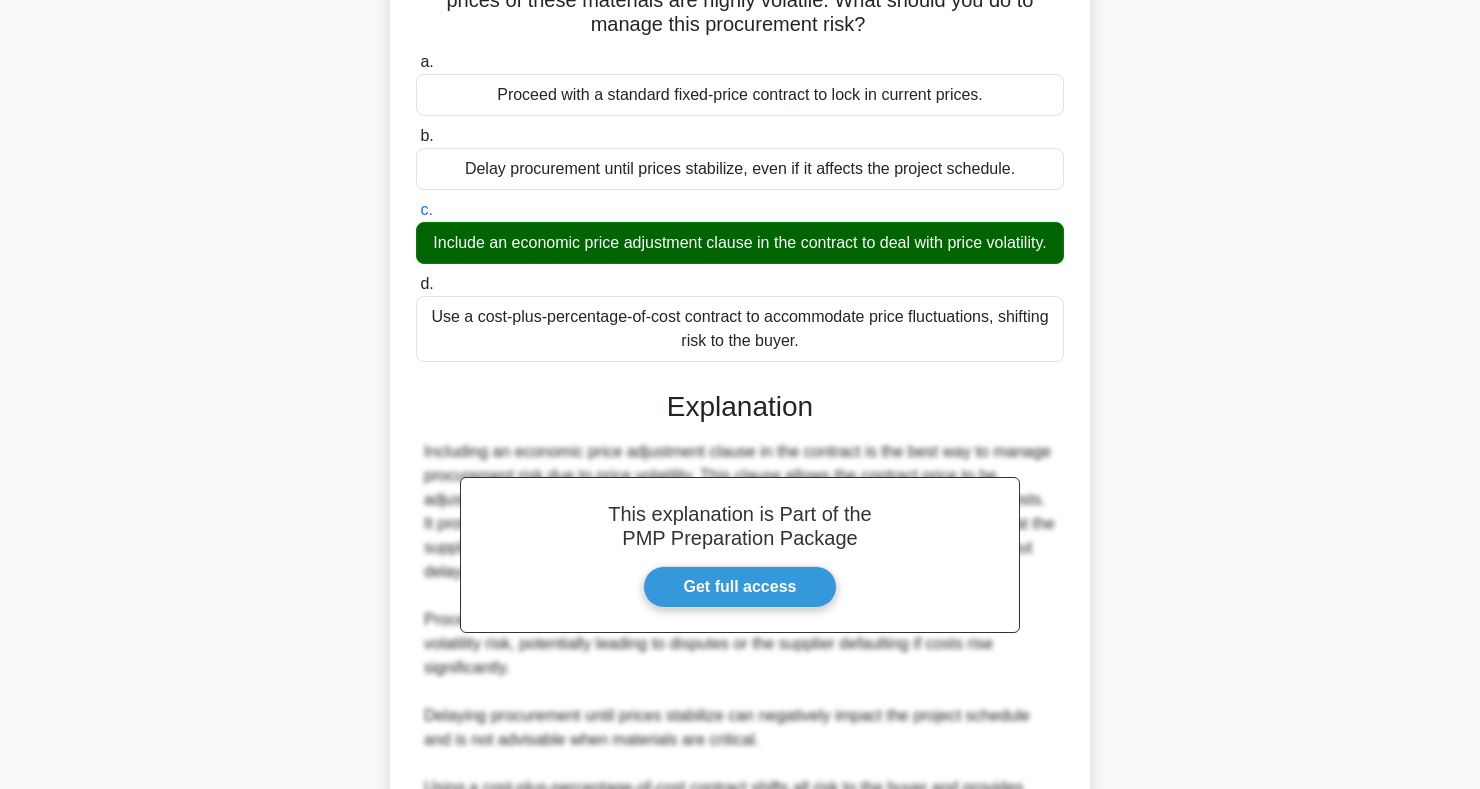 scroll, scrollTop: 443, scrollLeft: 0, axis: vertical 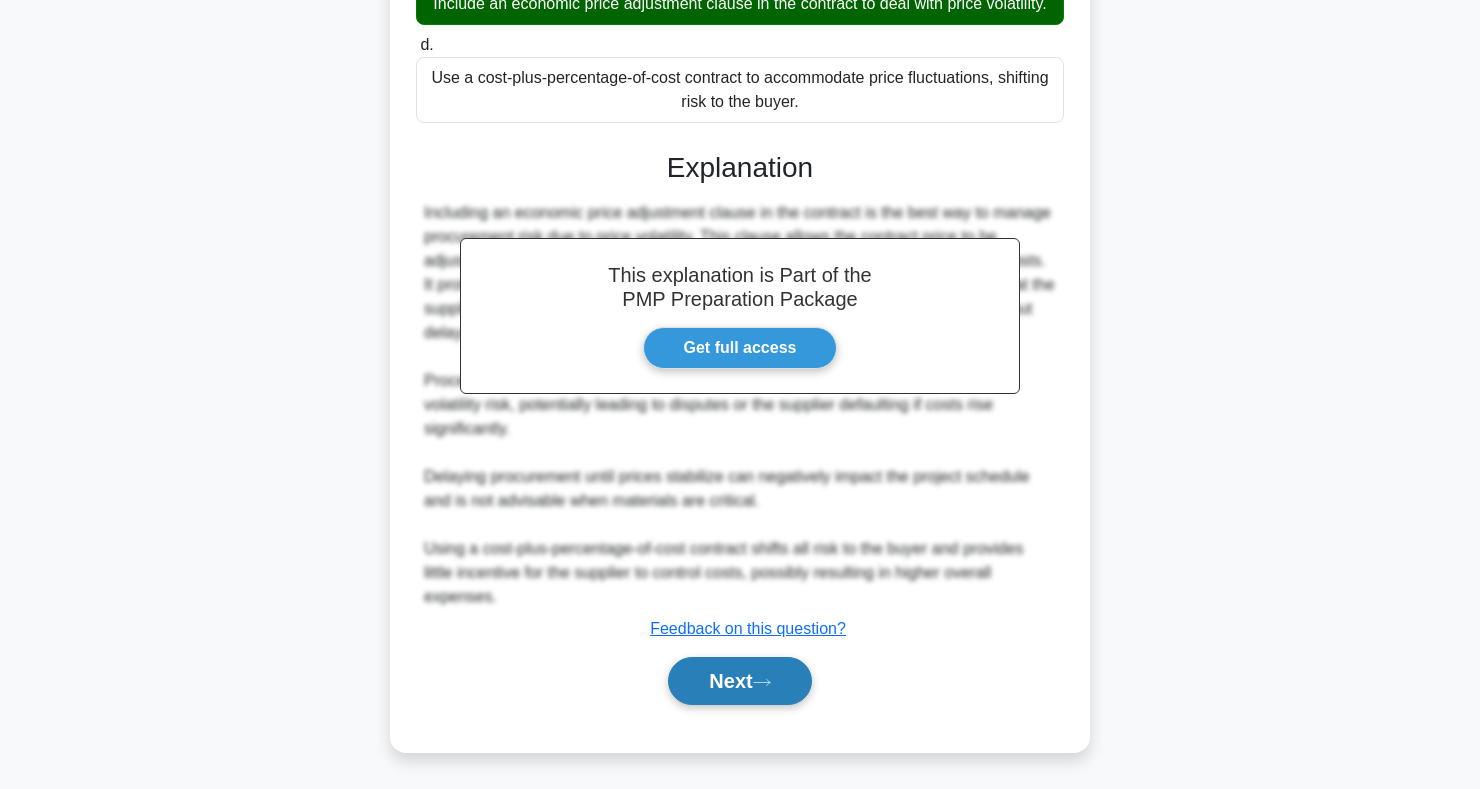 click on "Next" at bounding box center [739, 681] 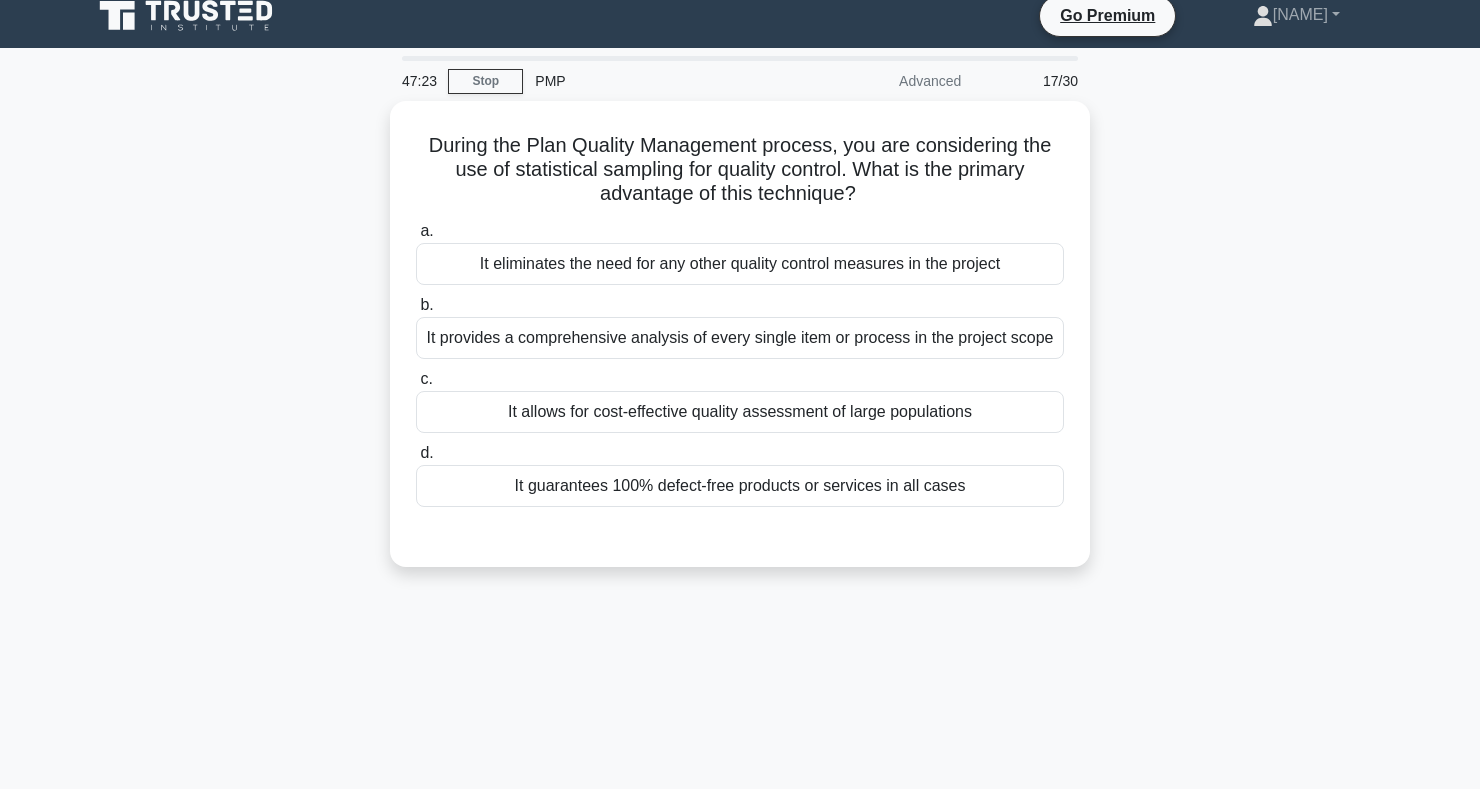 scroll, scrollTop: 0, scrollLeft: 0, axis: both 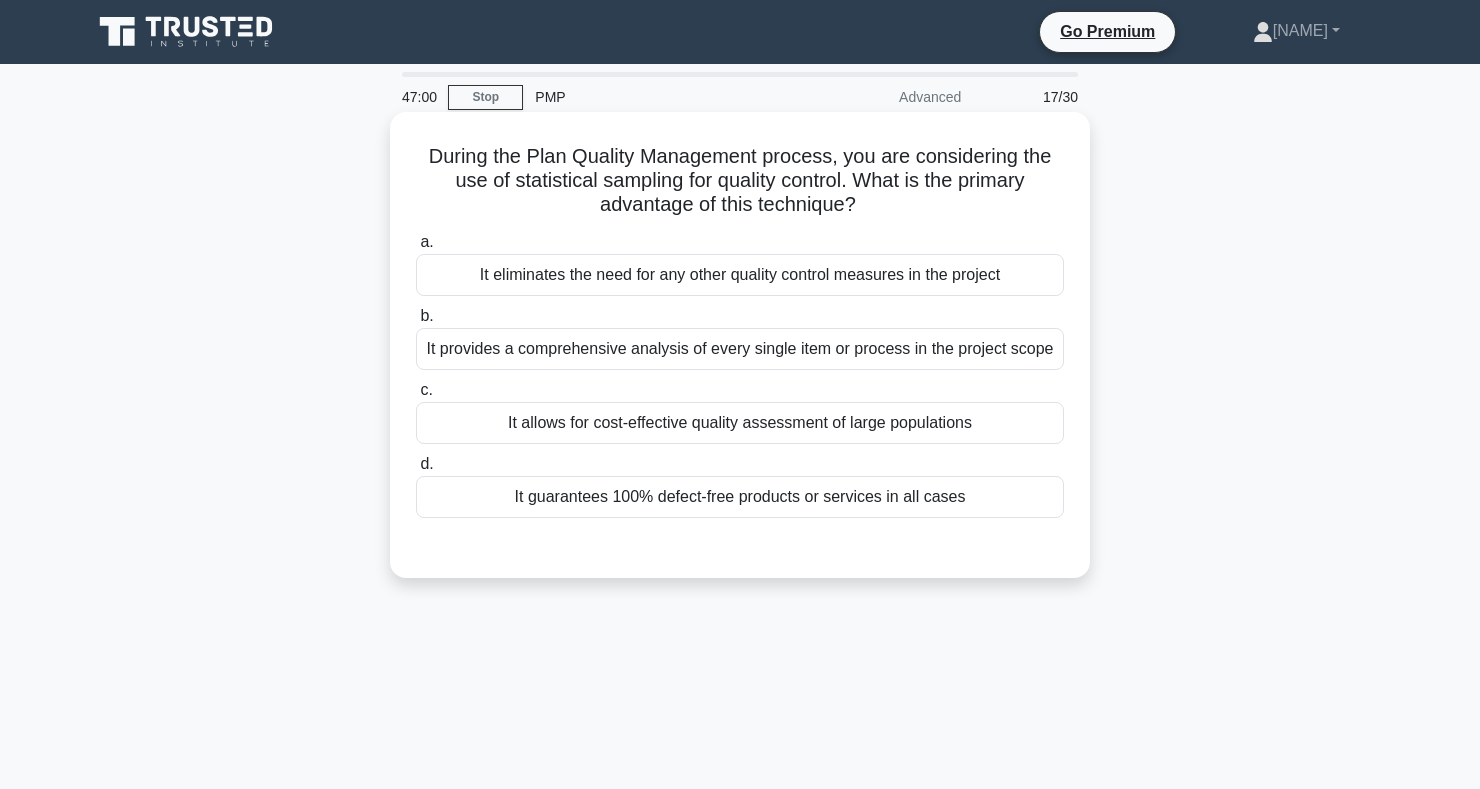 click on "It allows for cost-effective quality assessment of large populations" at bounding box center [740, 423] 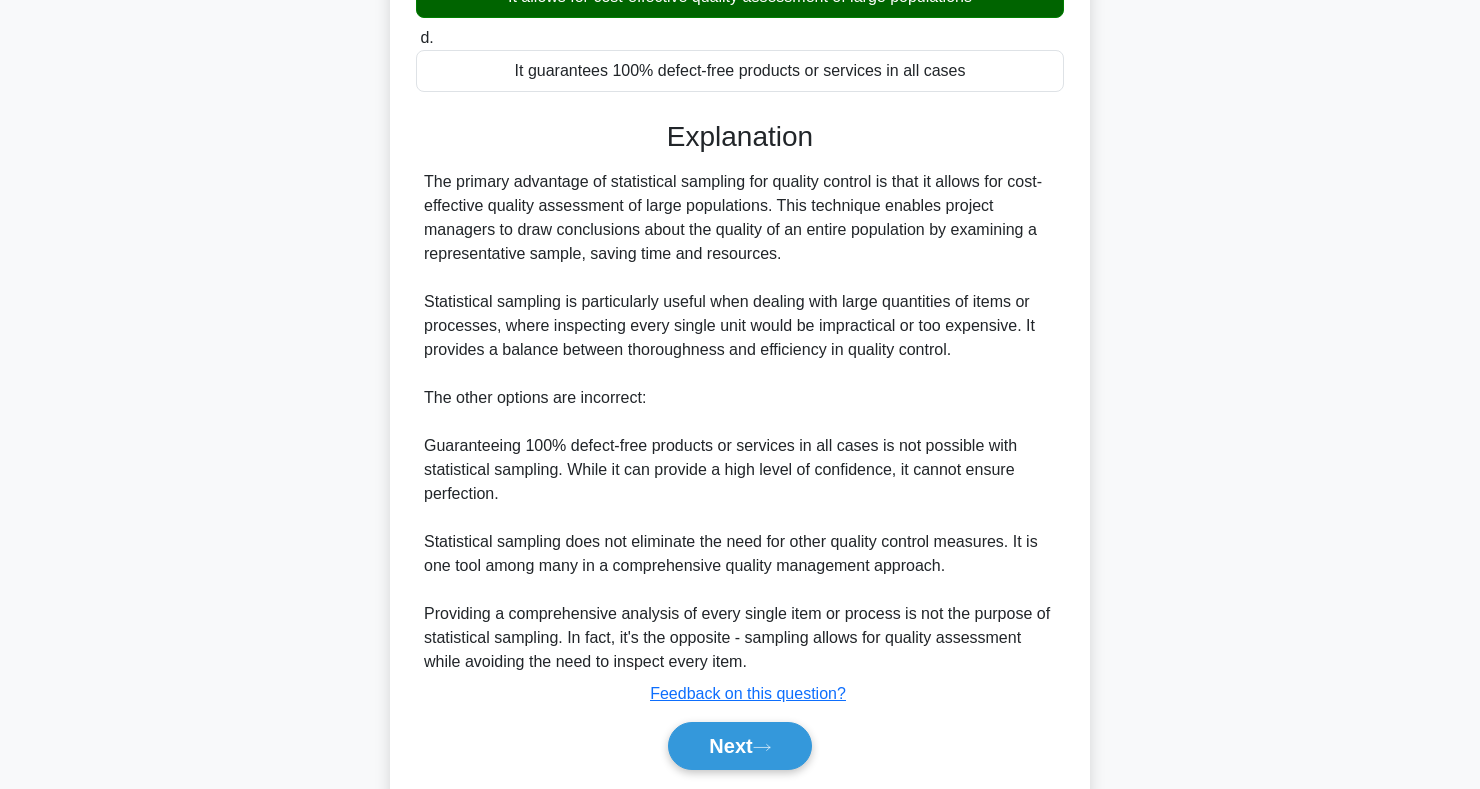 scroll, scrollTop: 491, scrollLeft: 0, axis: vertical 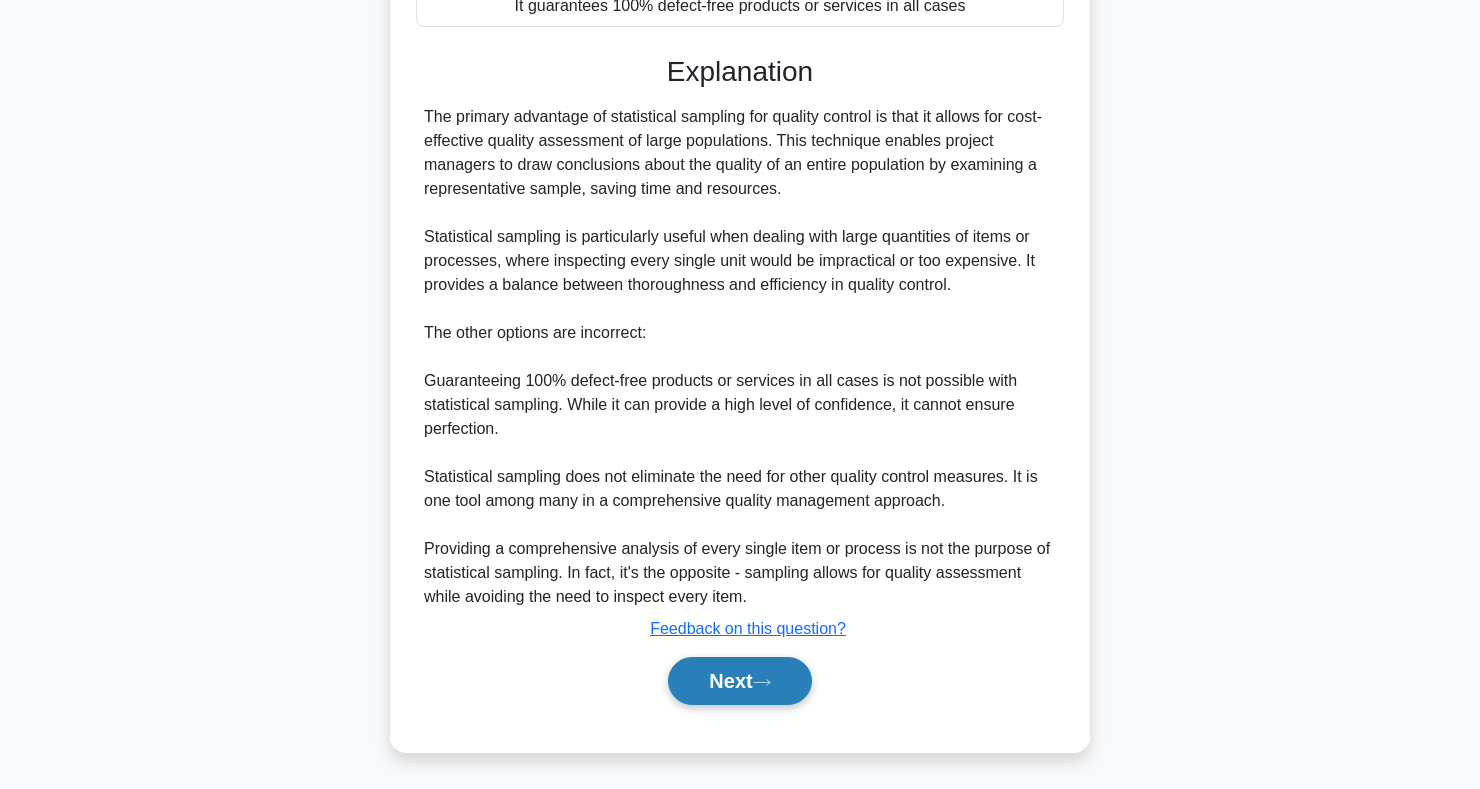 click on "Next" at bounding box center [739, 681] 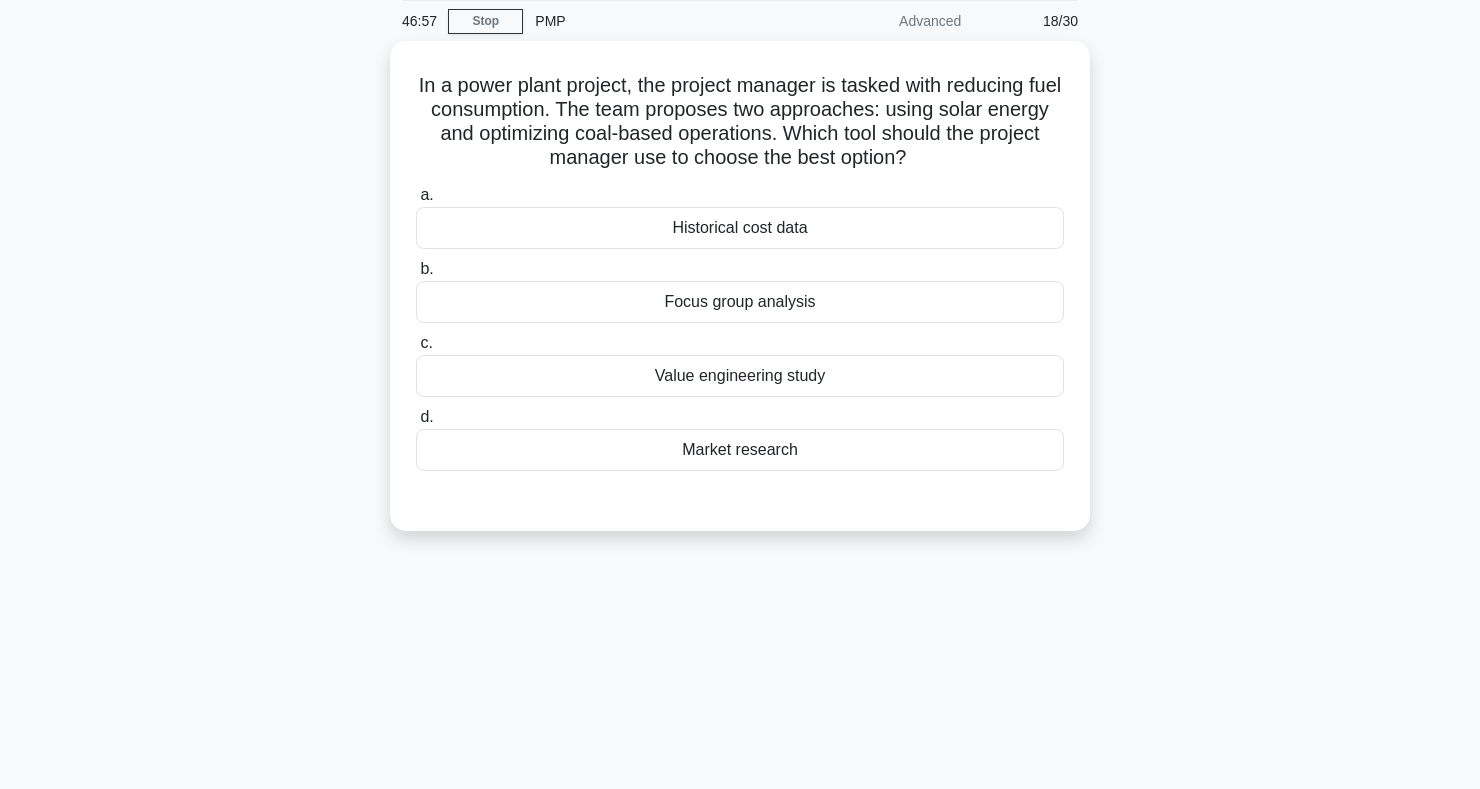 scroll, scrollTop: 0, scrollLeft: 0, axis: both 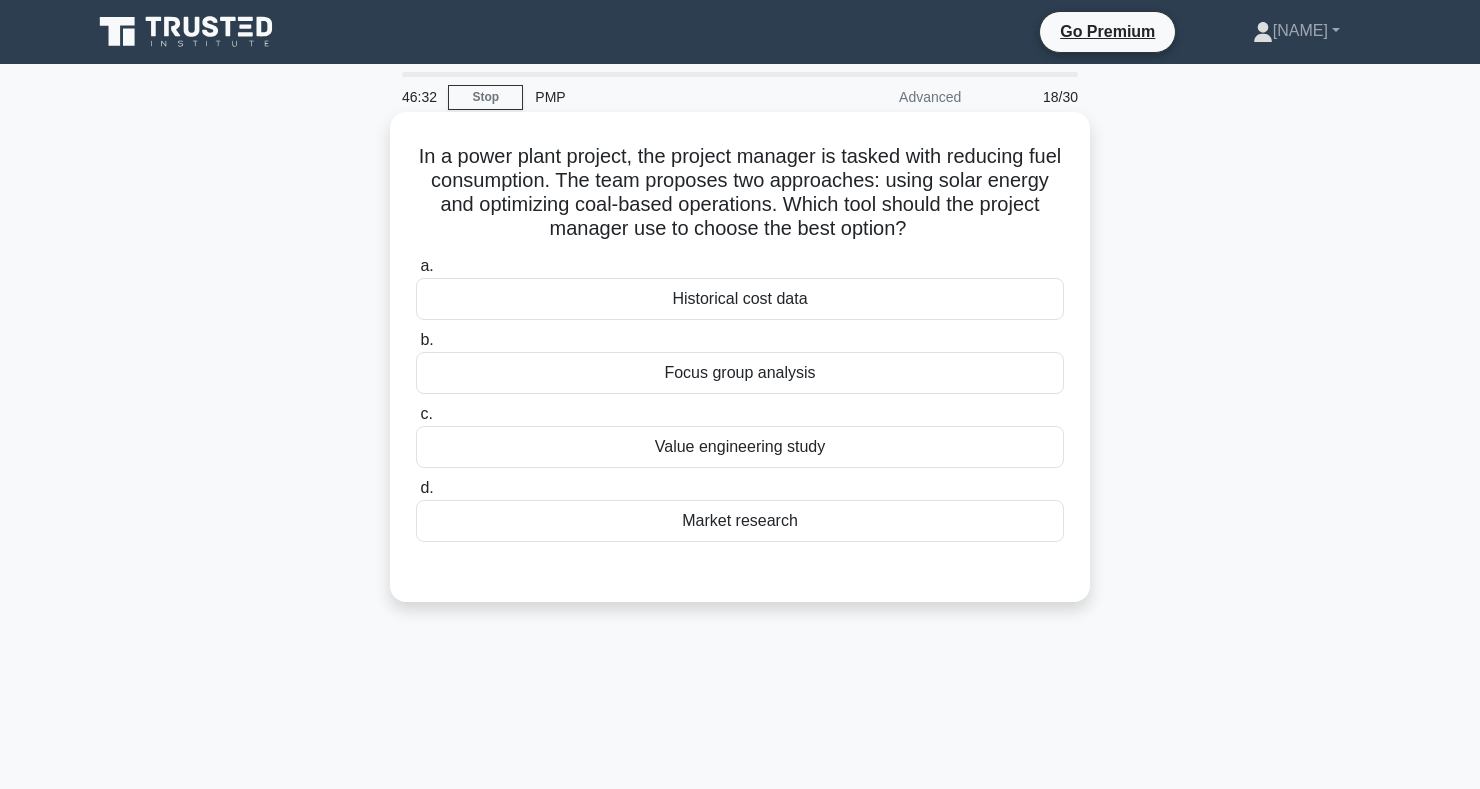 click on "Focus group analysis" at bounding box center [740, 373] 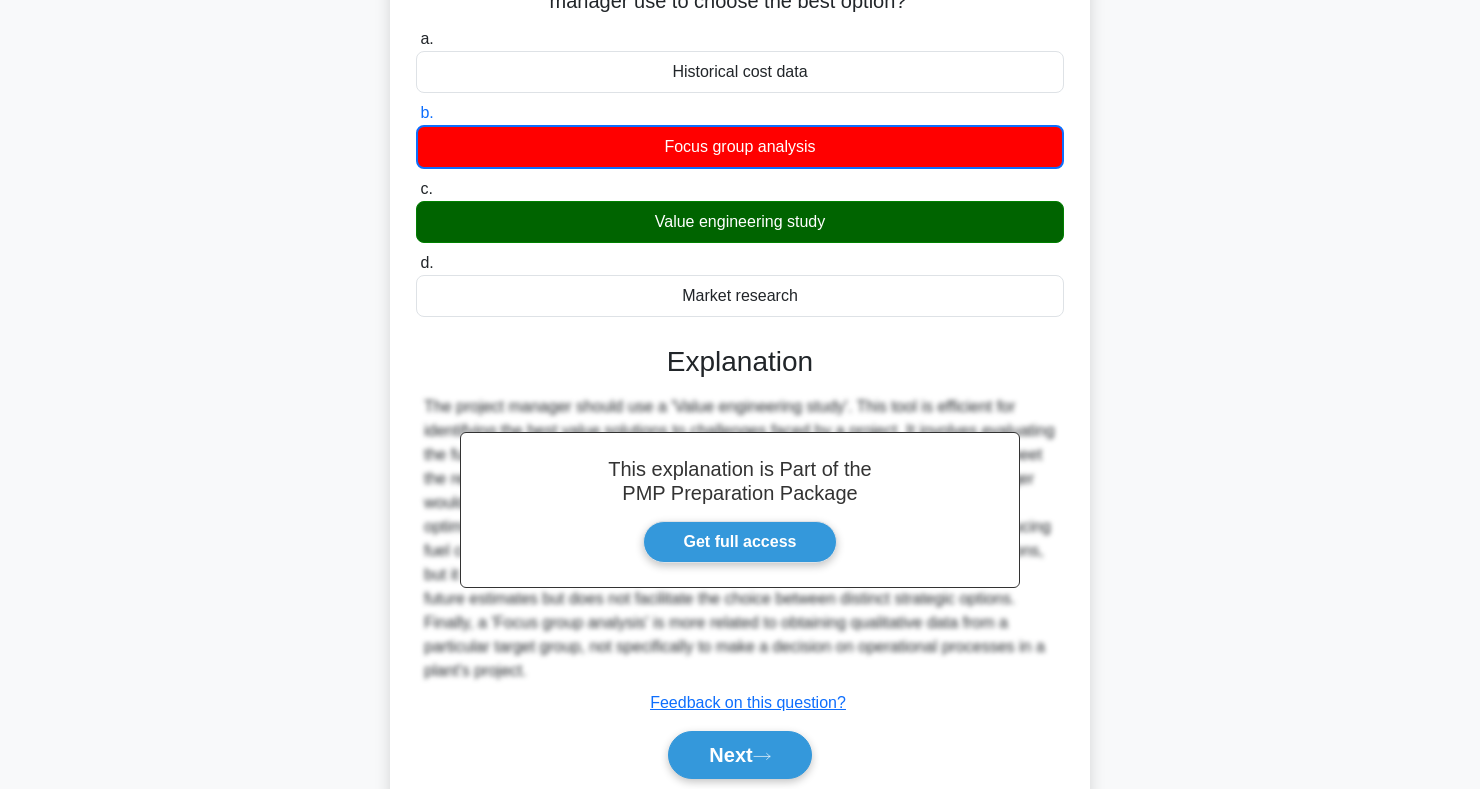 scroll, scrollTop: 301, scrollLeft: 0, axis: vertical 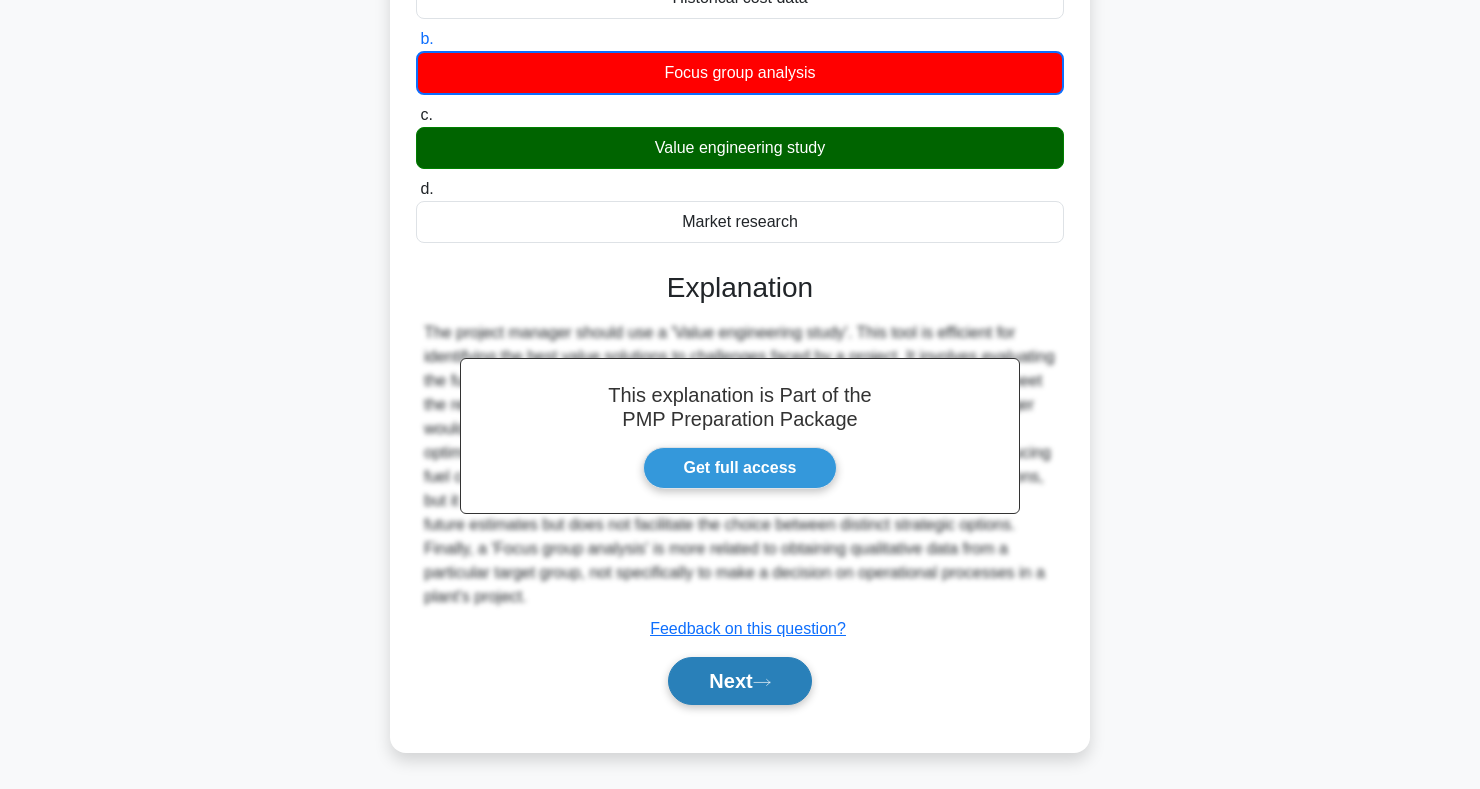click on "Next" at bounding box center [739, 681] 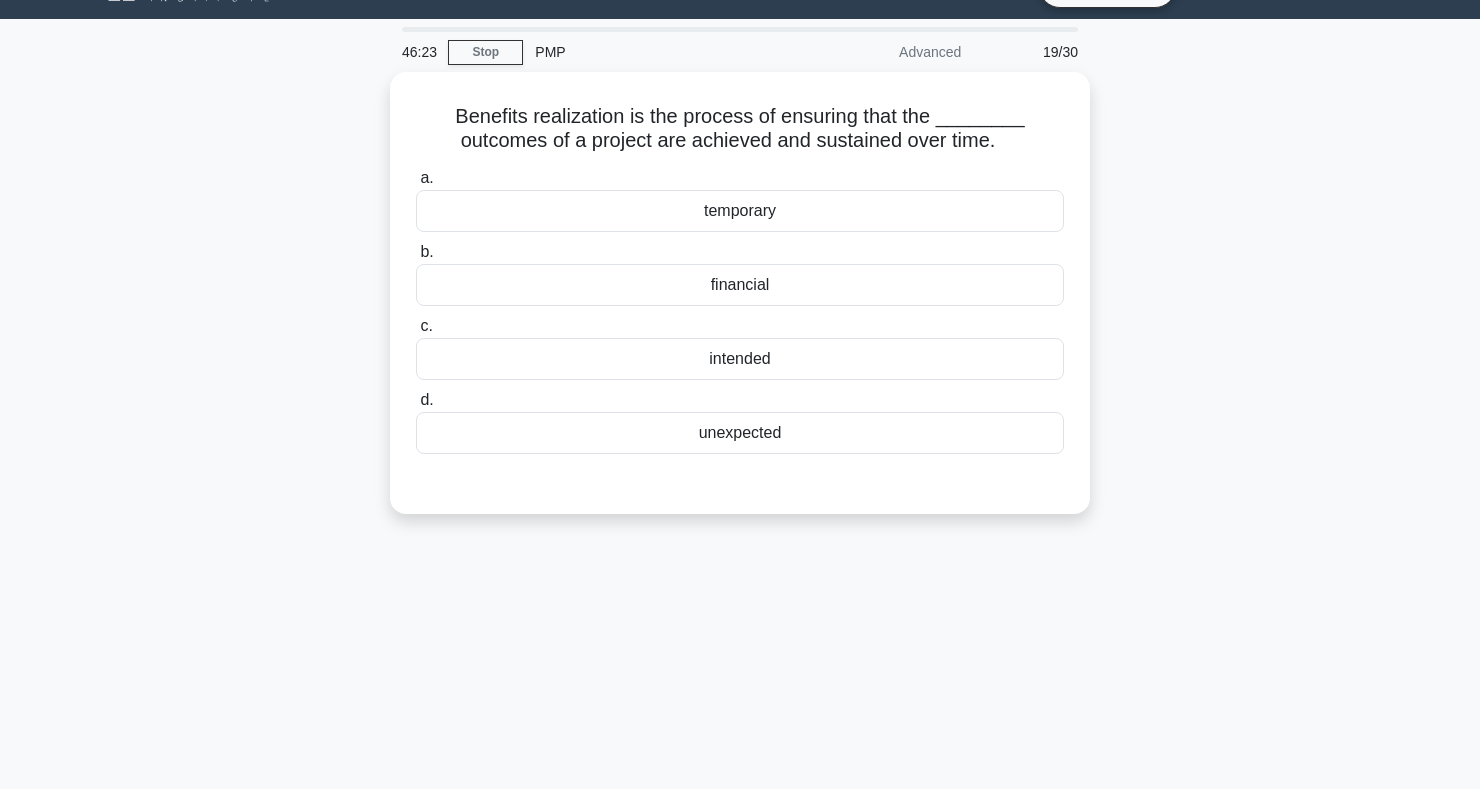 scroll, scrollTop: 0, scrollLeft: 0, axis: both 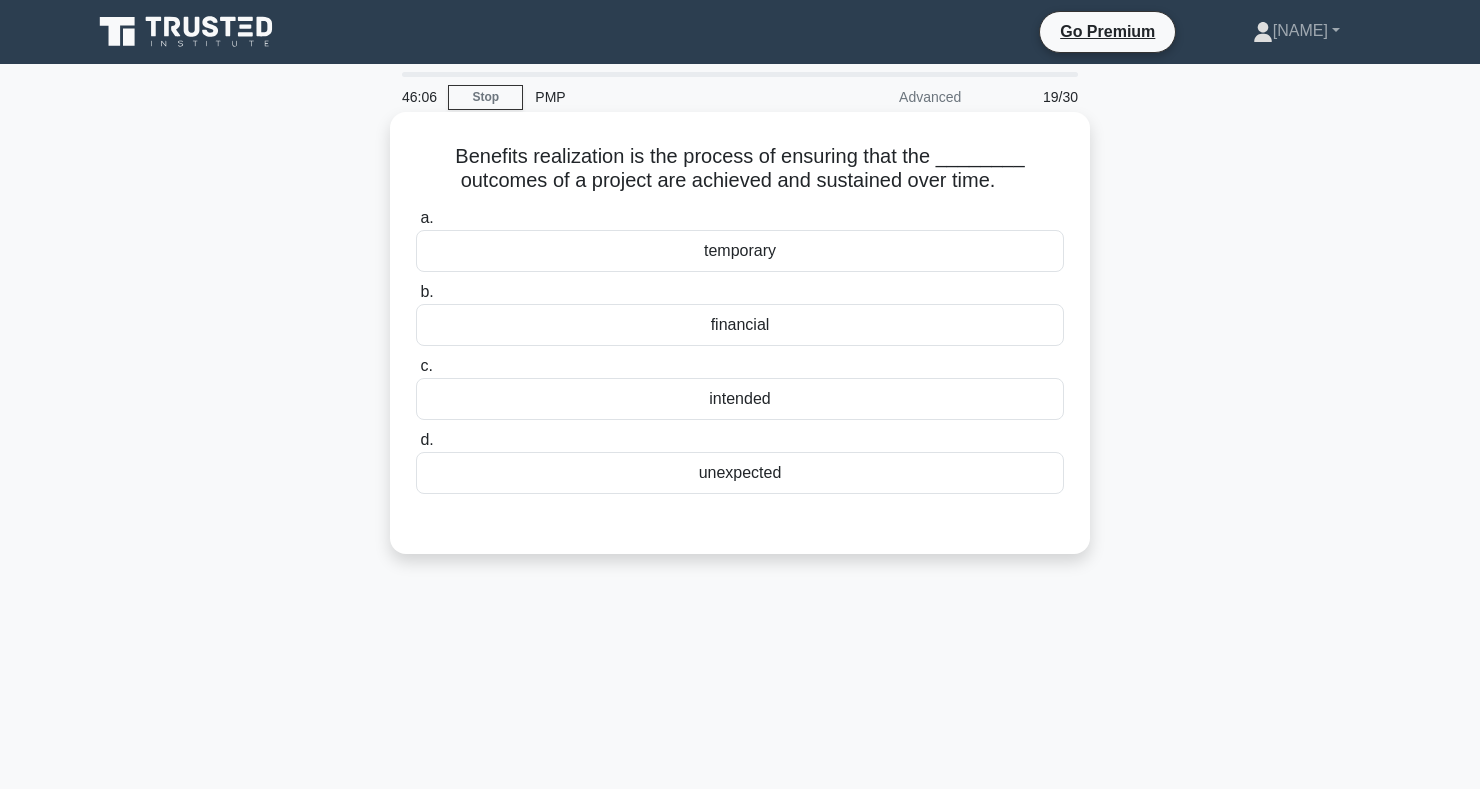 click on "financial" at bounding box center [740, 325] 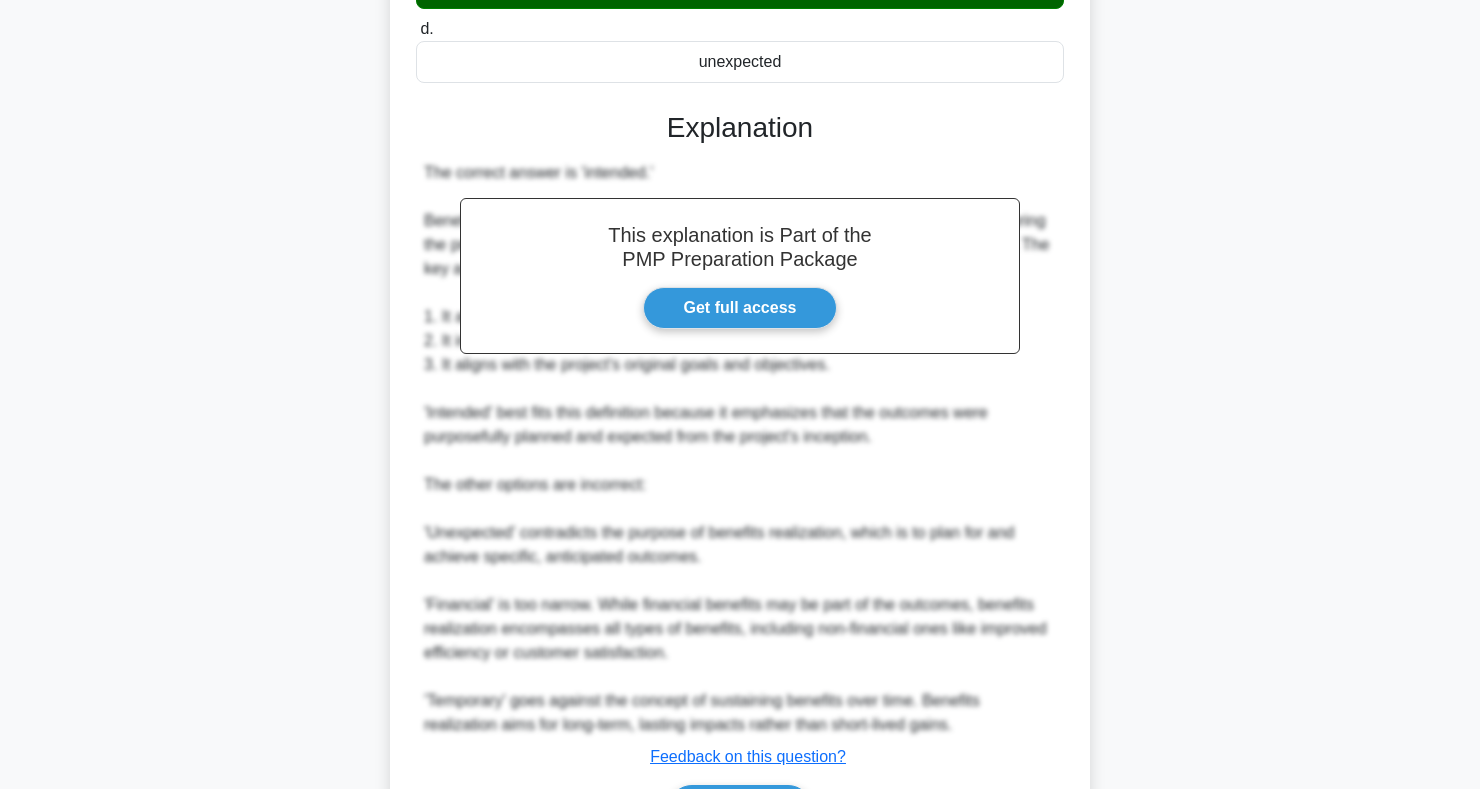 scroll, scrollTop: 541, scrollLeft: 0, axis: vertical 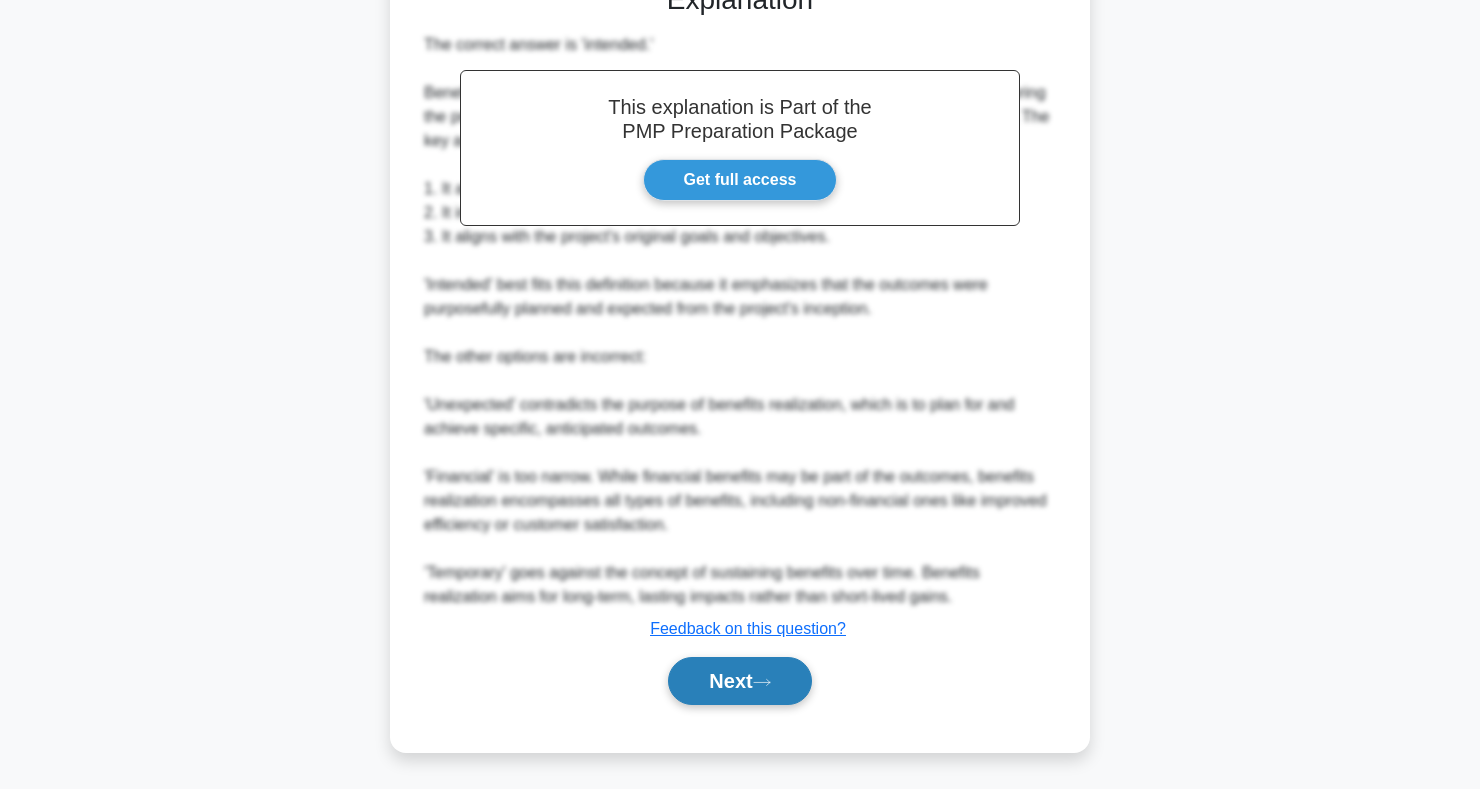 click on "Next" at bounding box center (739, 681) 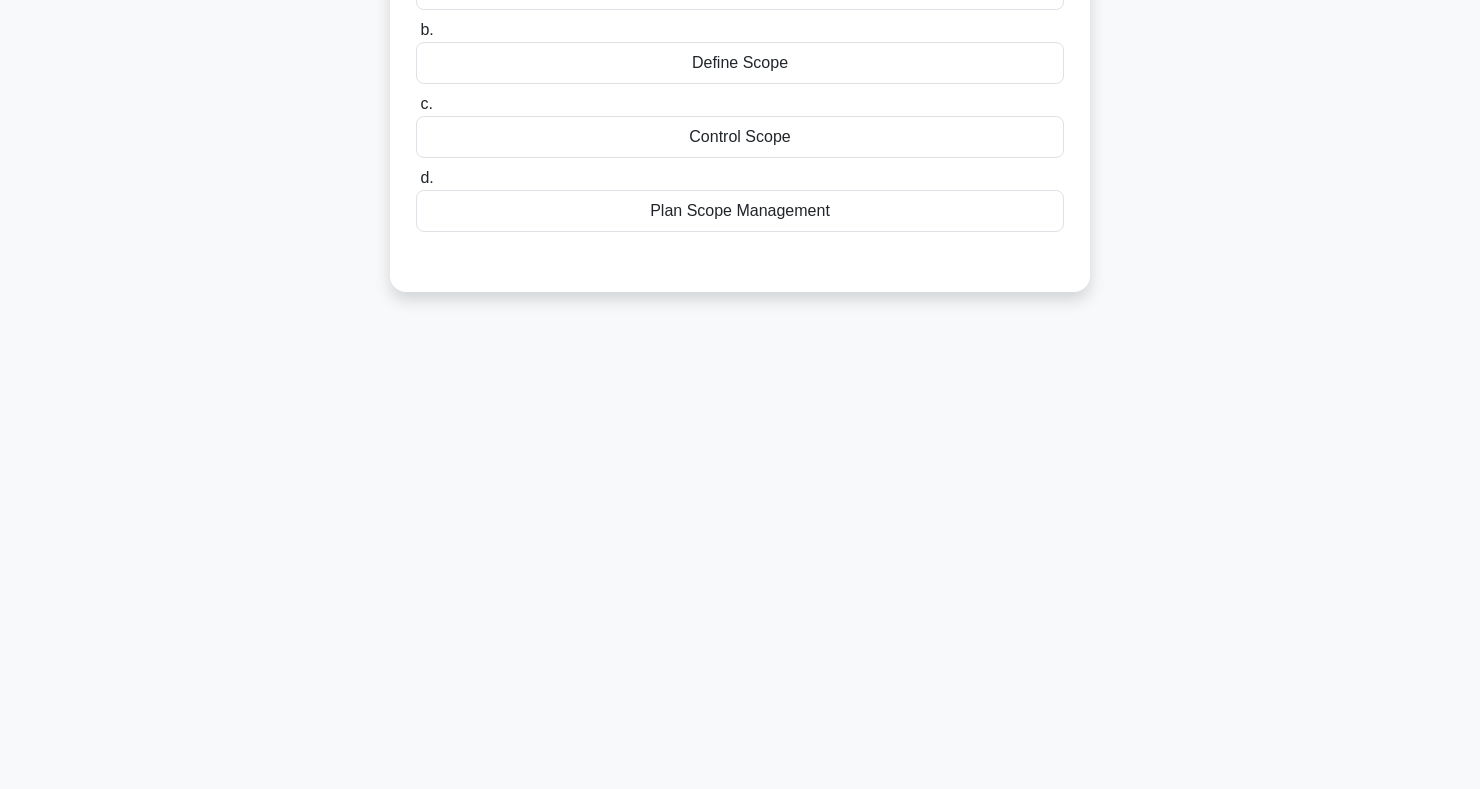 scroll, scrollTop: 0, scrollLeft: 0, axis: both 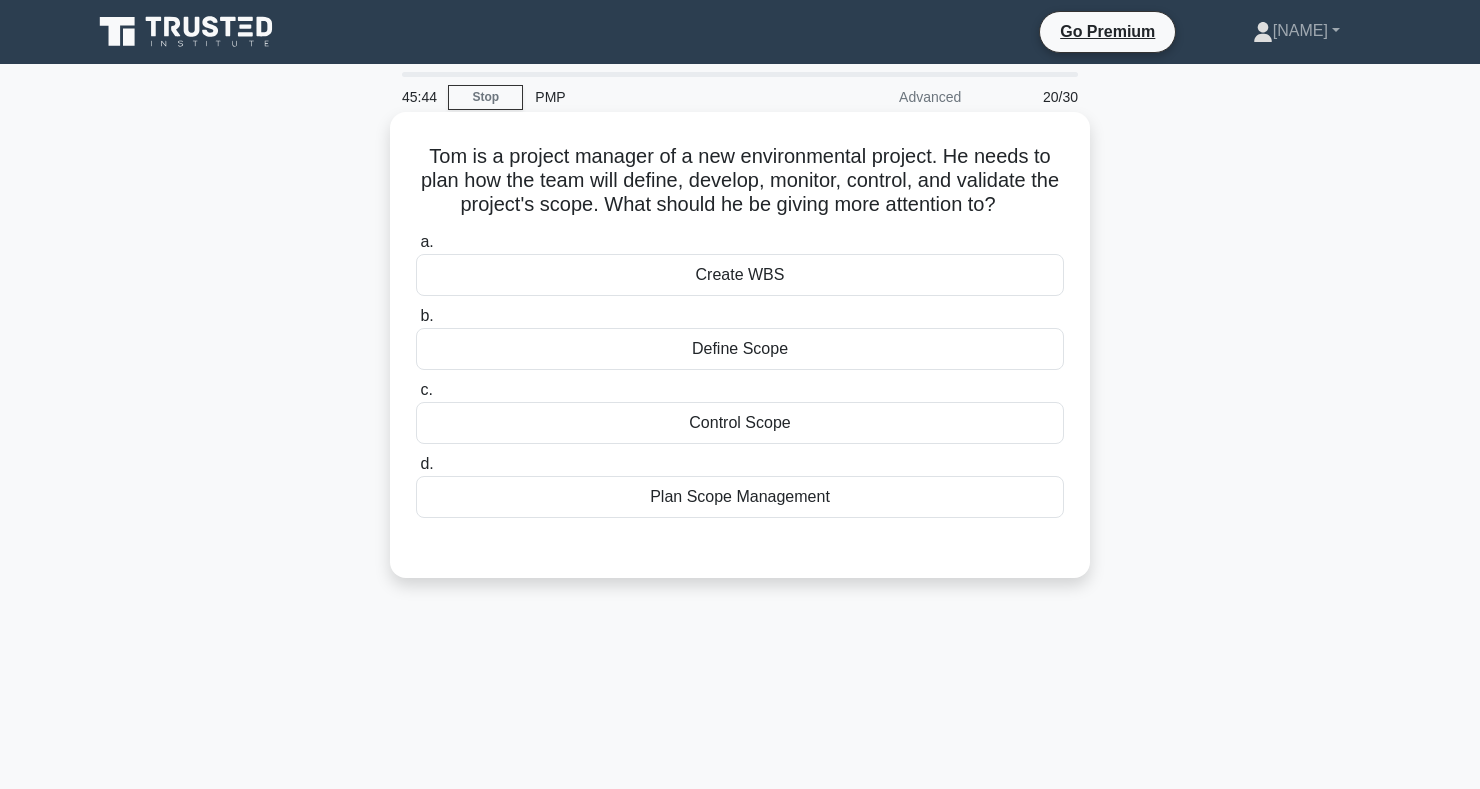 click on "Control Scope" at bounding box center [740, 423] 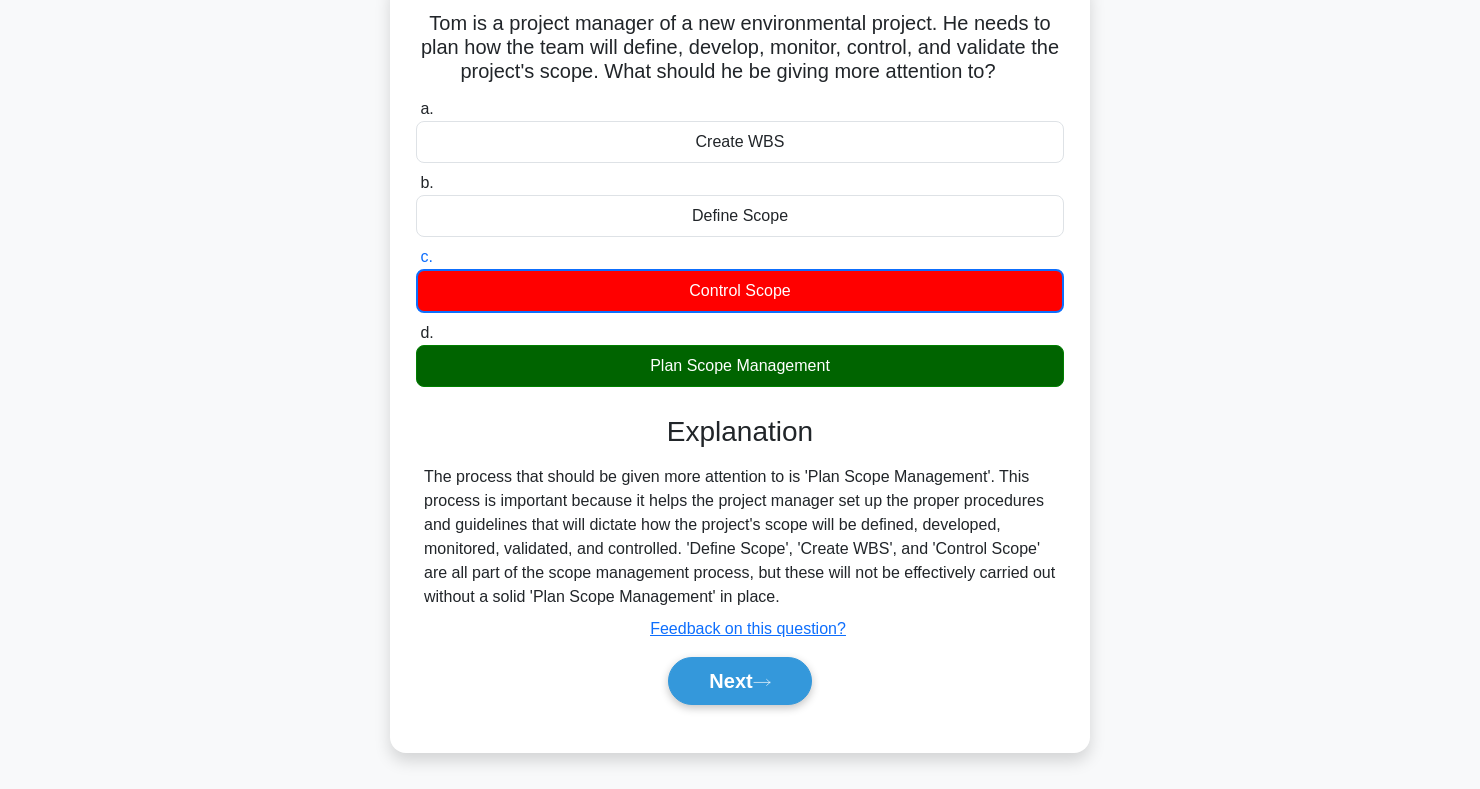 scroll, scrollTop: 141, scrollLeft: 0, axis: vertical 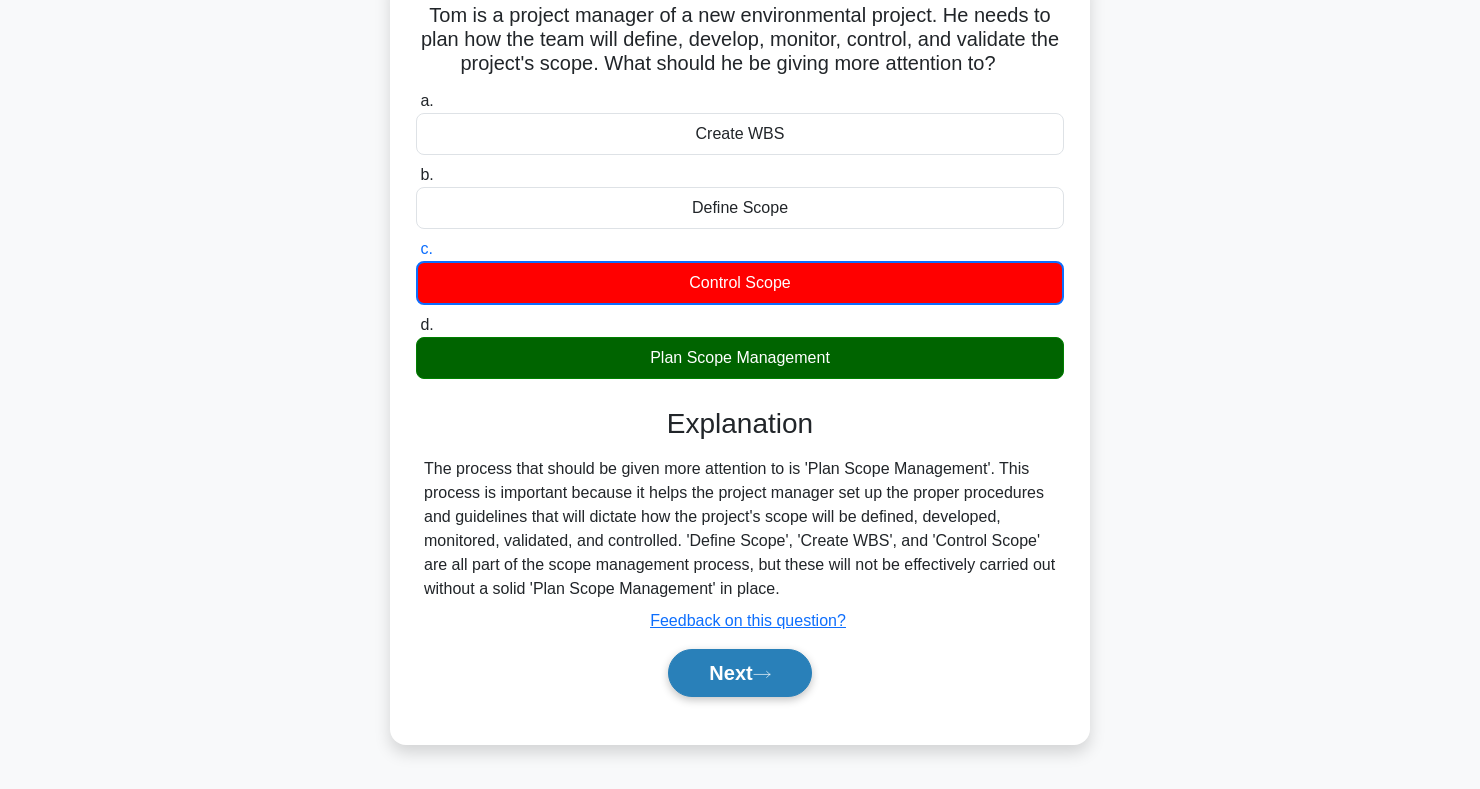 click on "Next" at bounding box center (739, 673) 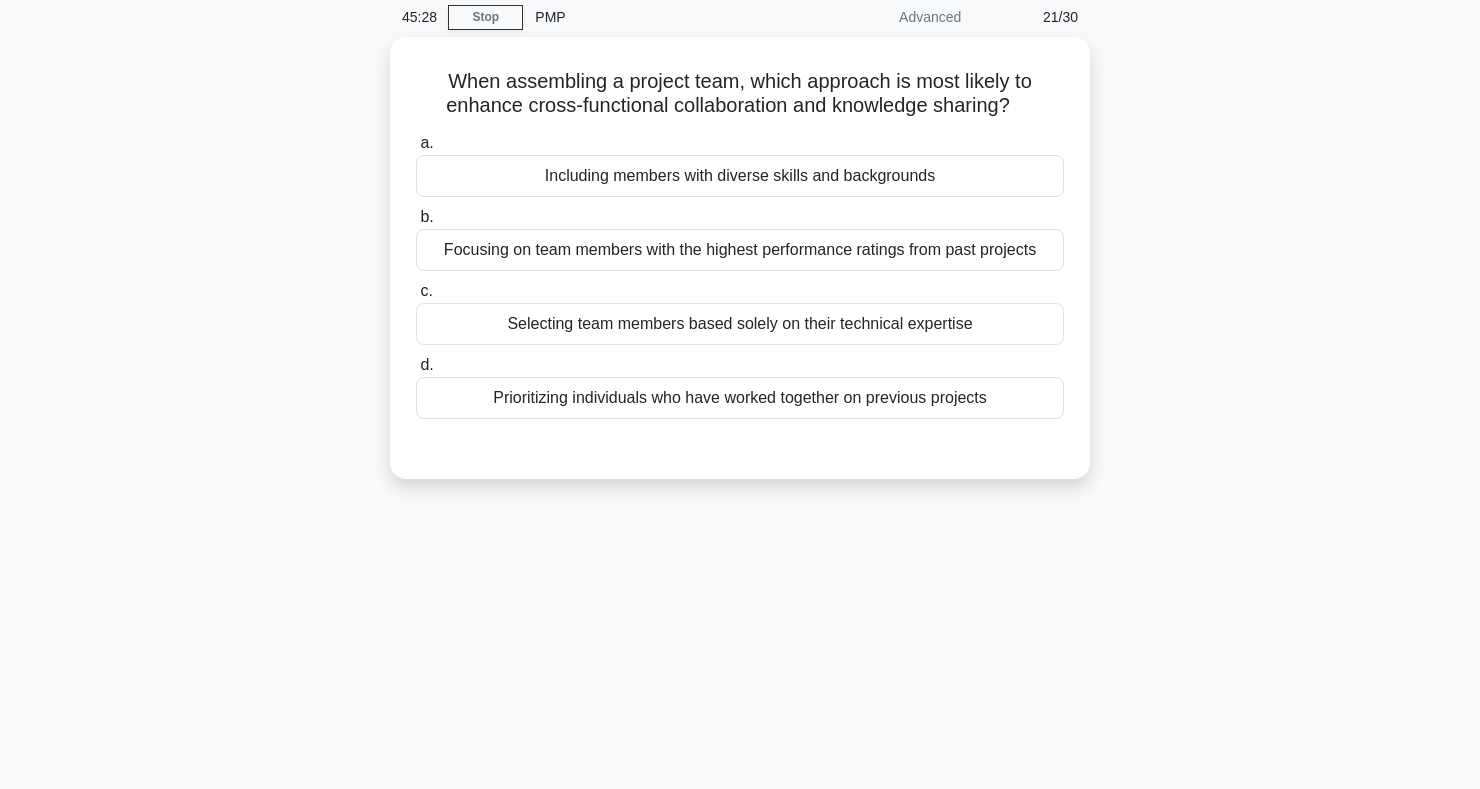 scroll, scrollTop: 0, scrollLeft: 0, axis: both 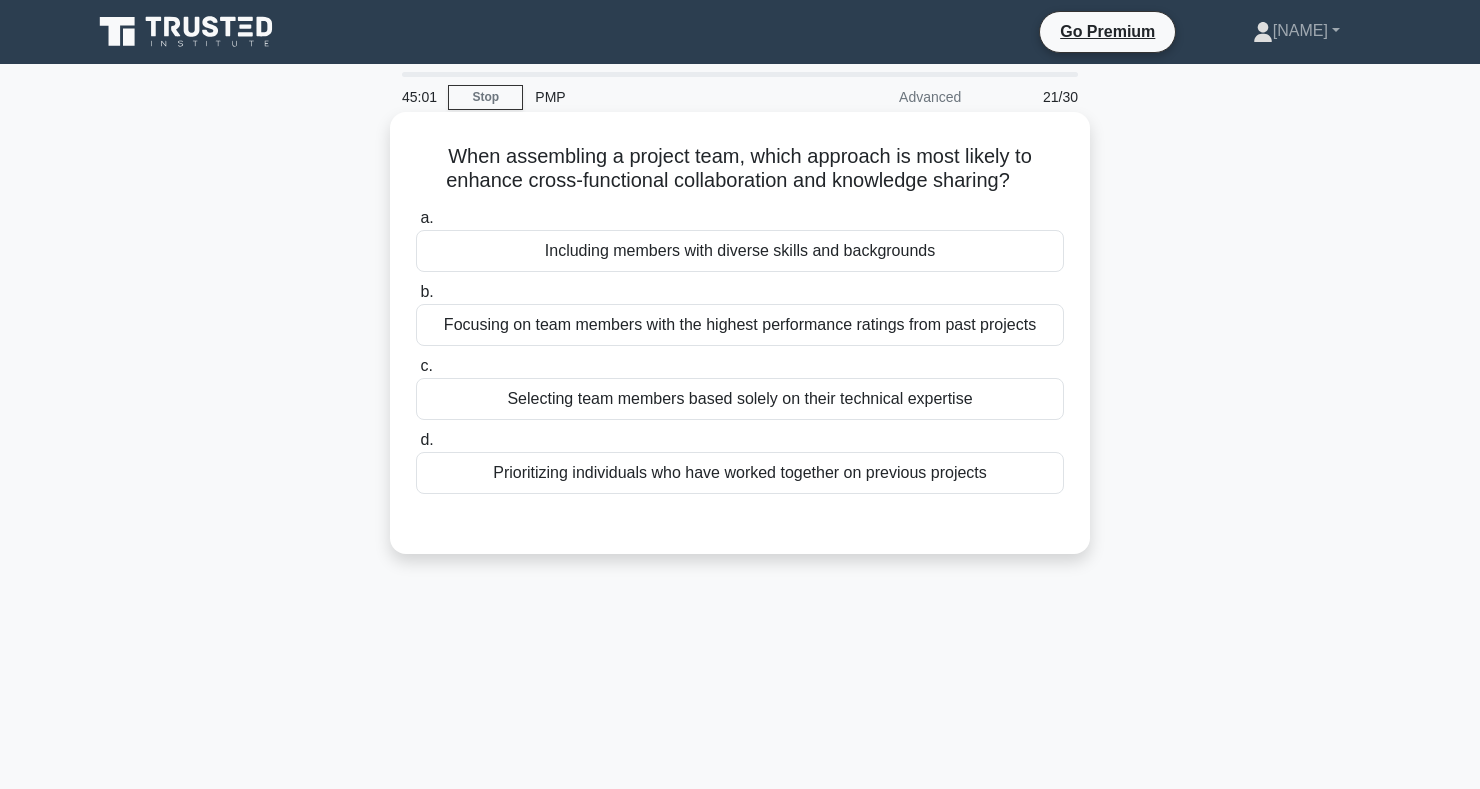 click on "Including members with diverse skills and backgrounds" at bounding box center (740, 251) 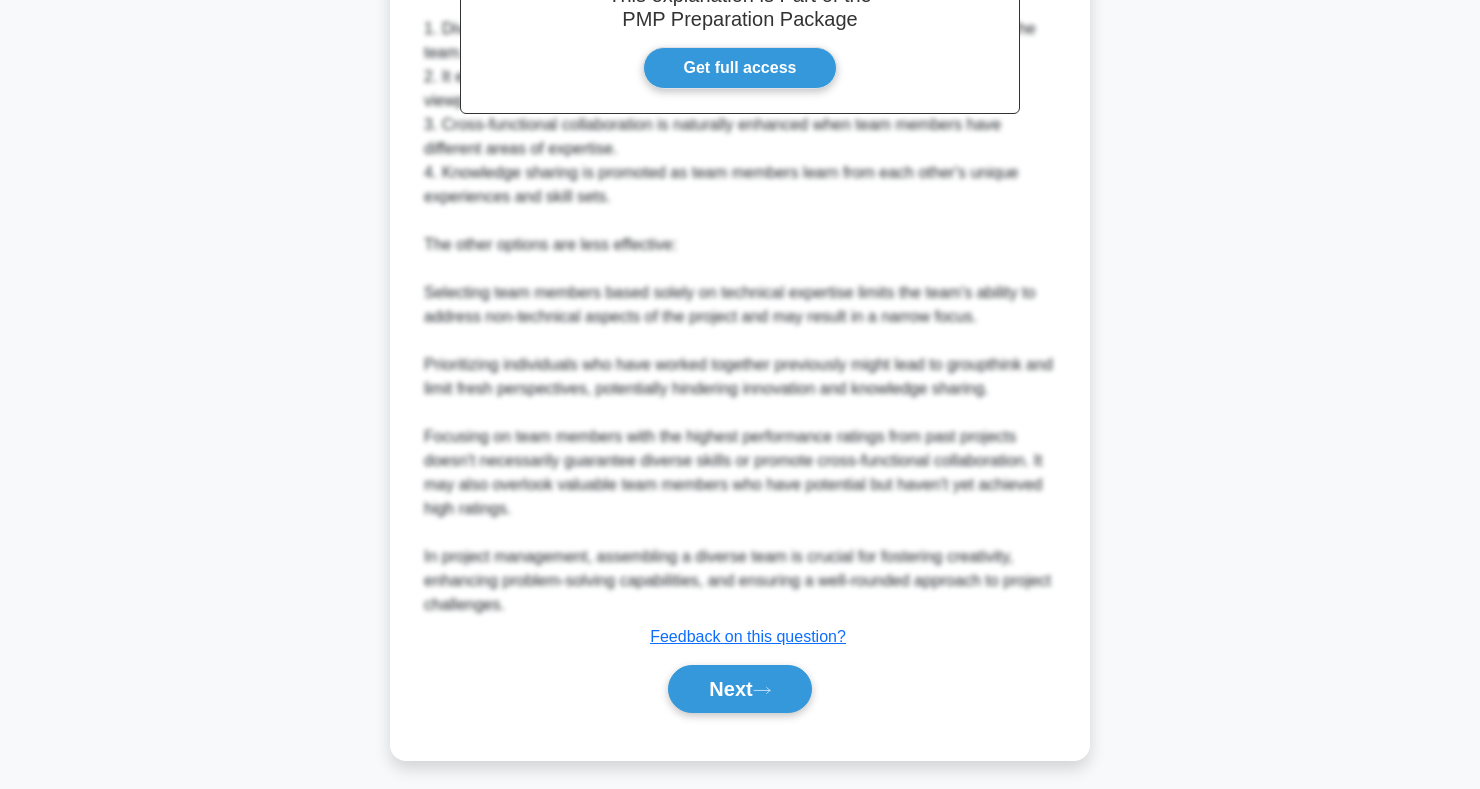 scroll, scrollTop: 659, scrollLeft: 0, axis: vertical 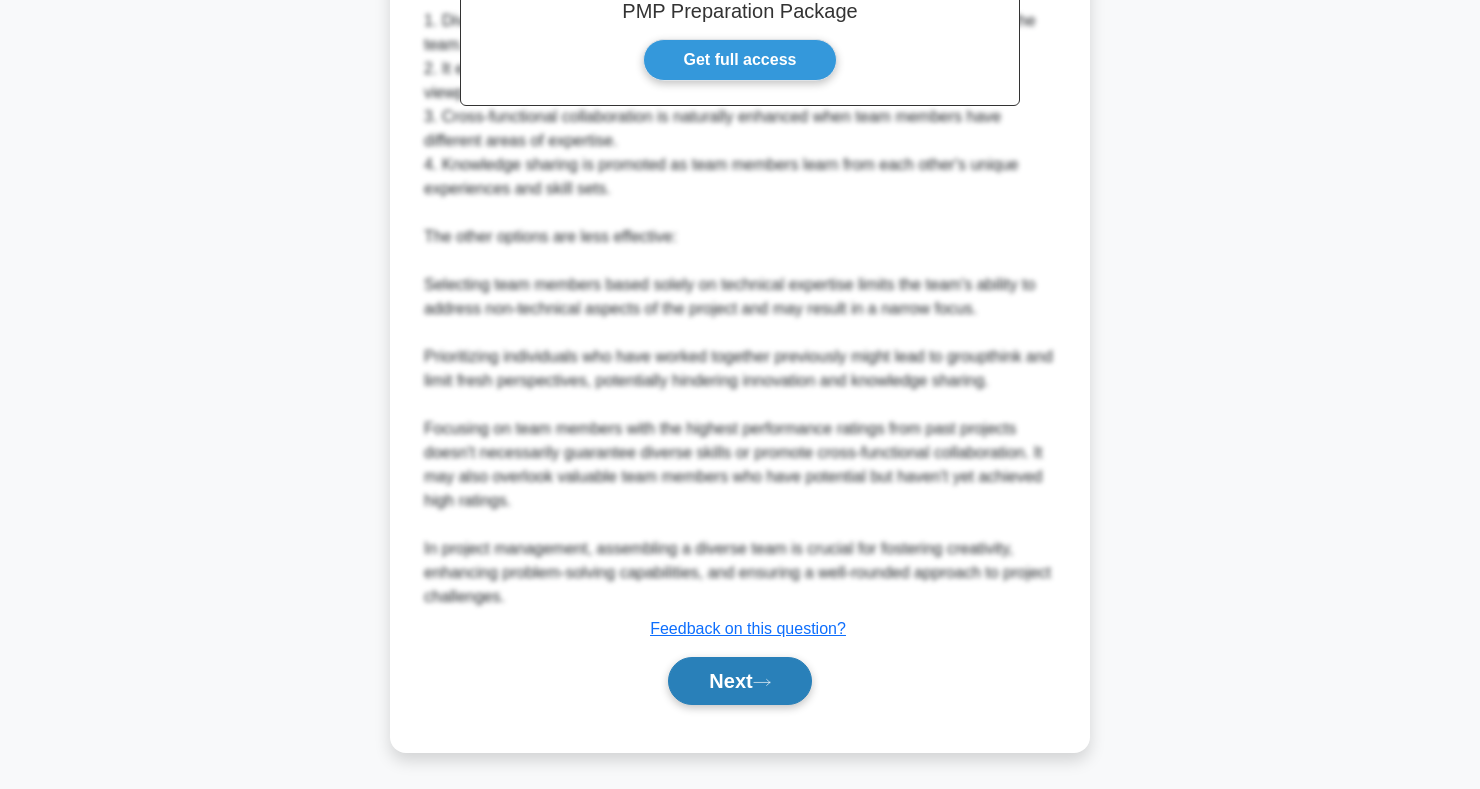 click on "Next" at bounding box center (739, 681) 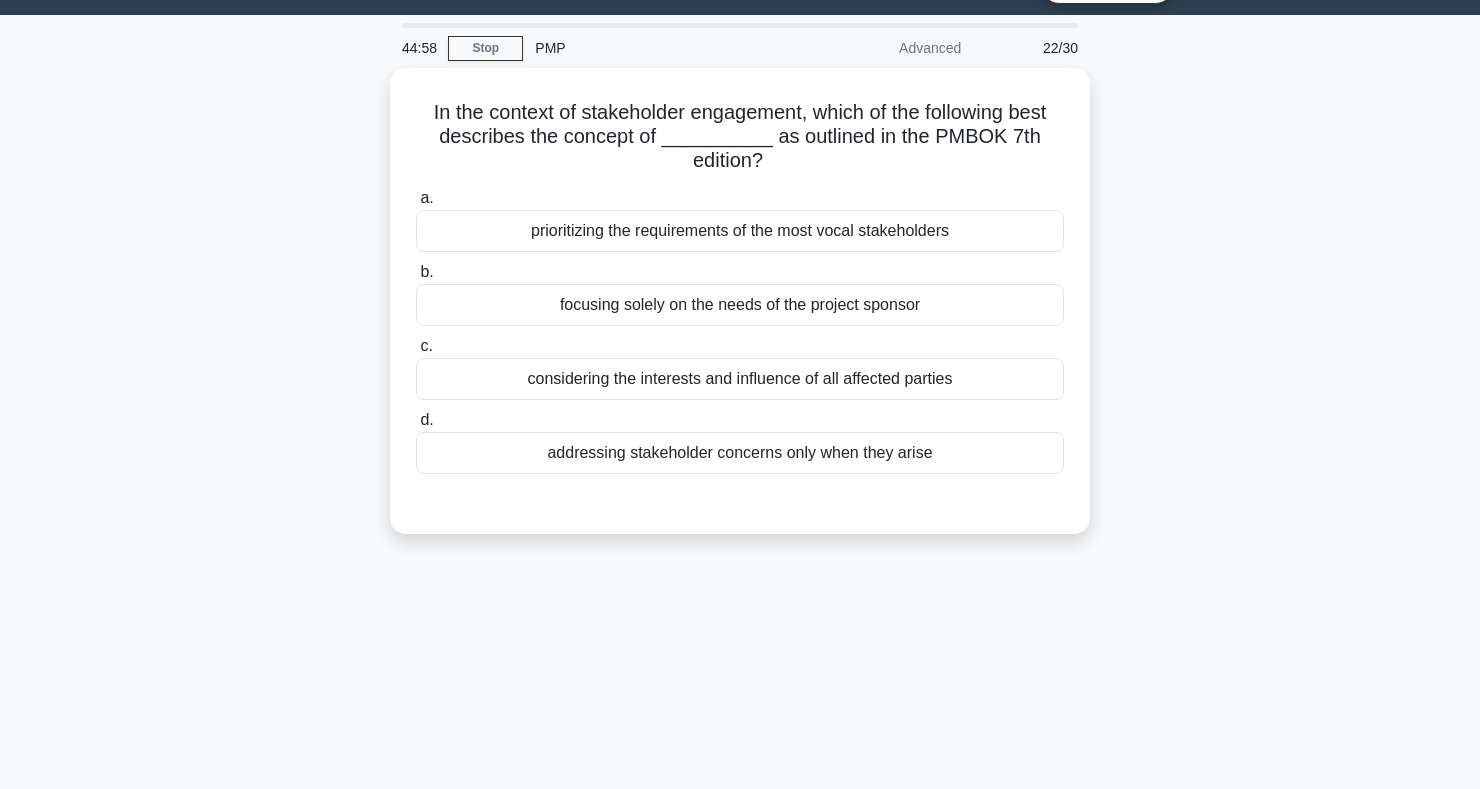 scroll, scrollTop: 0, scrollLeft: 0, axis: both 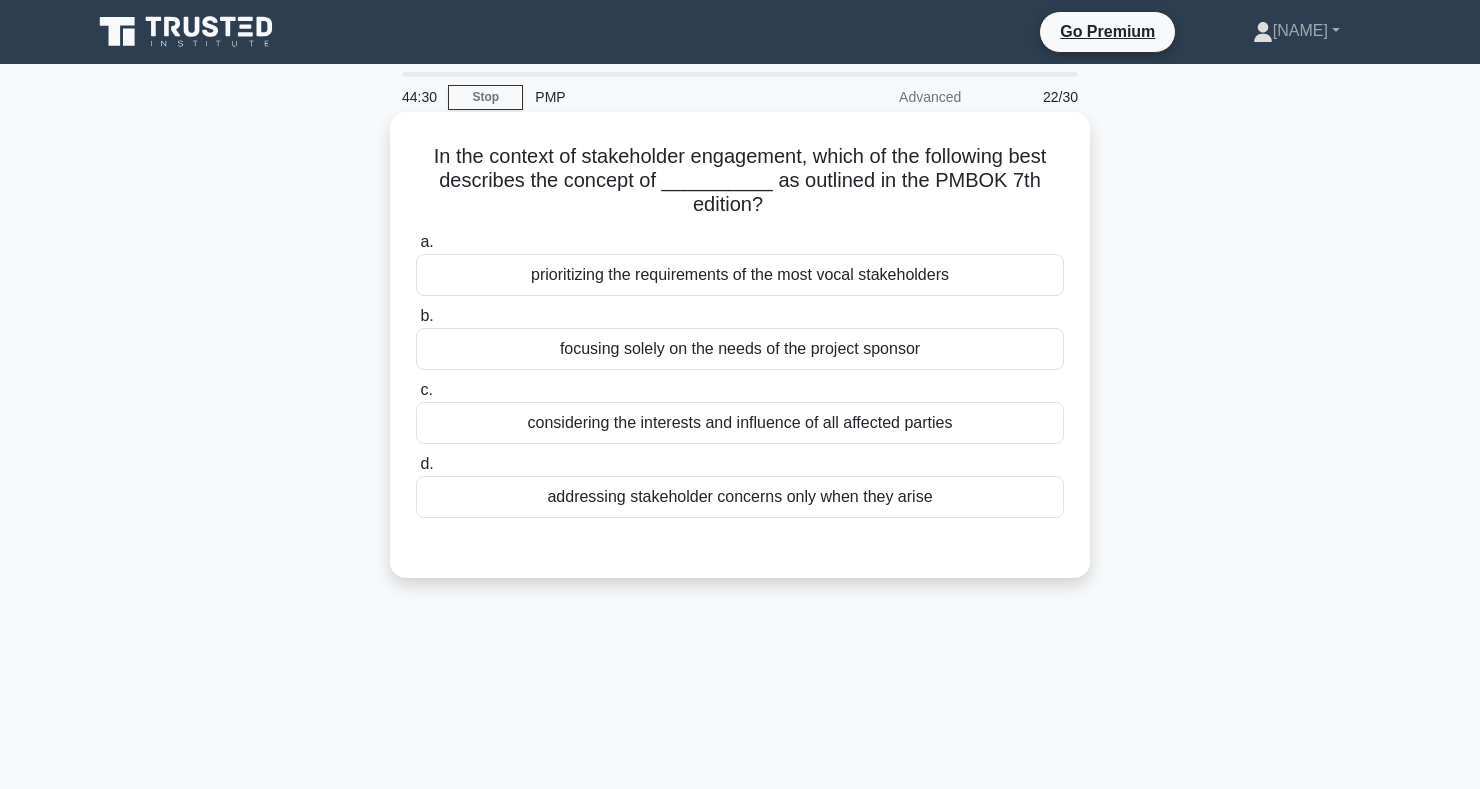 click on "considering the interests and influence of all affected parties" at bounding box center (740, 423) 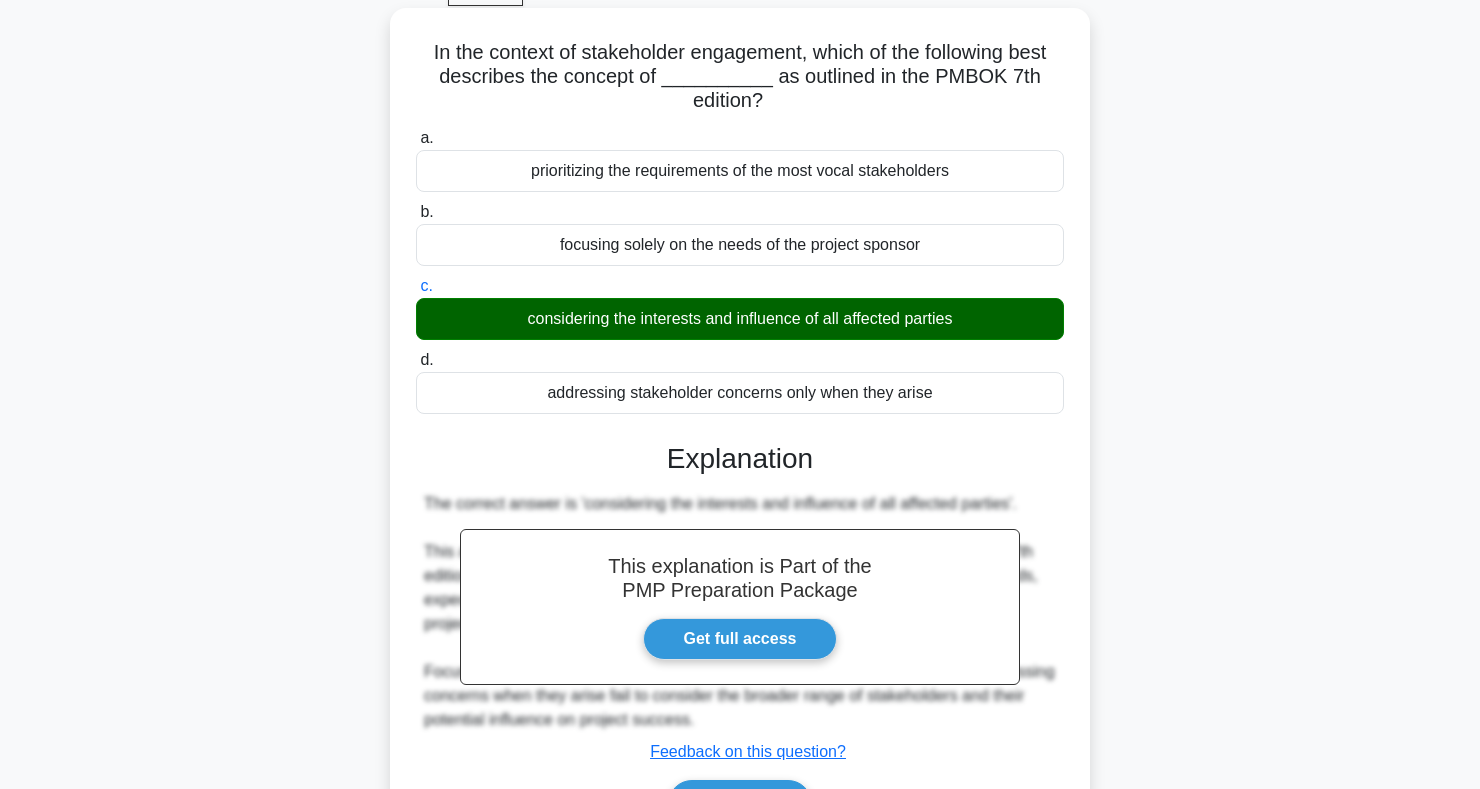 scroll, scrollTop: 291, scrollLeft: 0, axis: vertical 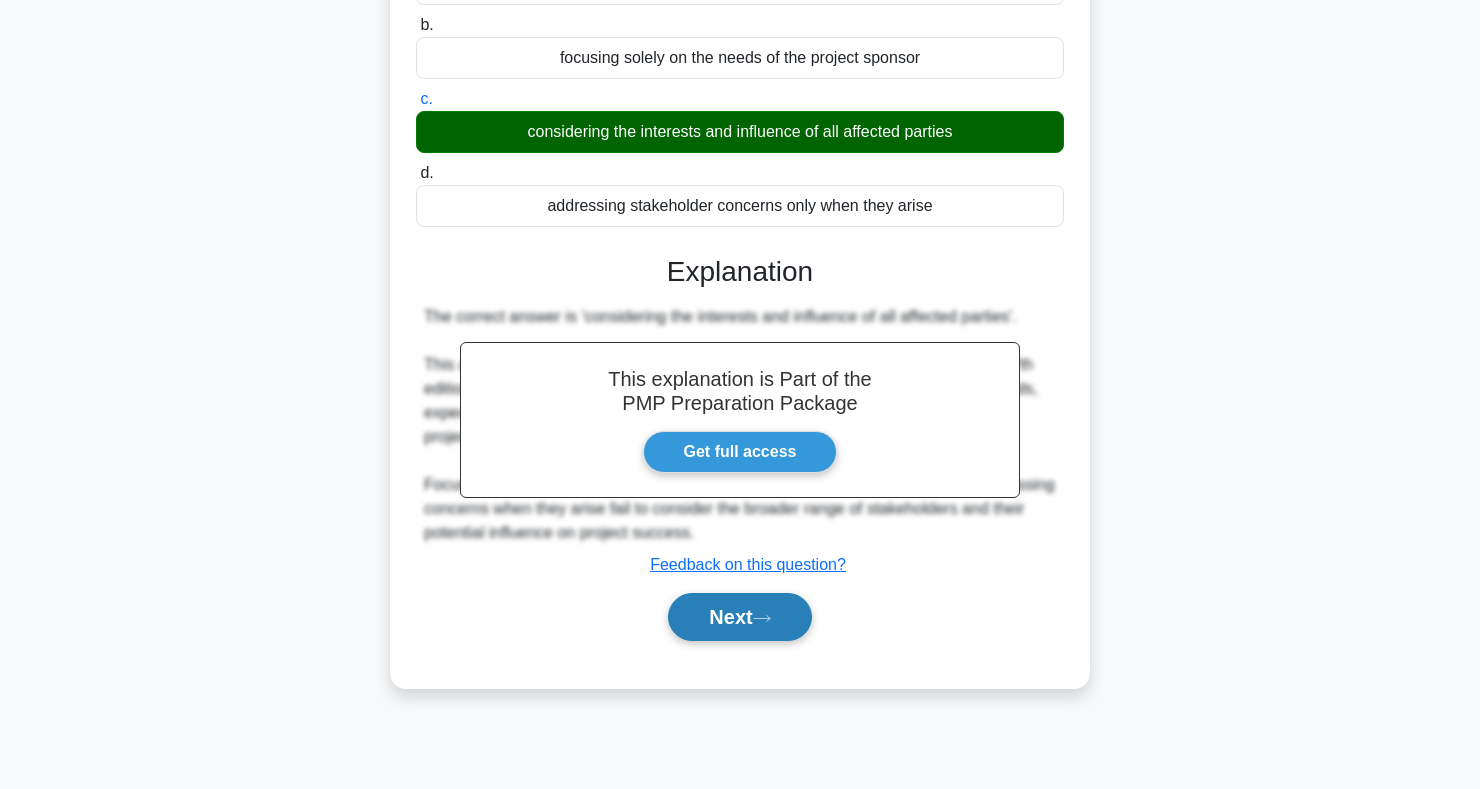 click 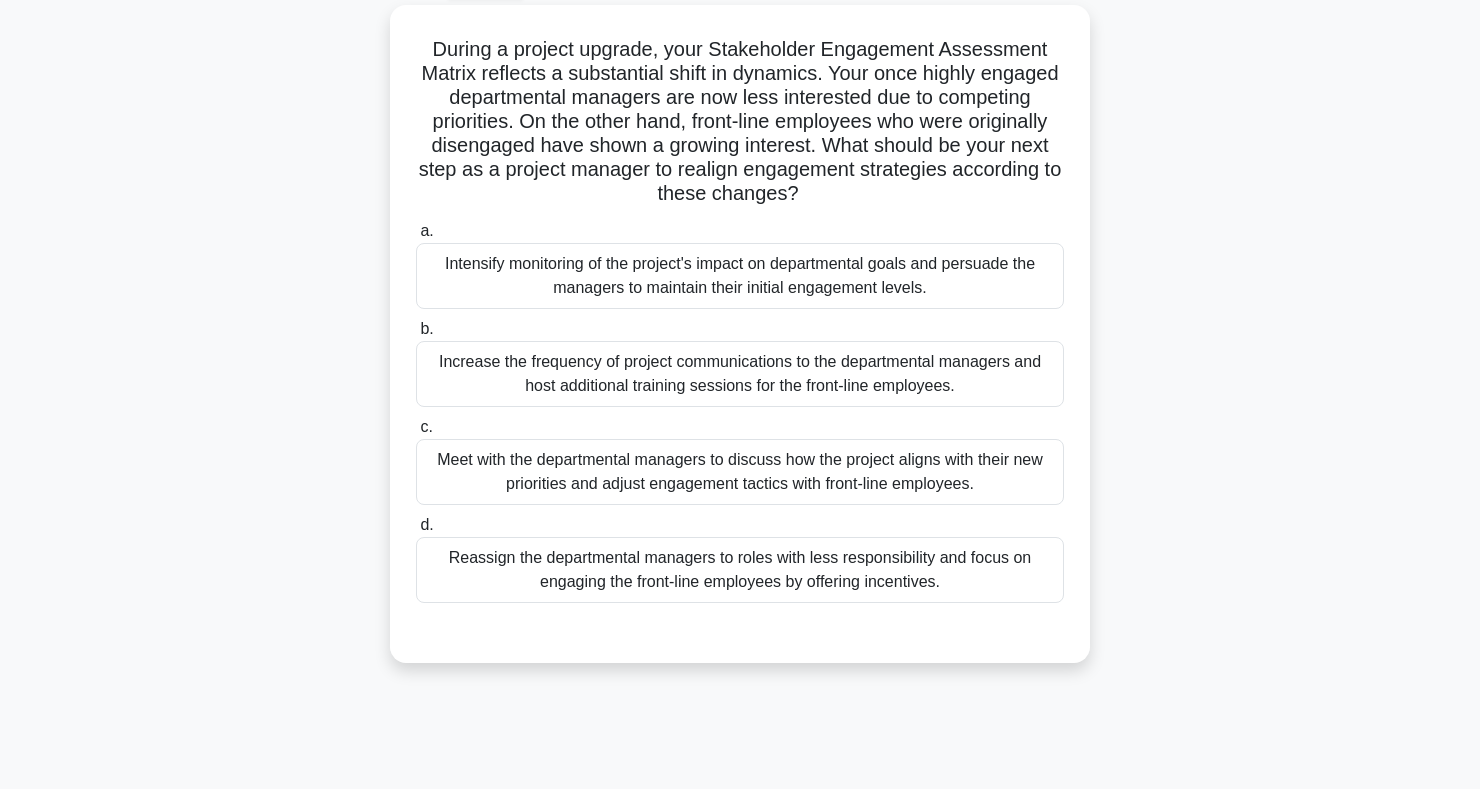 scroll, scrollTop: 119, scrollLeft: 0, axis: vertical 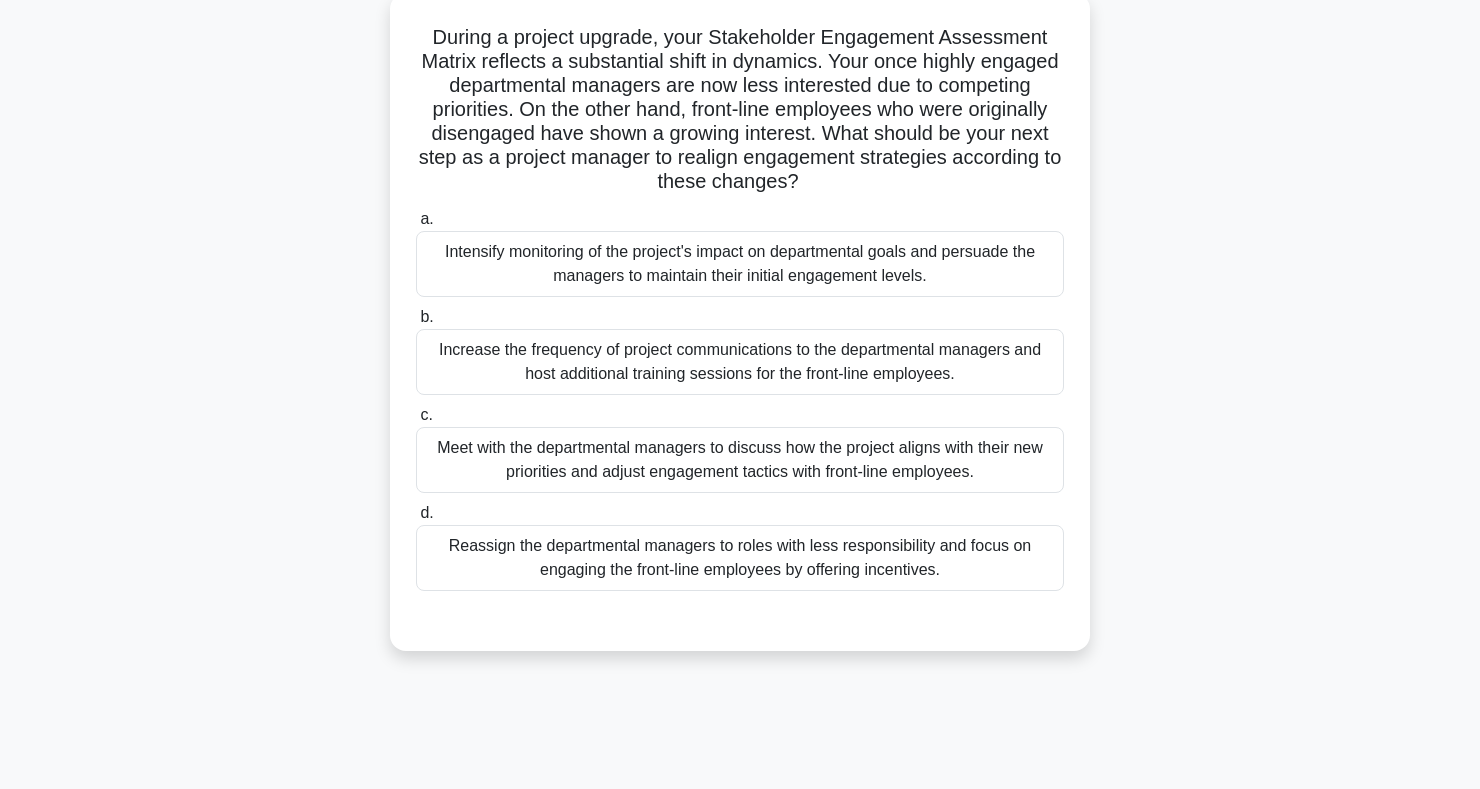 click on "Intensify monitoring of the project's impact on departmental goals and persuade the managers to maintain their initial engagement levels." at bounding box center (740, 264) 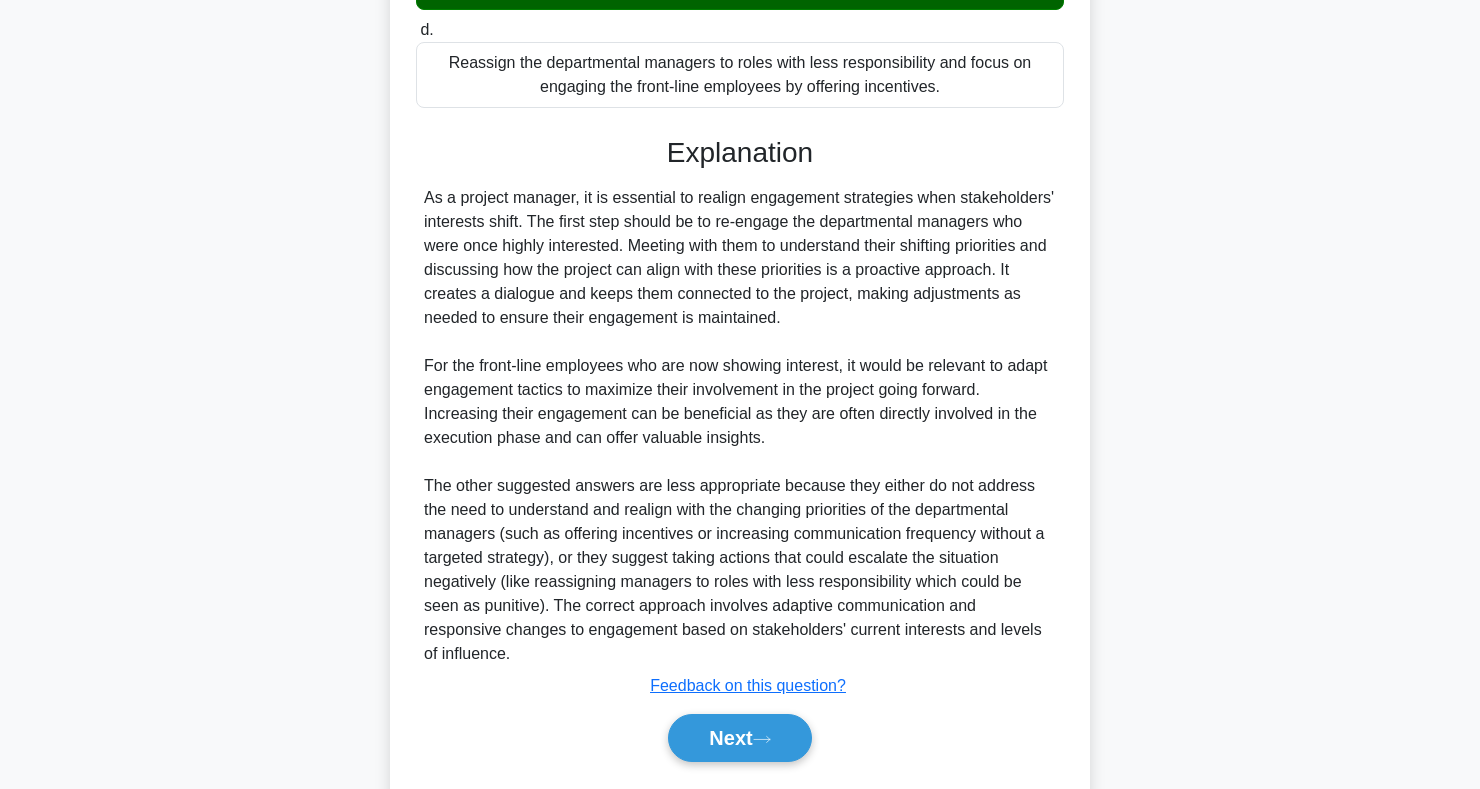 scroll, scrollTop: 607, scrollLeft: 0, axis: vertical 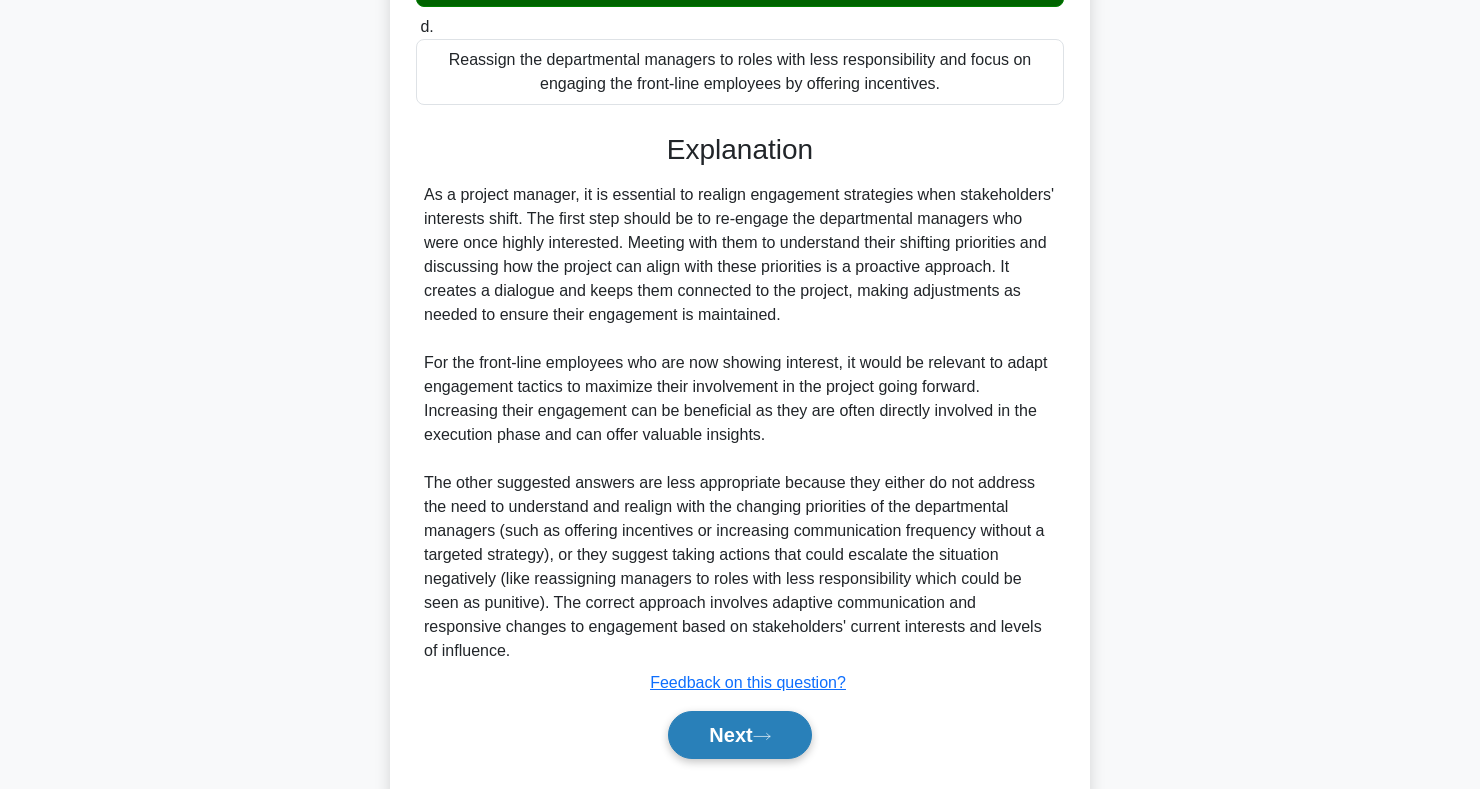click on "Next" at bounding box center [739, 735] 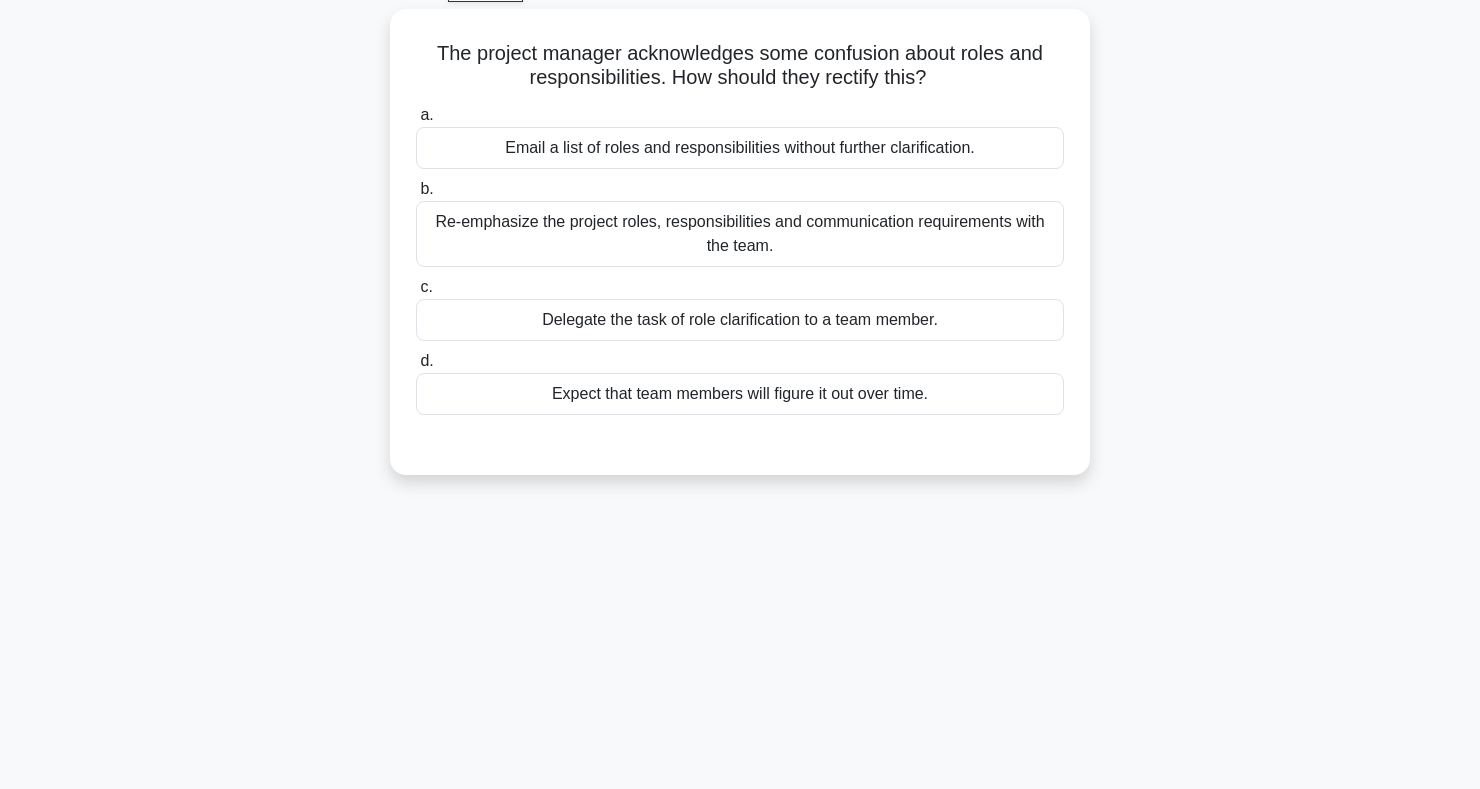 scroll, scrollTop: 0, scrollLeft: 0, axis: both 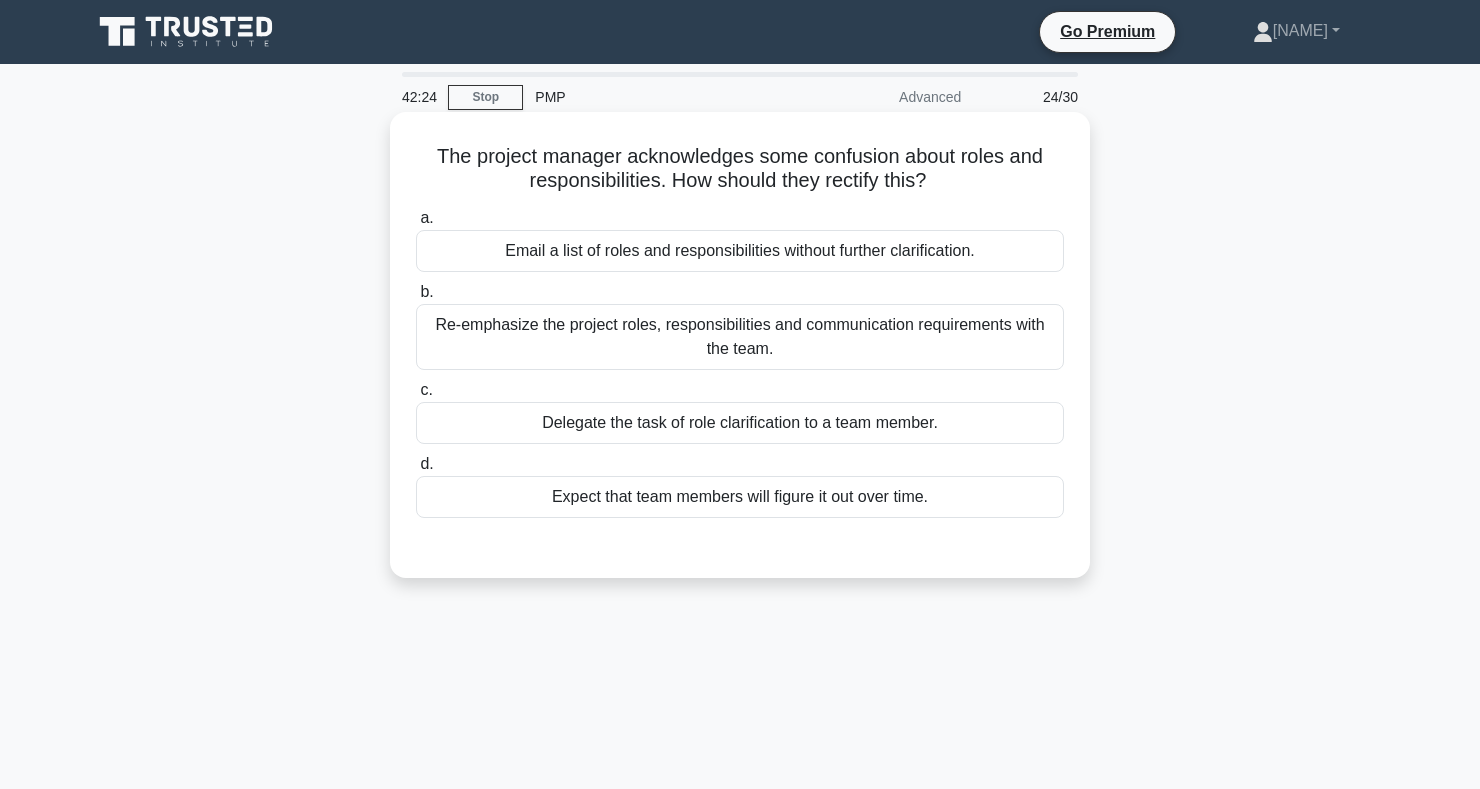 click on "Re-emphasize the project roles, responsibilities and communication requirements with the team." at bounding box center (740, 337) 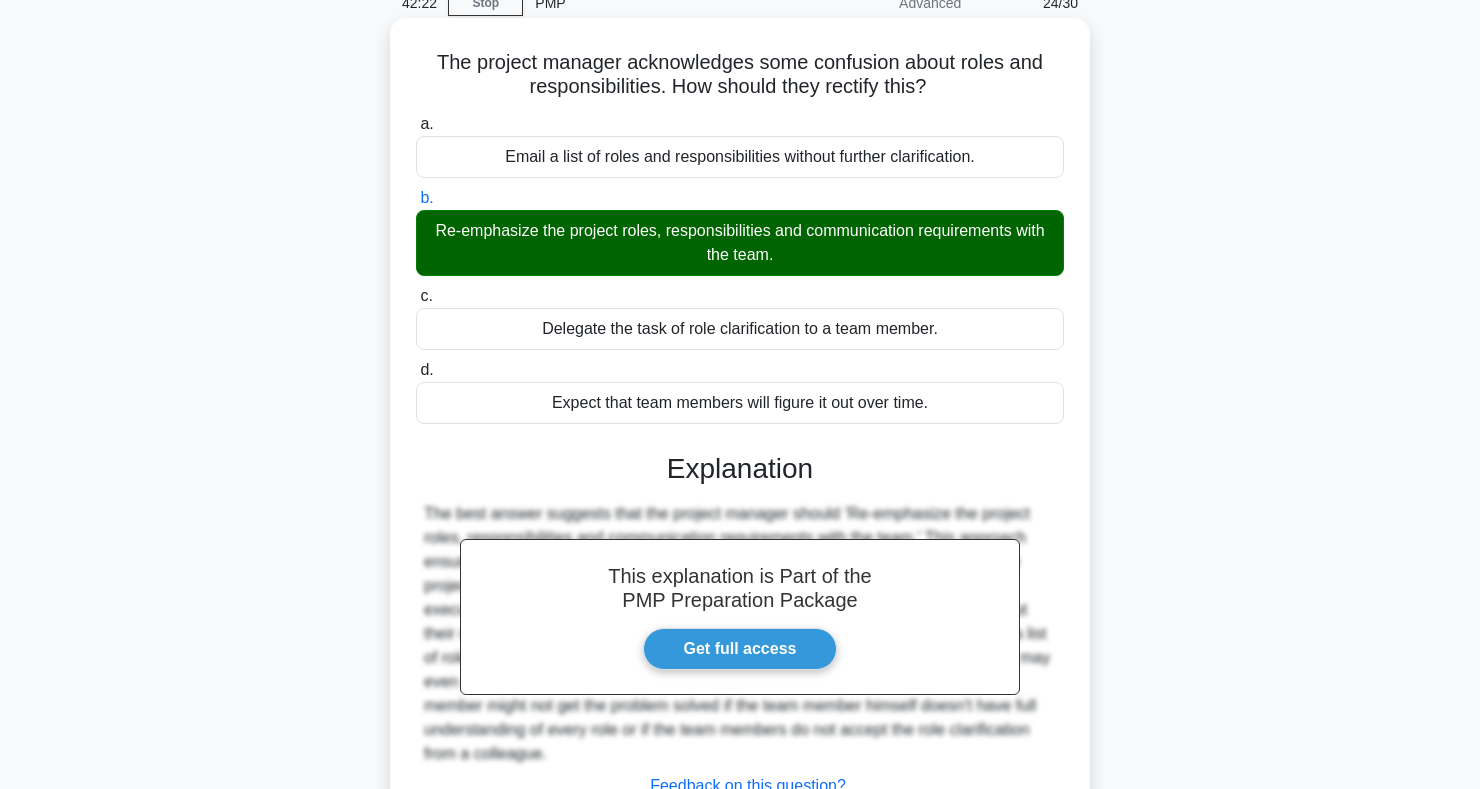 scroll, scrollTop: 291, scrollLeft: 0, axis: vertical 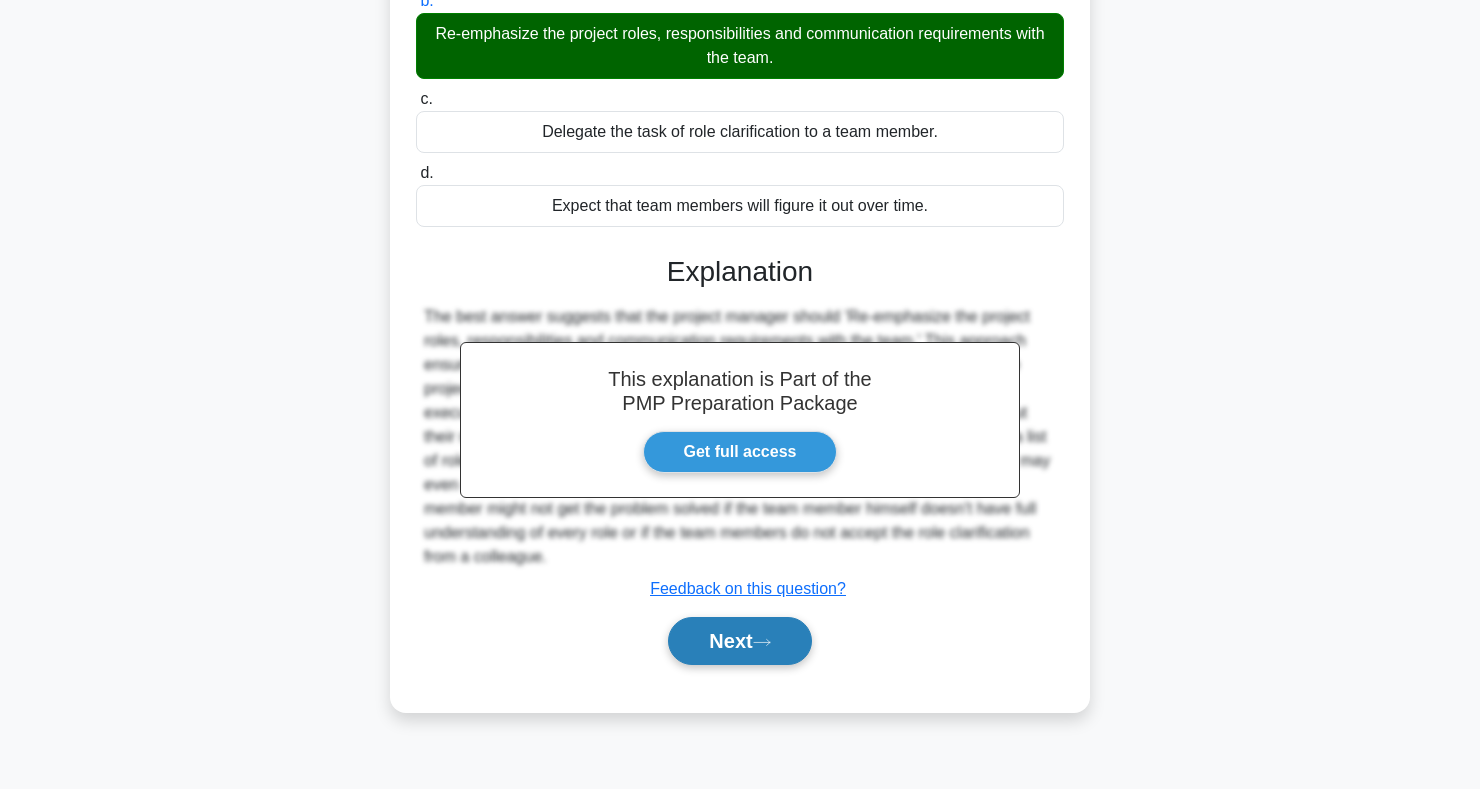 click on "Next" at bounding box center (739, 641) 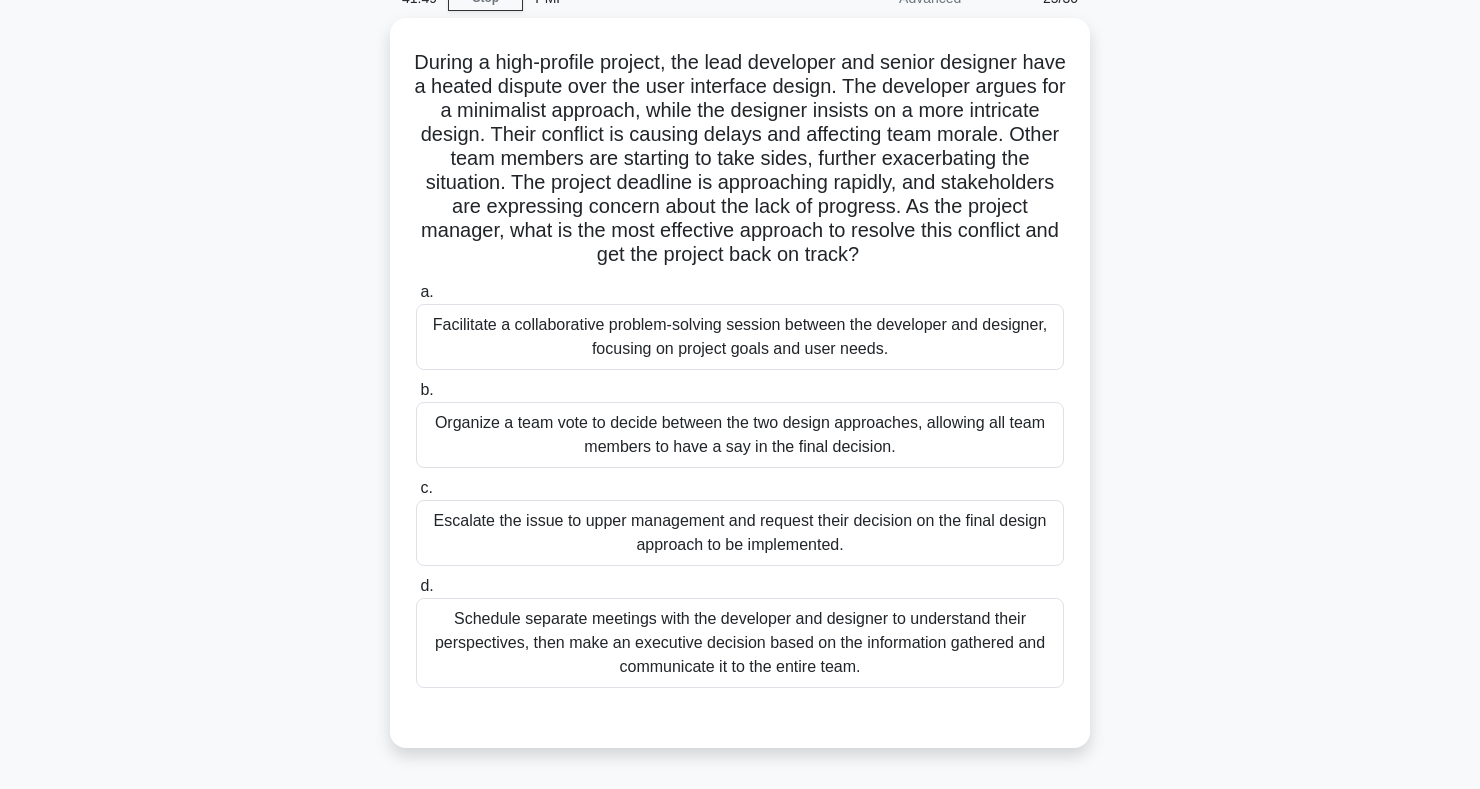 scroll, scrollTop: 102, scrollLeft: 0, axis: vertical 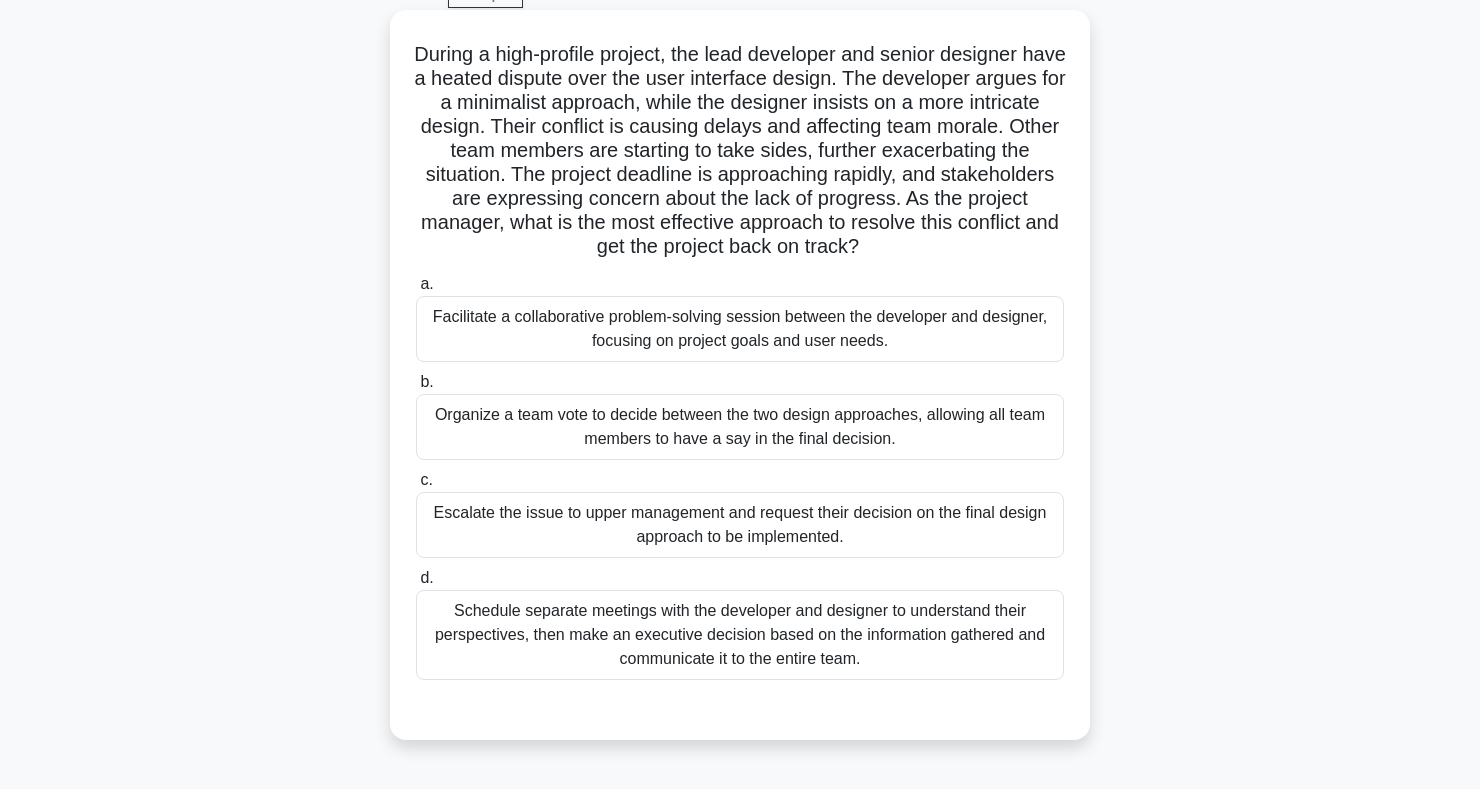 click on "Facilitate a collaborative problem-solving session between the developer and designer, focusing on project goals and user needs." at bounding box center [740, 329] 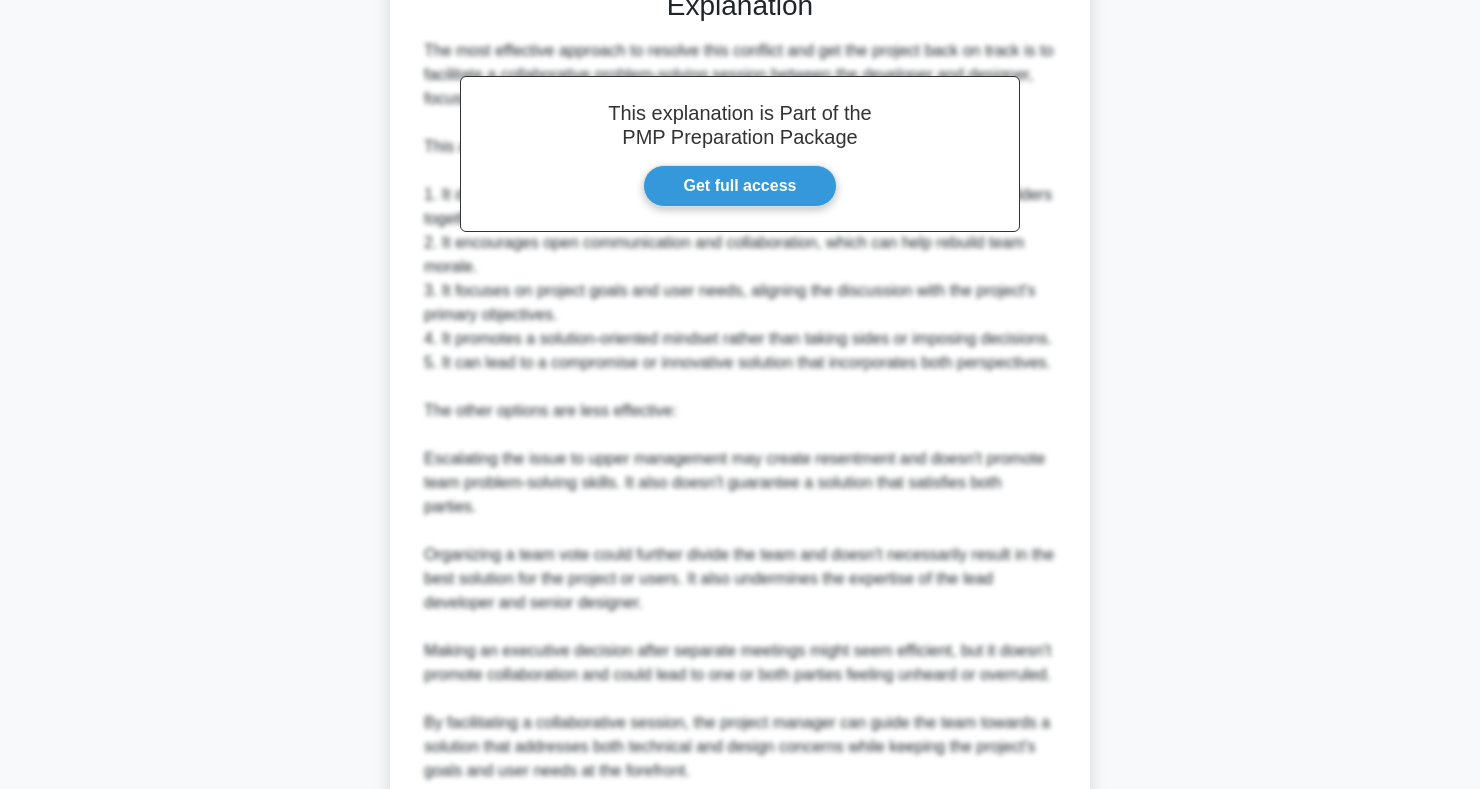 scroll, scrollTop: 1019, scrollLeft: 0, axis: vertical 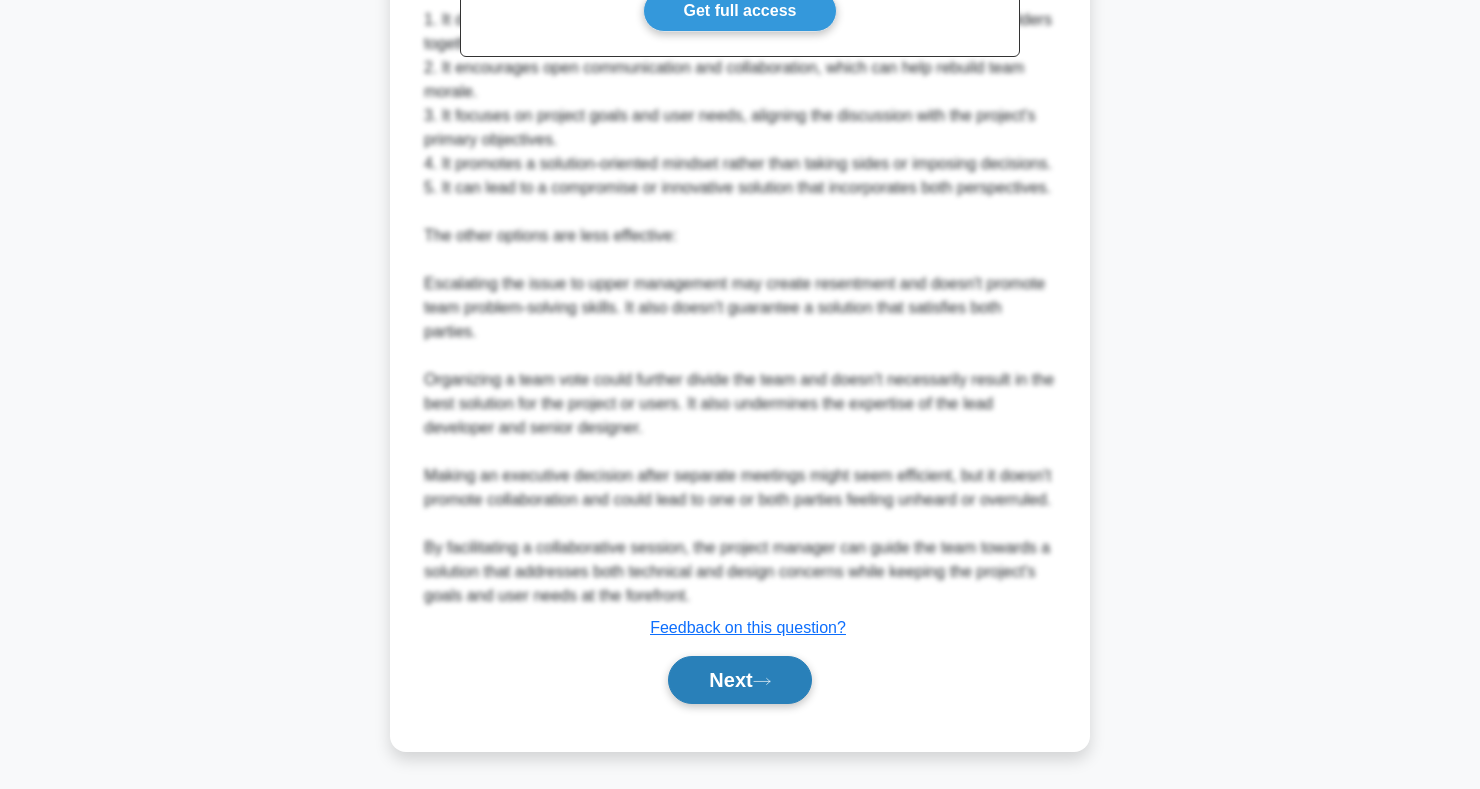 click on "Next" at bounding box center (739, 680) 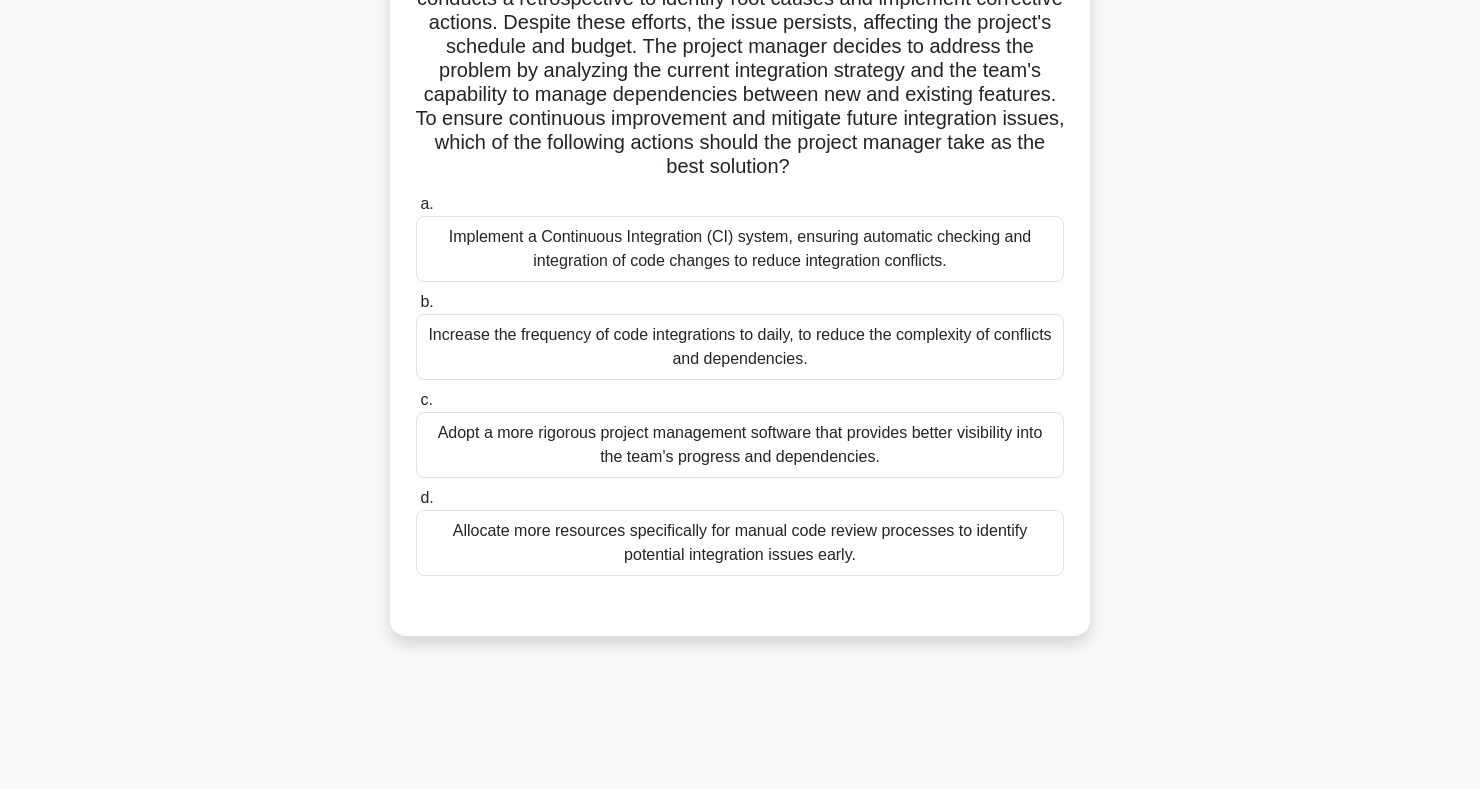 scroll, scrollTop: 291, scrollLeft: 0, axis: vertical 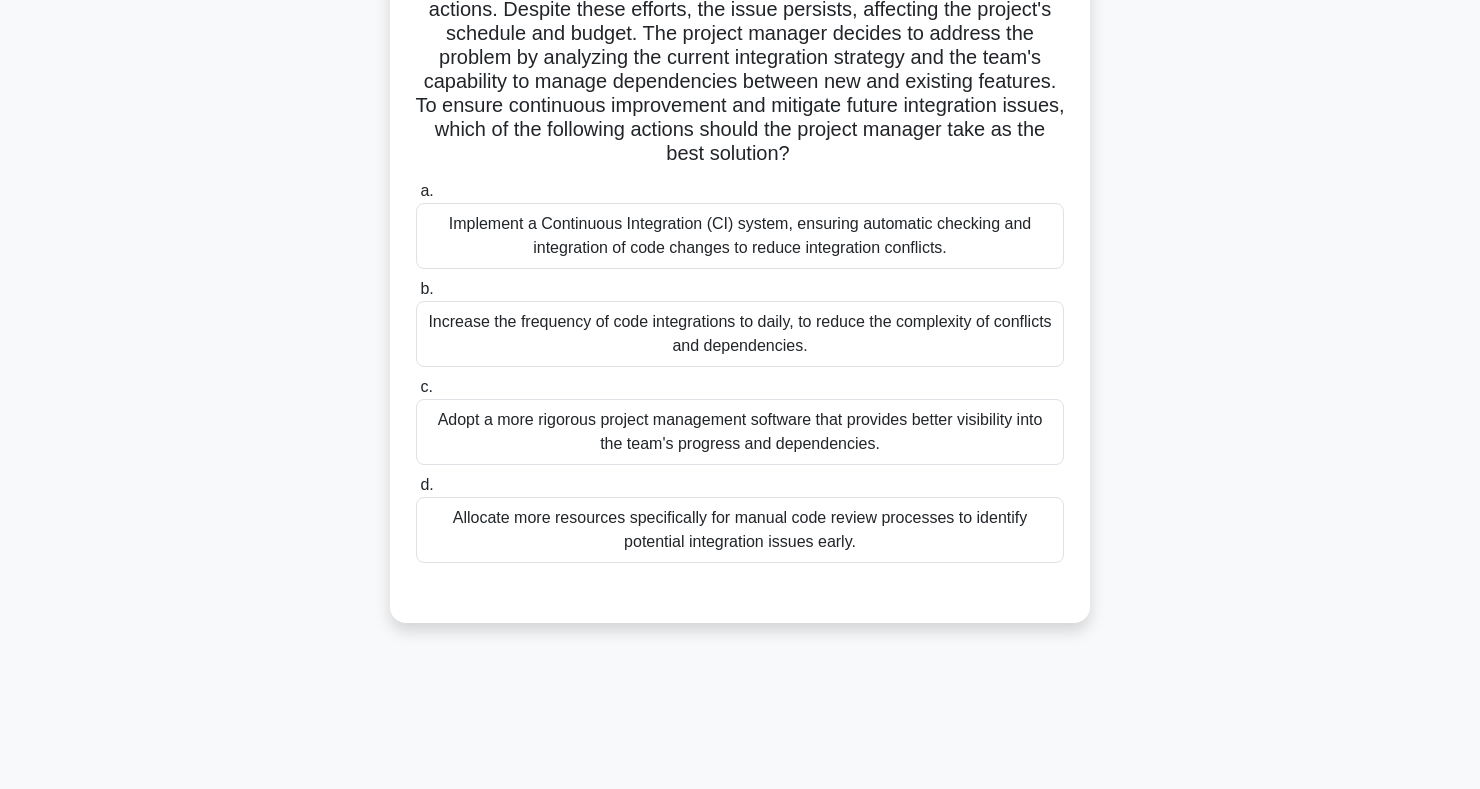 click on "Implement a Continuous Integration (CI) system, ensuring automatic checking and integration of code changes to reduce integration conflicts." at bounding box center [740, 236] 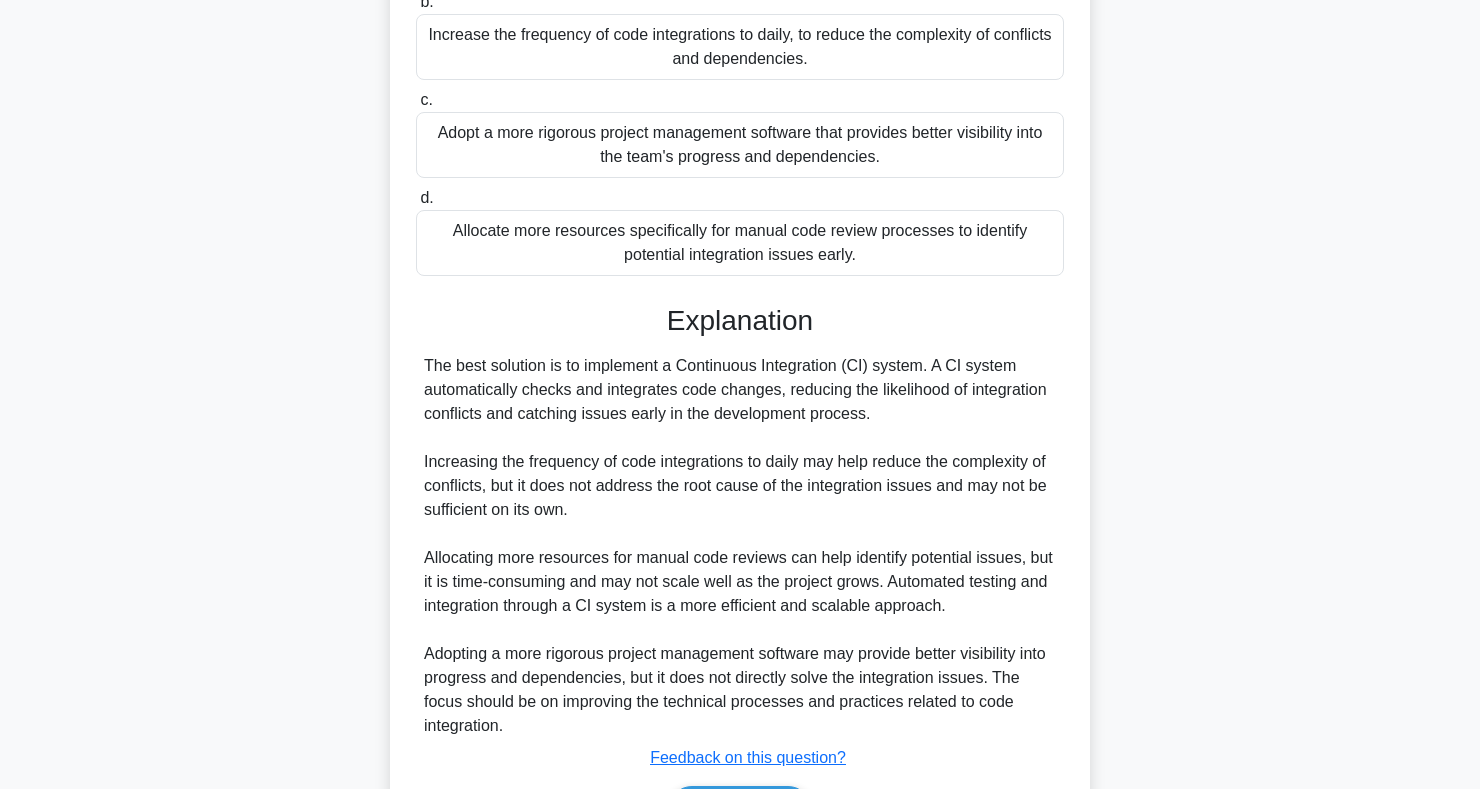 scroll, scrollTop: 707, scrollLeft: 0, axis: vertical 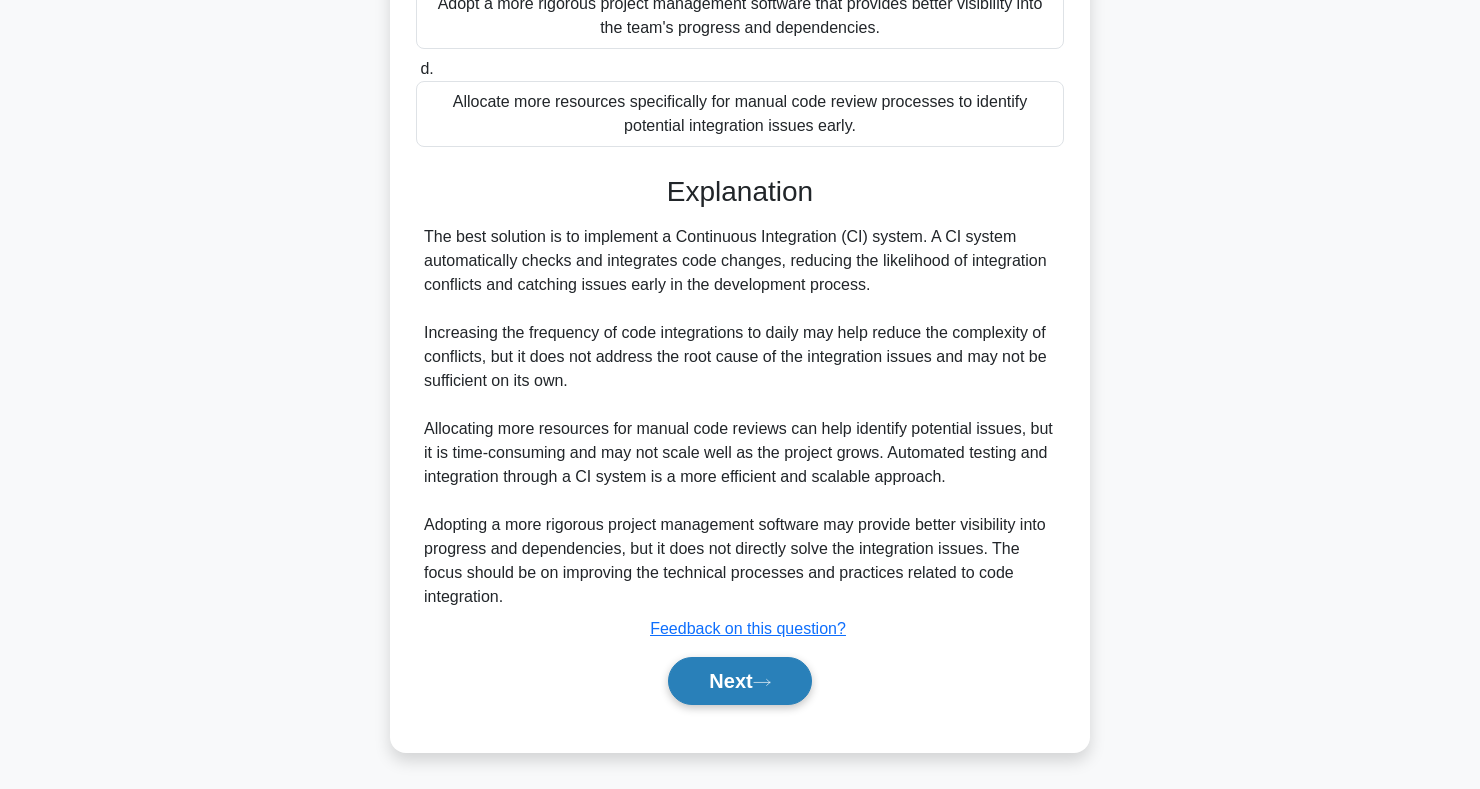 click on "Next" at bounding box center [739, 681] 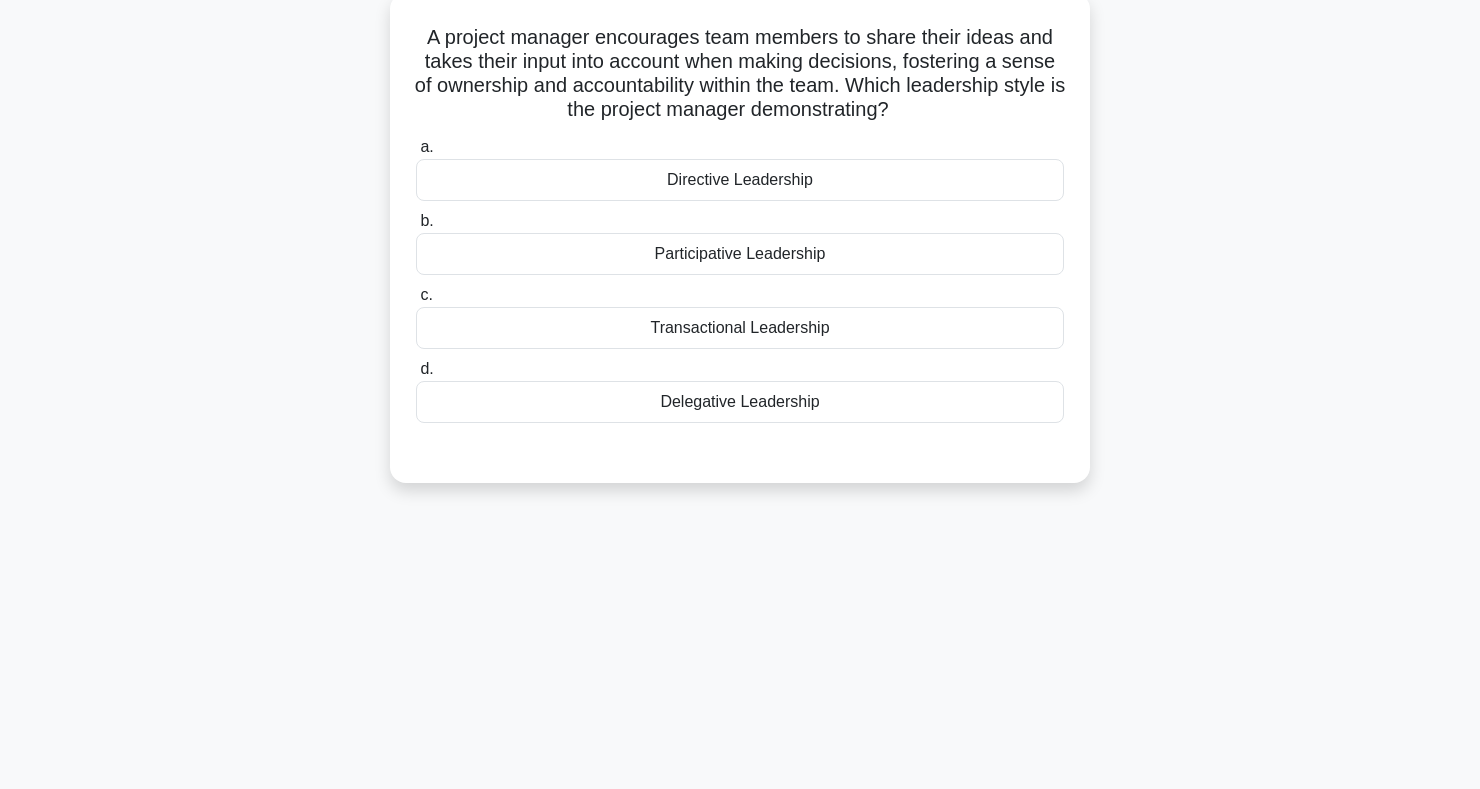 scroll, scrollTop: 0, scrollLeft: 0, axis: both 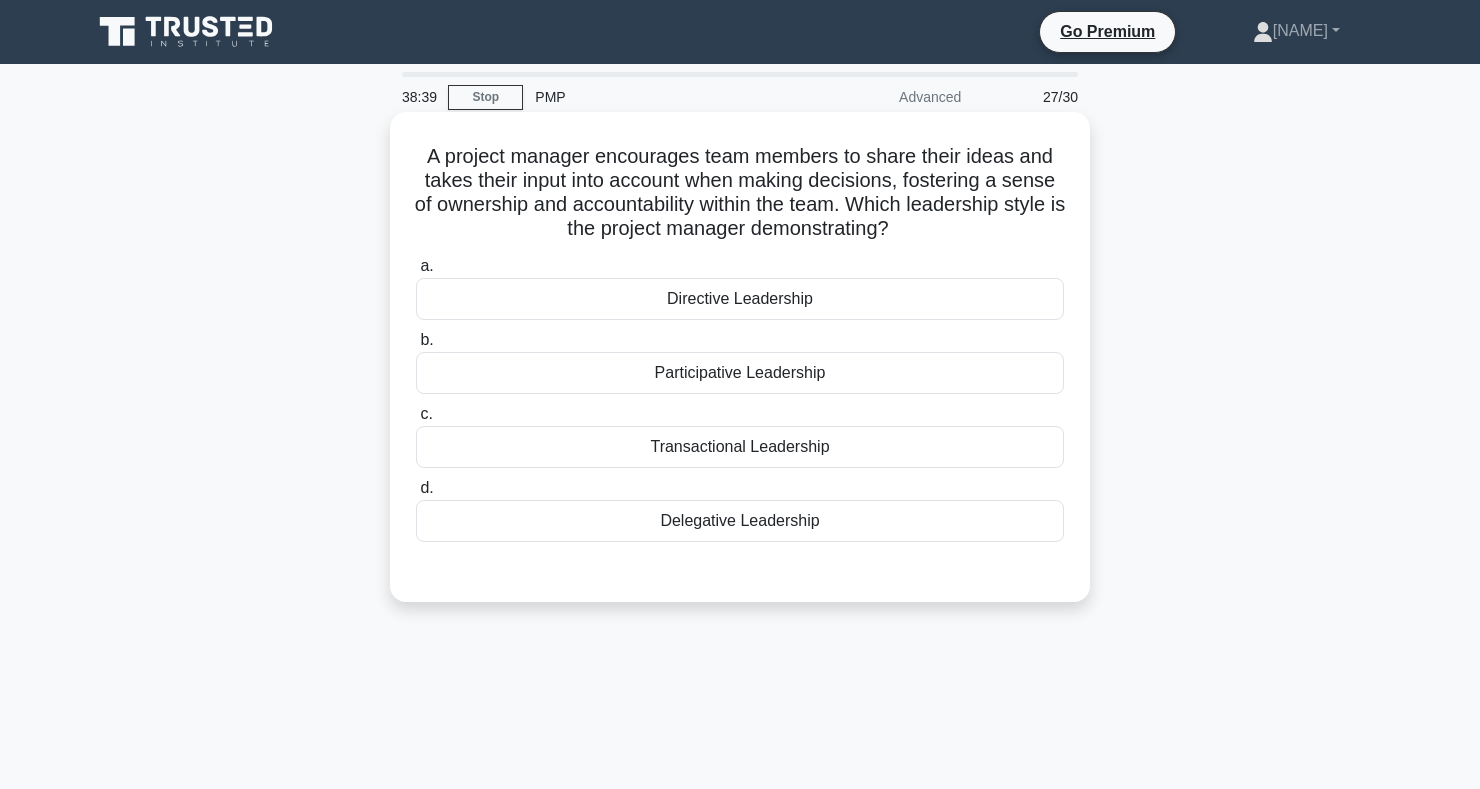 click on "Participative Leadership" at bounding box center [740, 373] 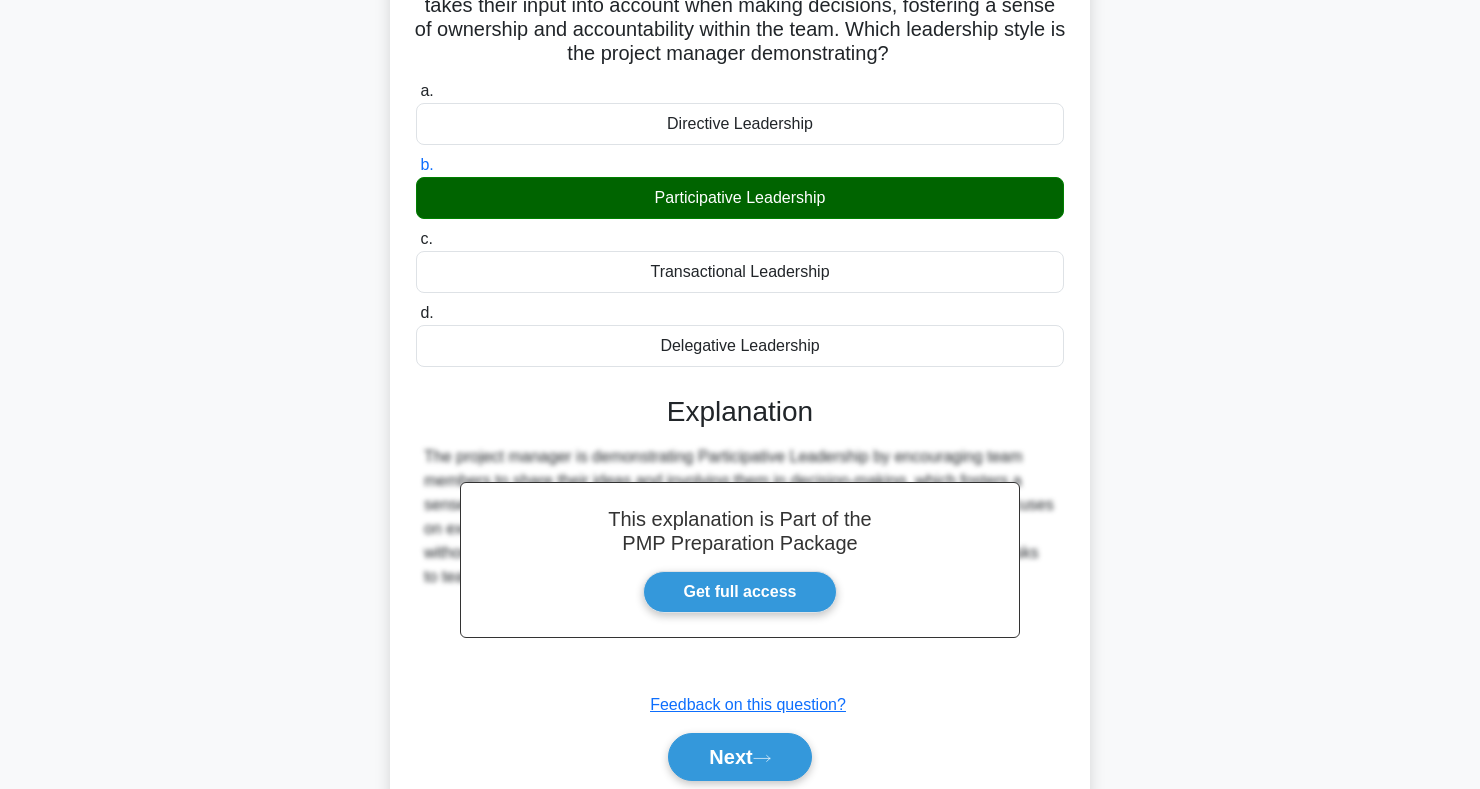 scroll, scrollTop: 291, scrollLeft: 0, axis: vertical 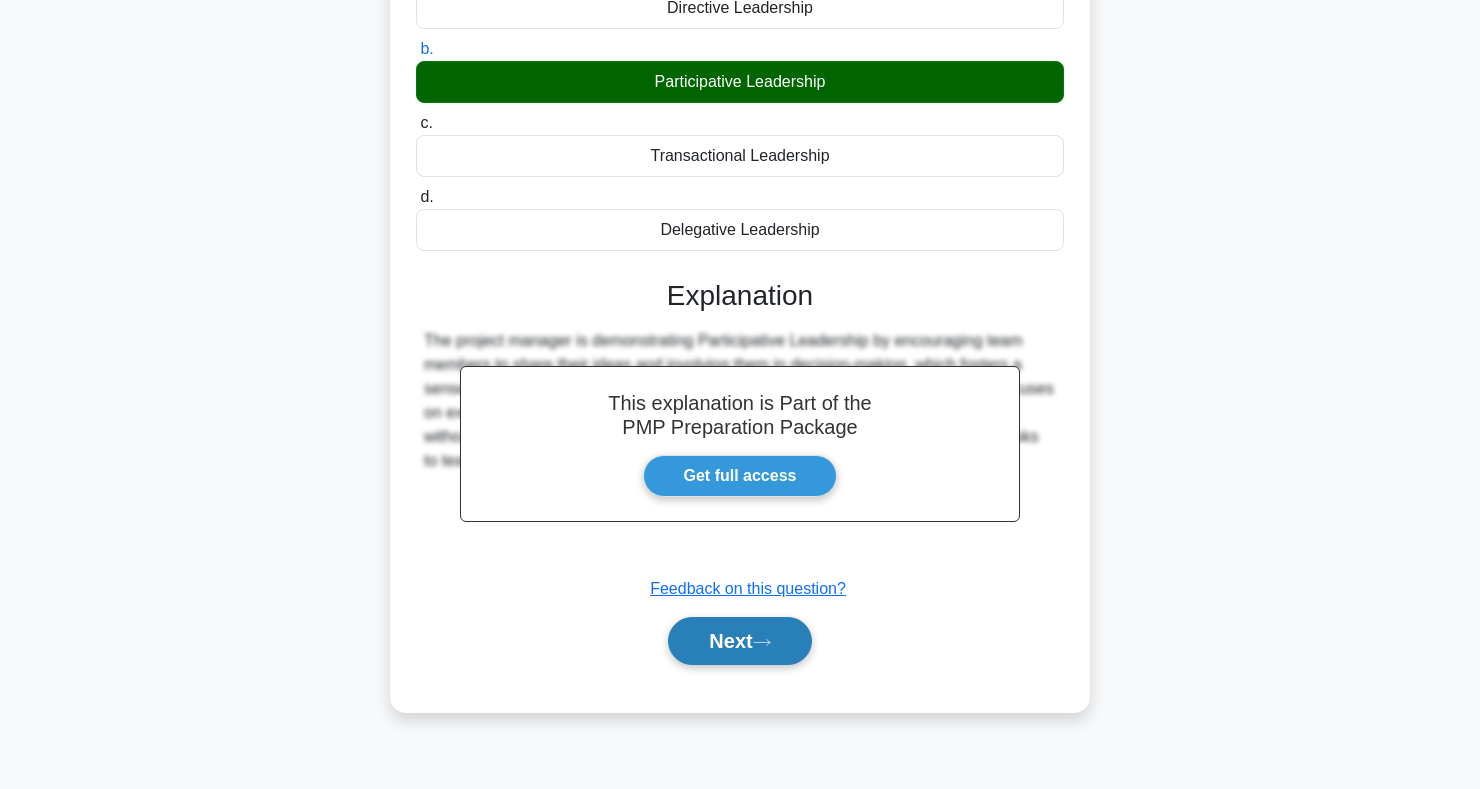 click 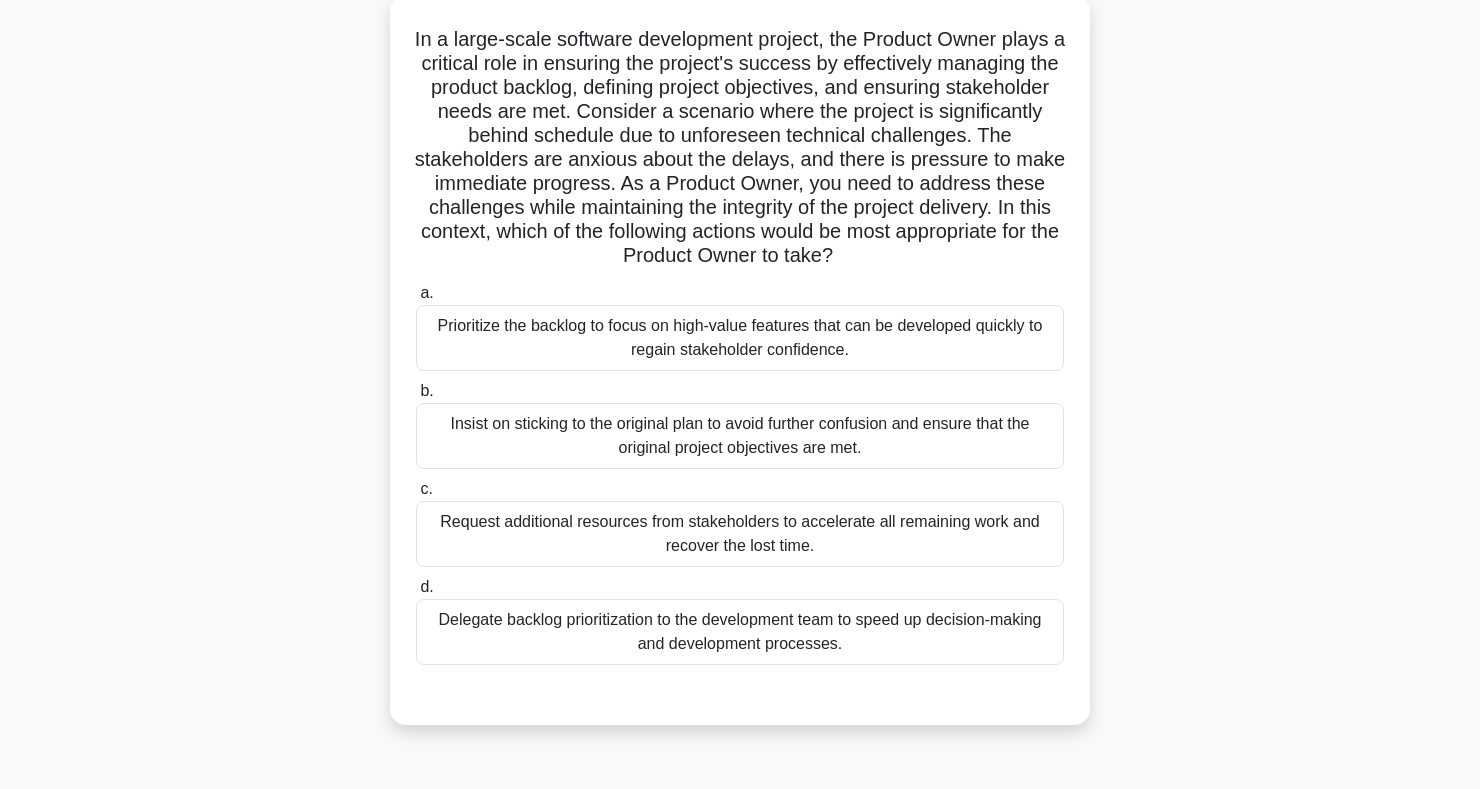 scroll, scrollTop: 124, scrollLeft: 0, axis: vertical 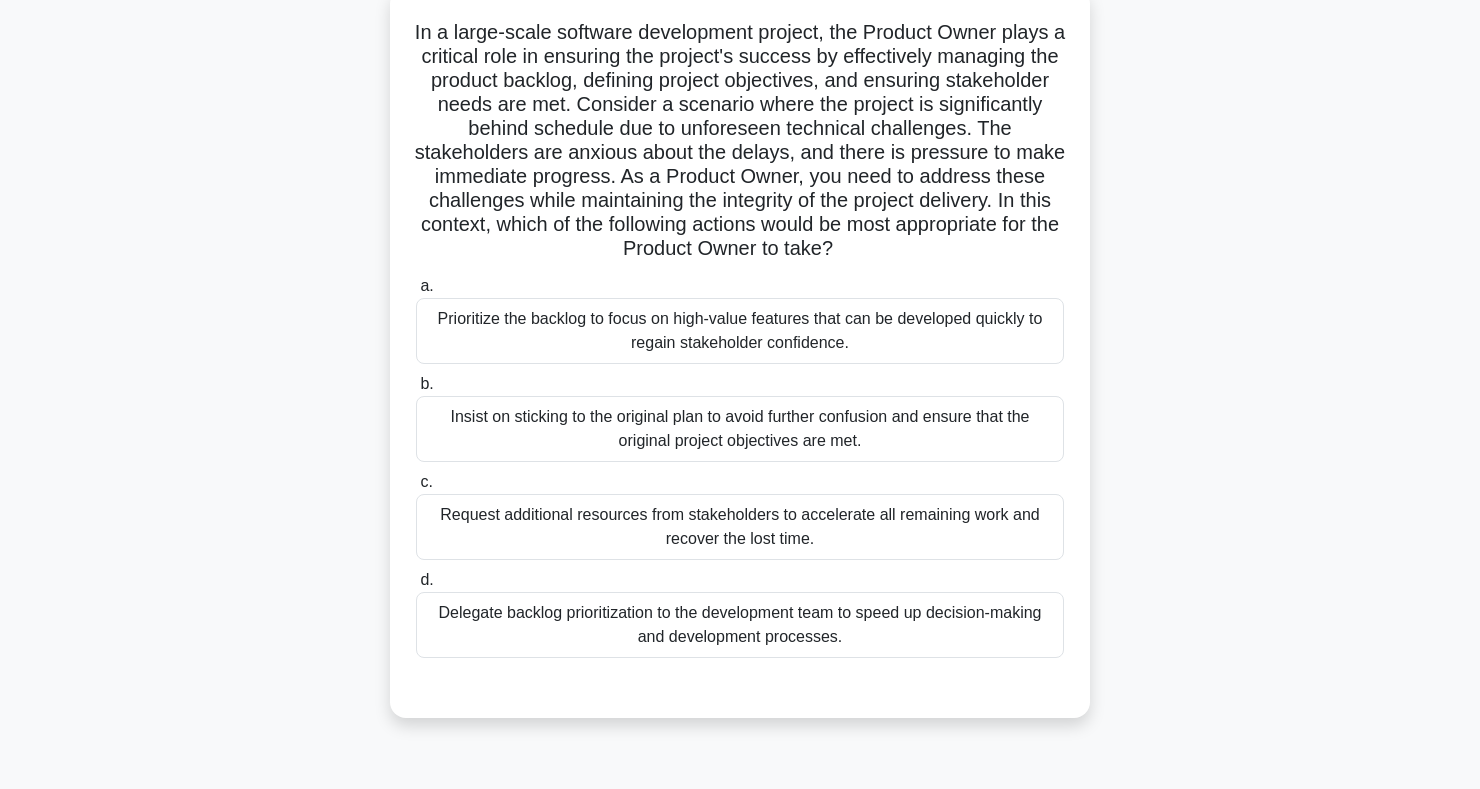click on "Prioritize the backlog to focus on high-value features that can be developed quickly to regain stakeholder confidence." at bounding box center (740, 331) 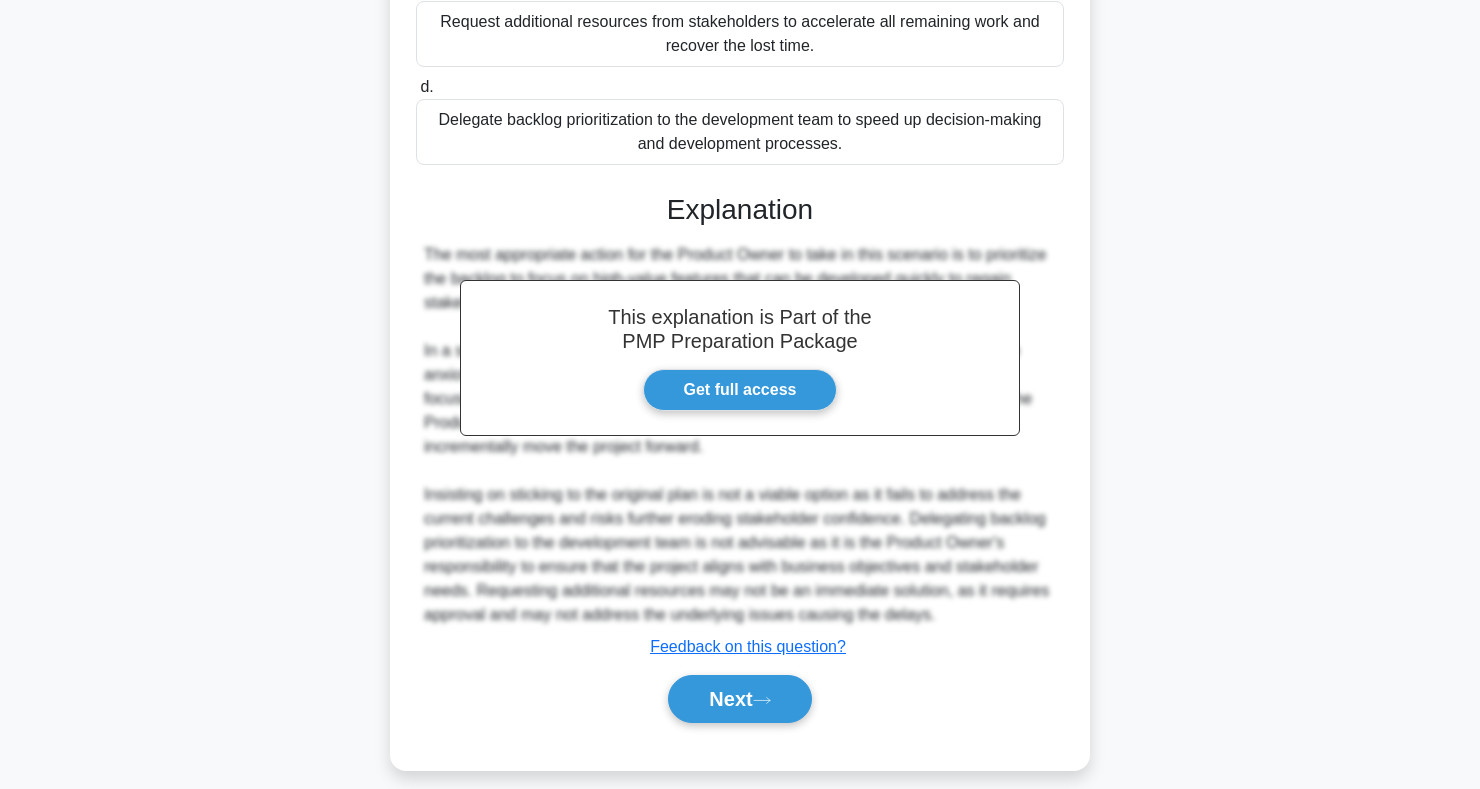 scroll, scrollTop: 635, scrollLeft: 0, axis: vertical 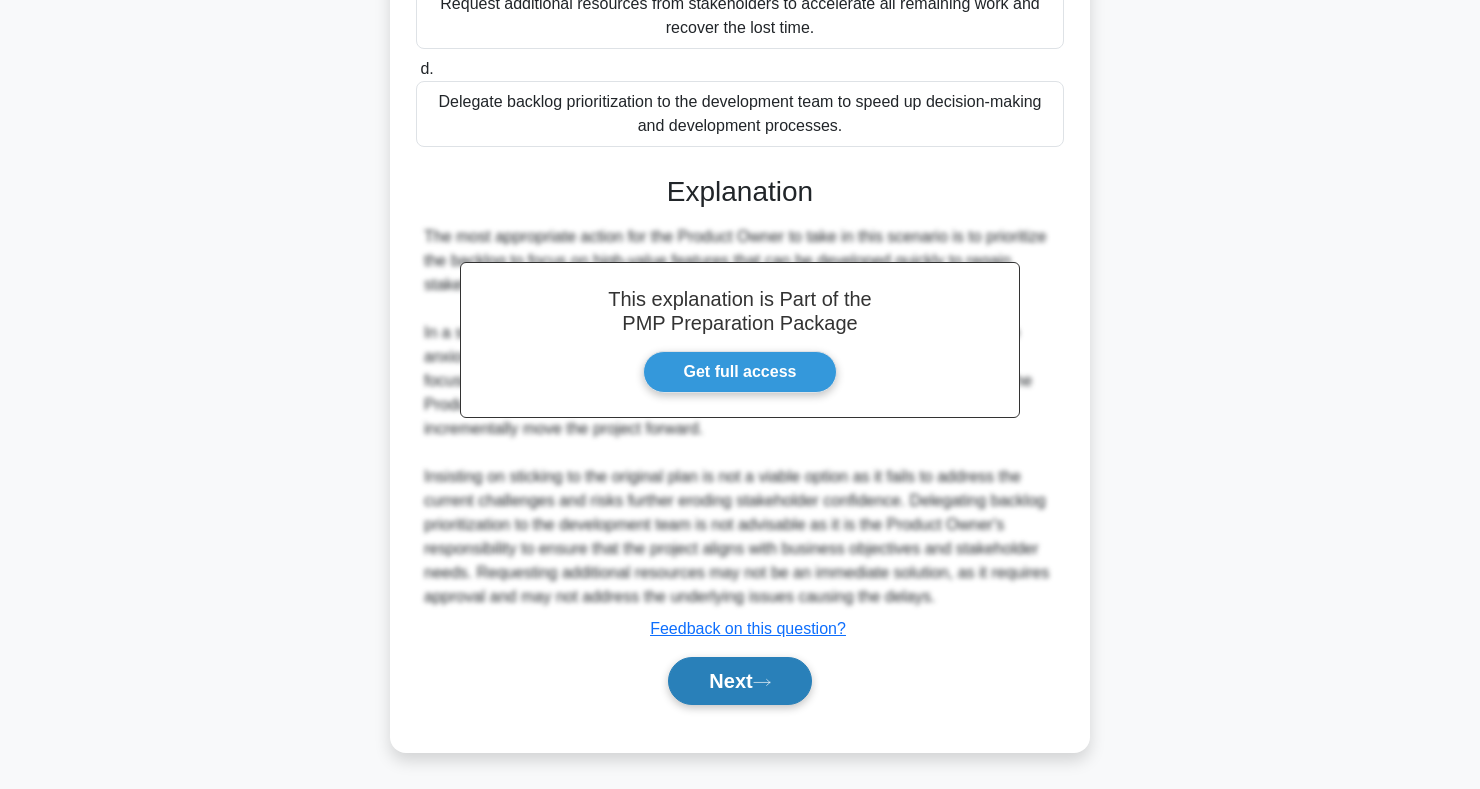click on "Next" at bounding box center [739, 681] 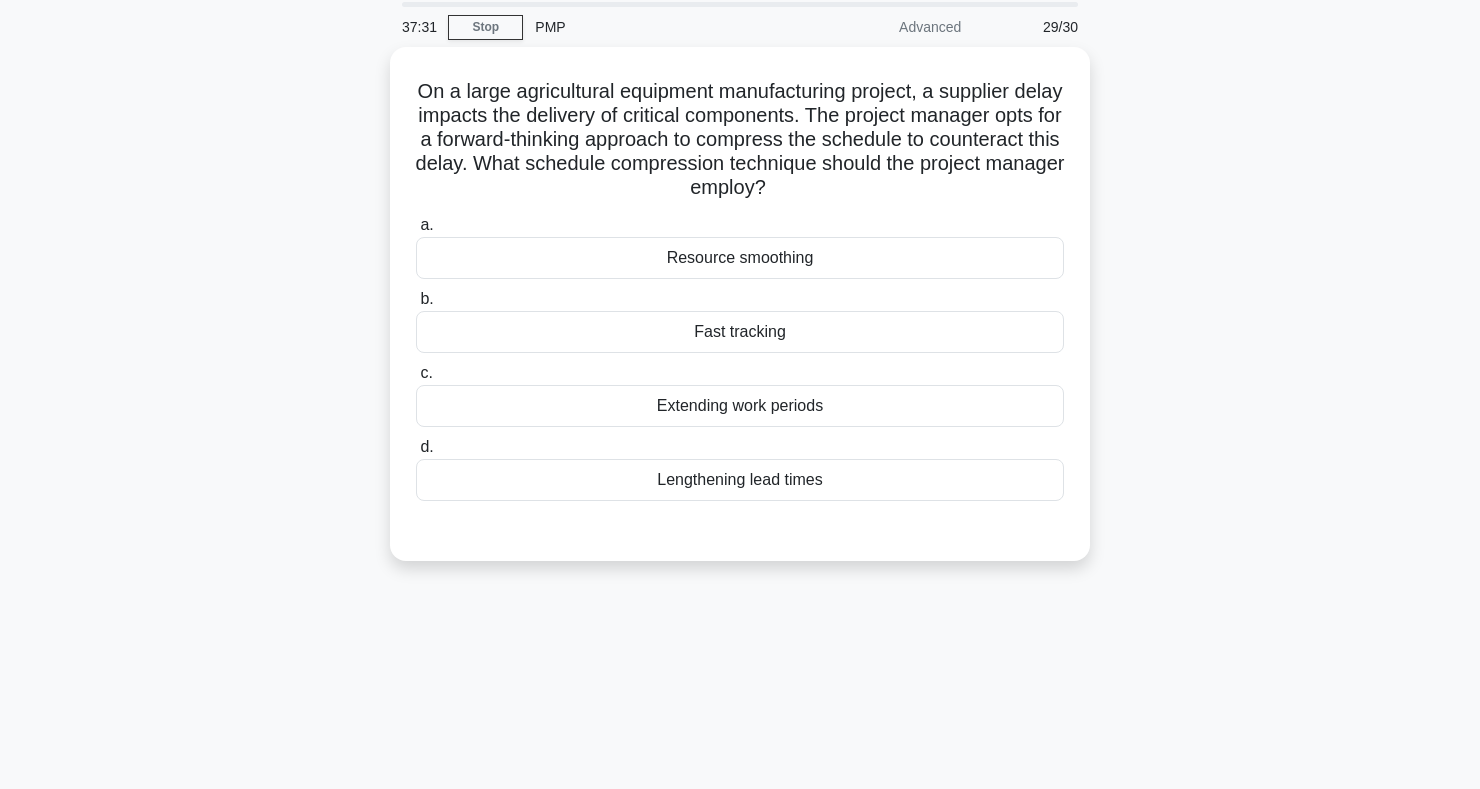 scroll, scrollTop: 0, scrollLeft: 0, axis: both 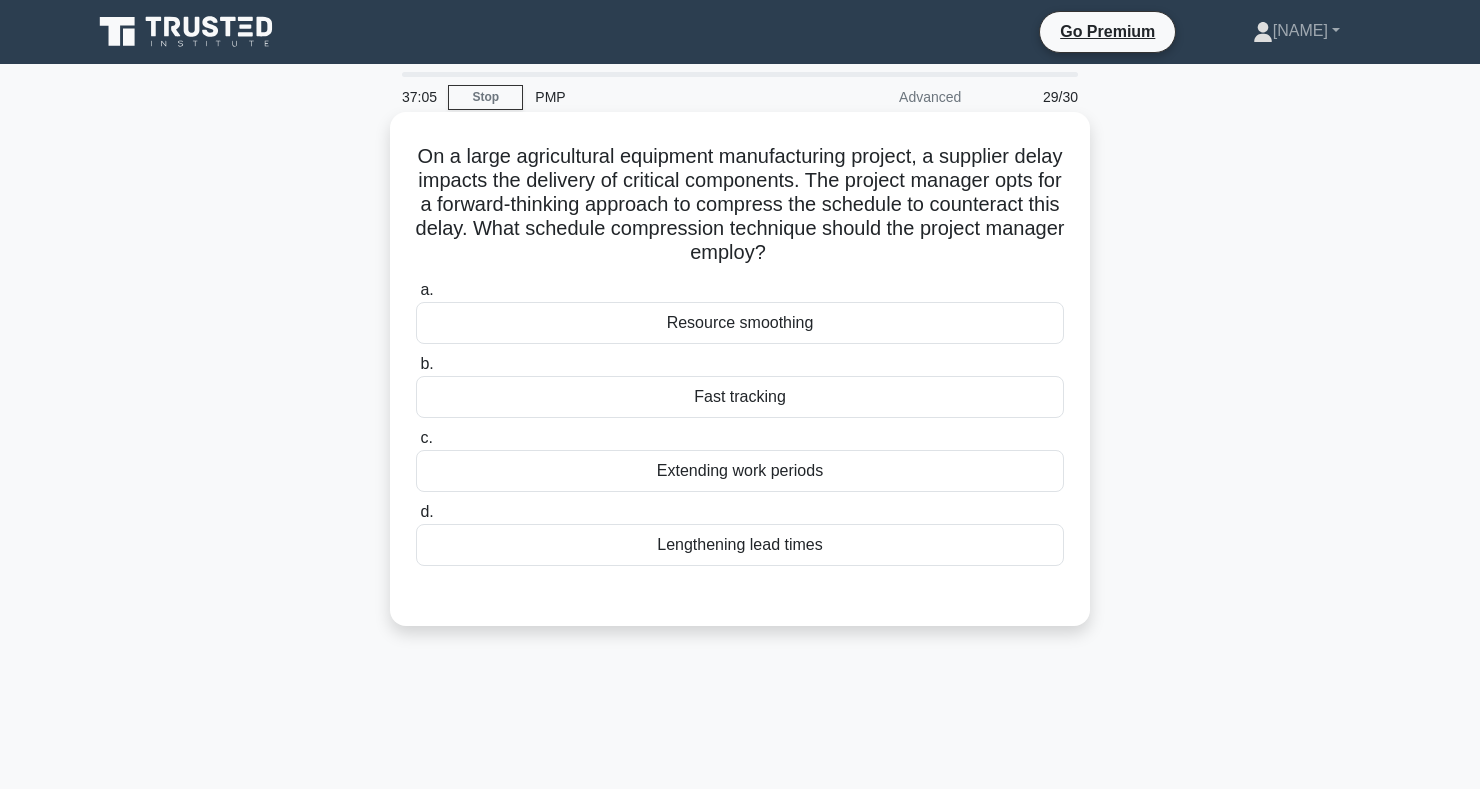 click on "Fast tracking" at bounding box center [740, 397] 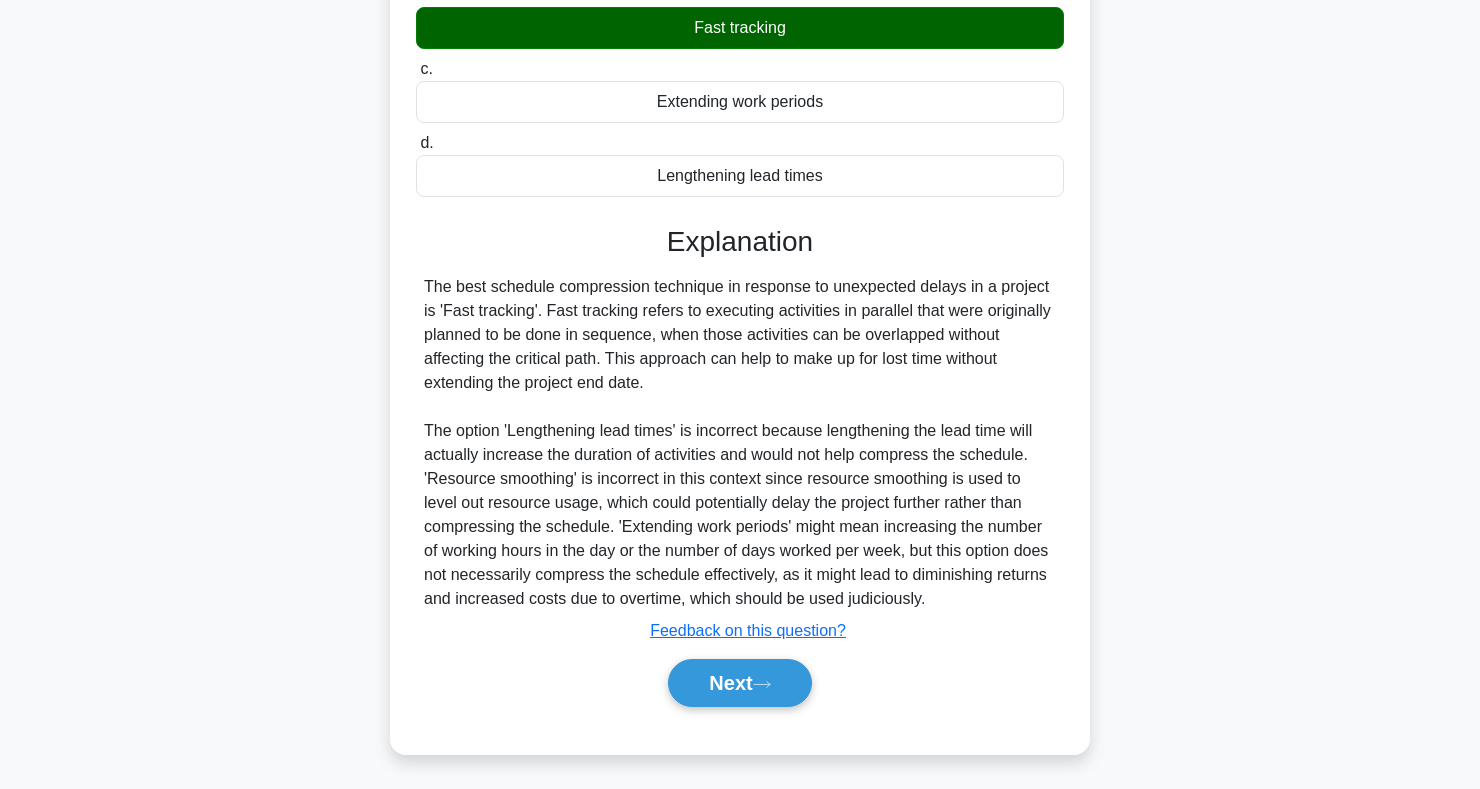 scroll, scrollTop: 371, scrollLeft: 0, axis: vertical 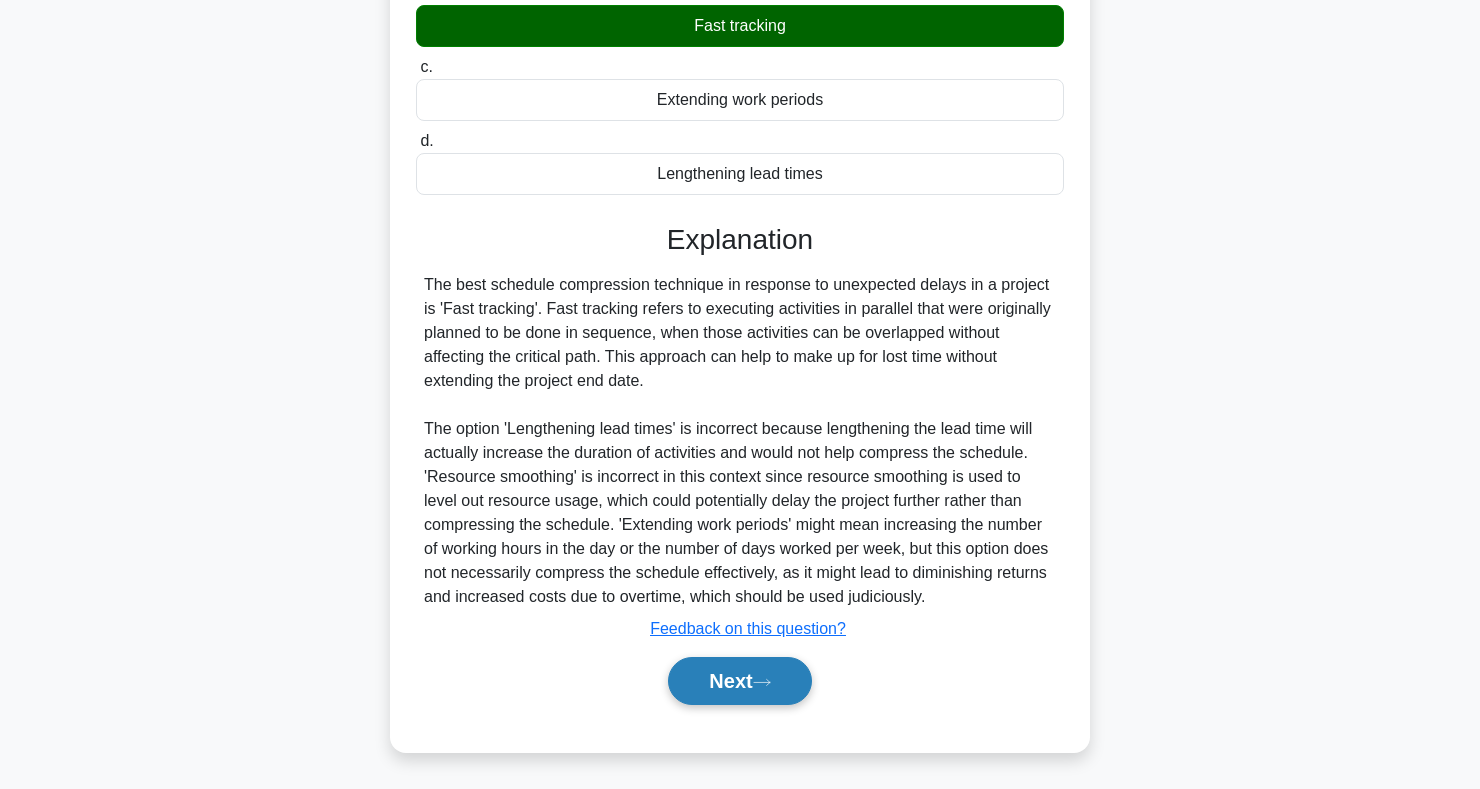 click on "Next" at bounding box center (739, 681) 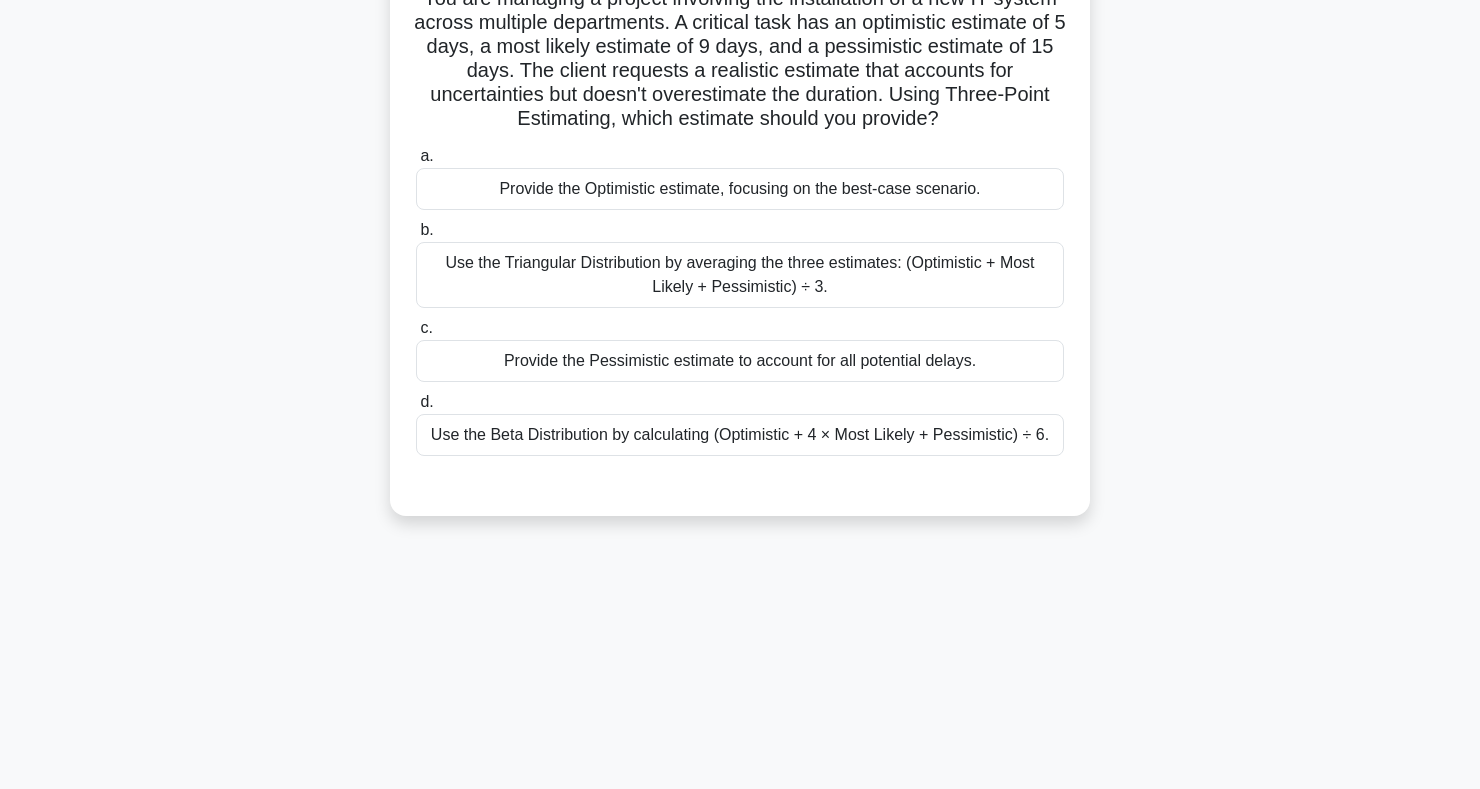 scroll, scrollTop: 0, scrollLeft: 0, axis: both 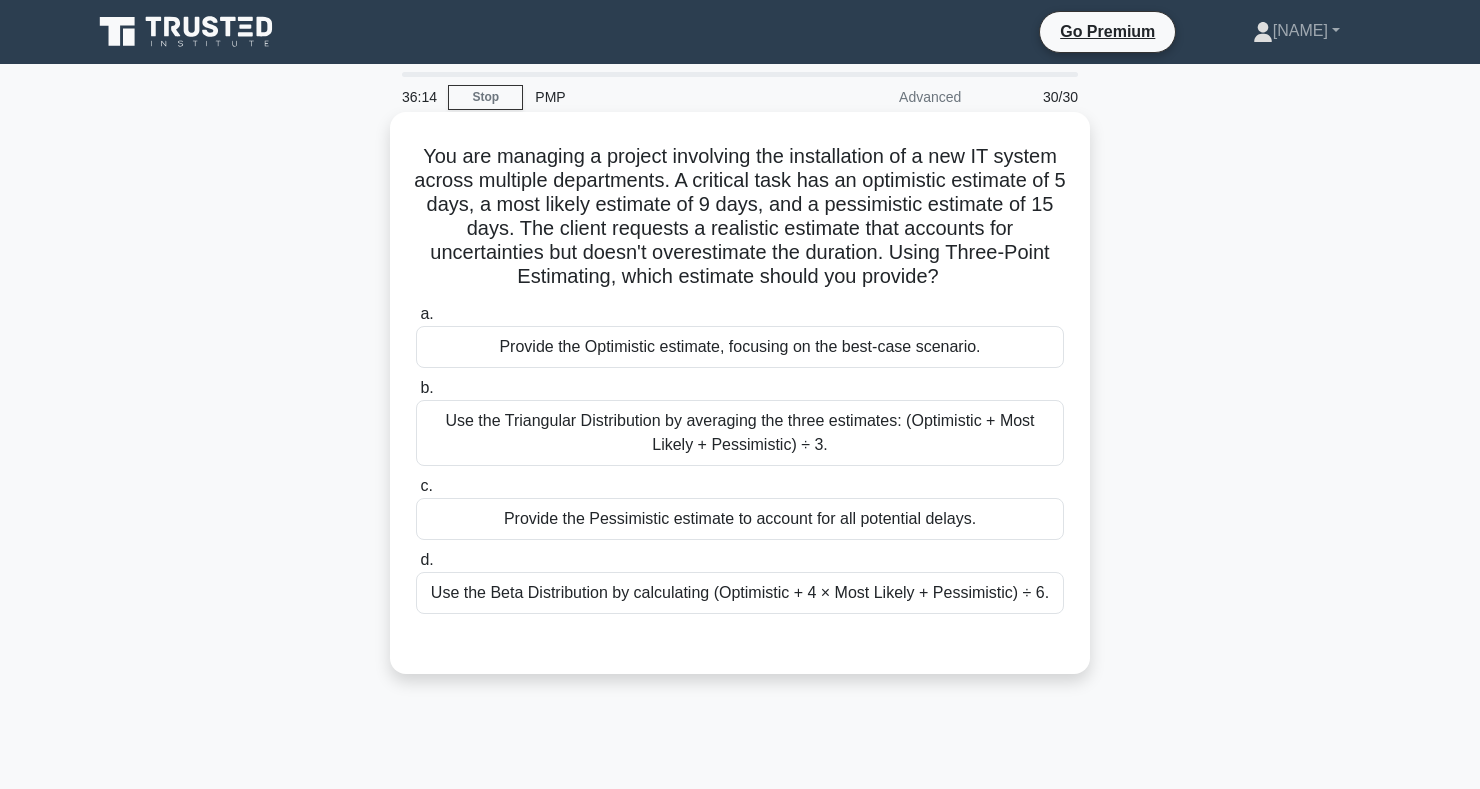 click on "Use the Triangular Distribution by averaging the three estimates: (Optimistic + Most Likely + Pessimistic) ÷ 3." at bounding box center [740, 433] 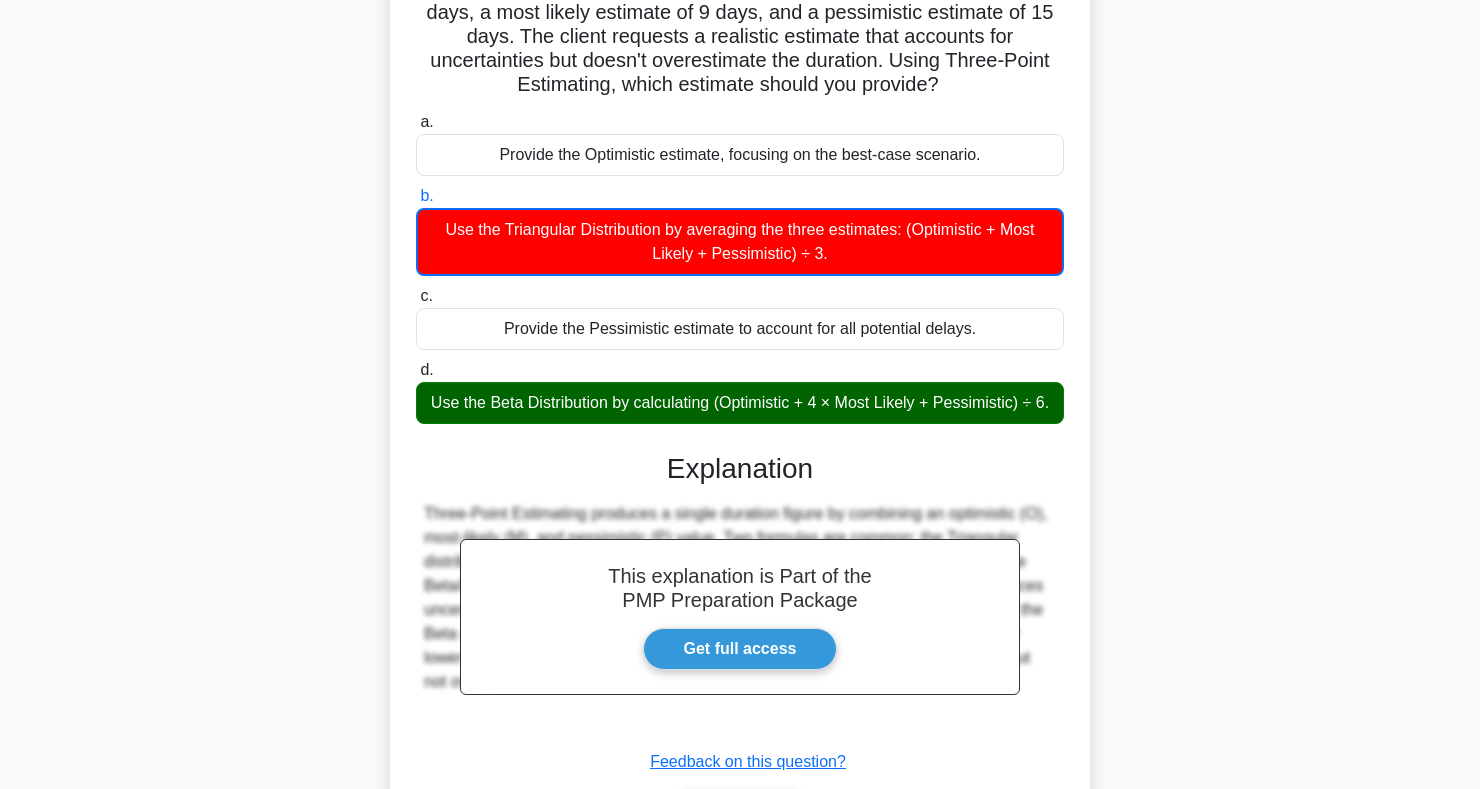 scroll, scrollTop: 325, scrollLeft: 0, axis: vertical 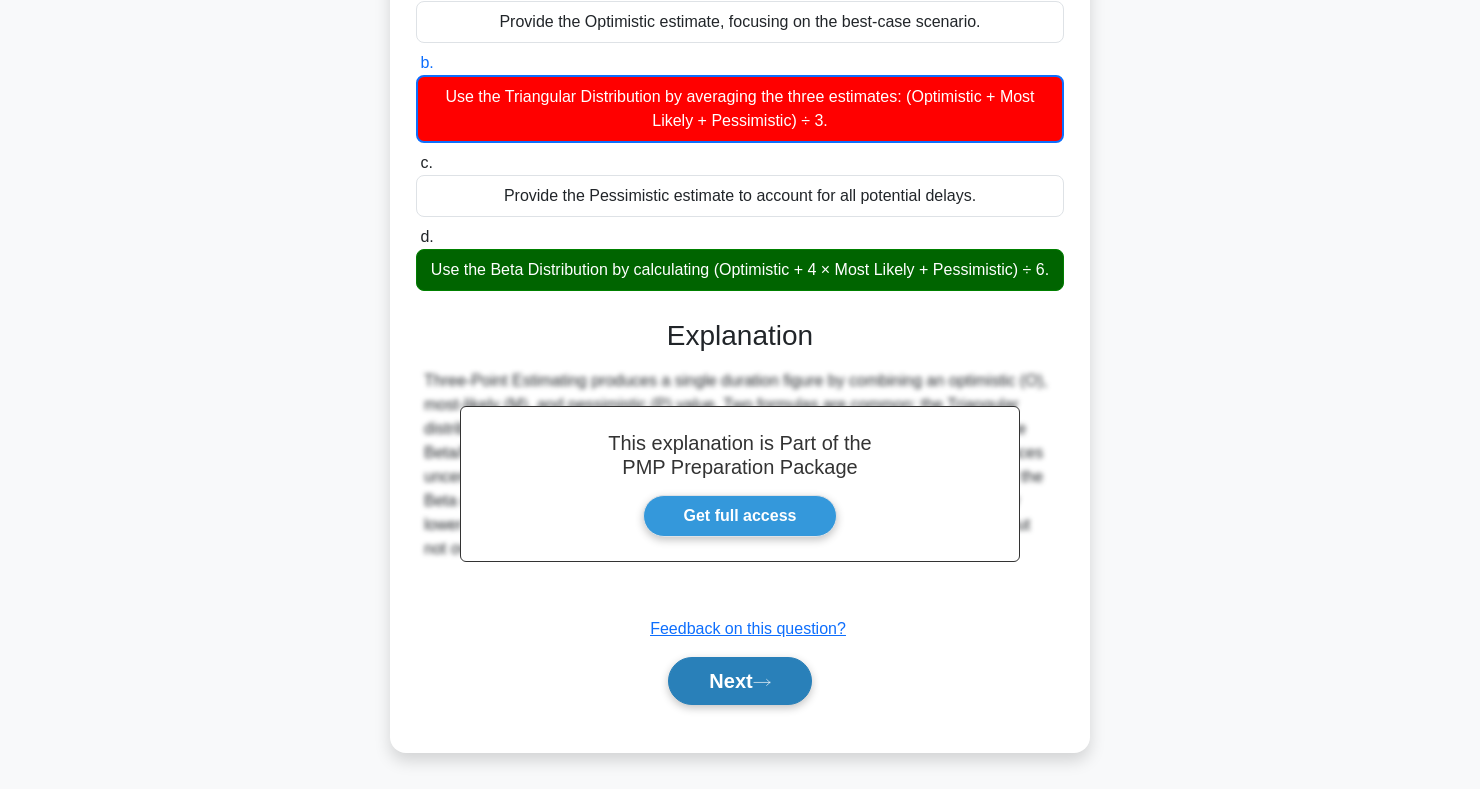 click on "Next" at bounding box center [739, 681] 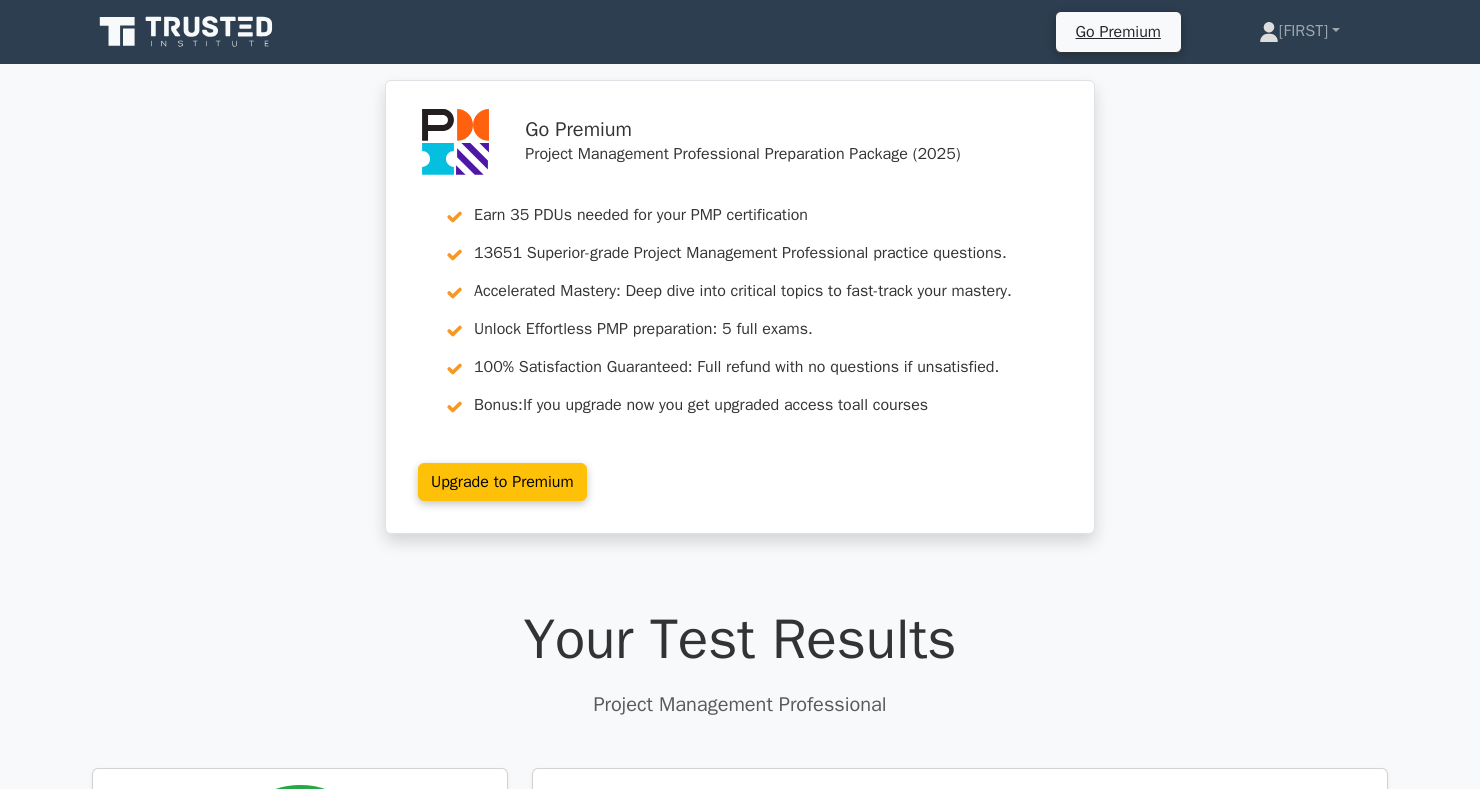 scroll, scrollTop: 716, scrollLeft: 0, axis: vertical 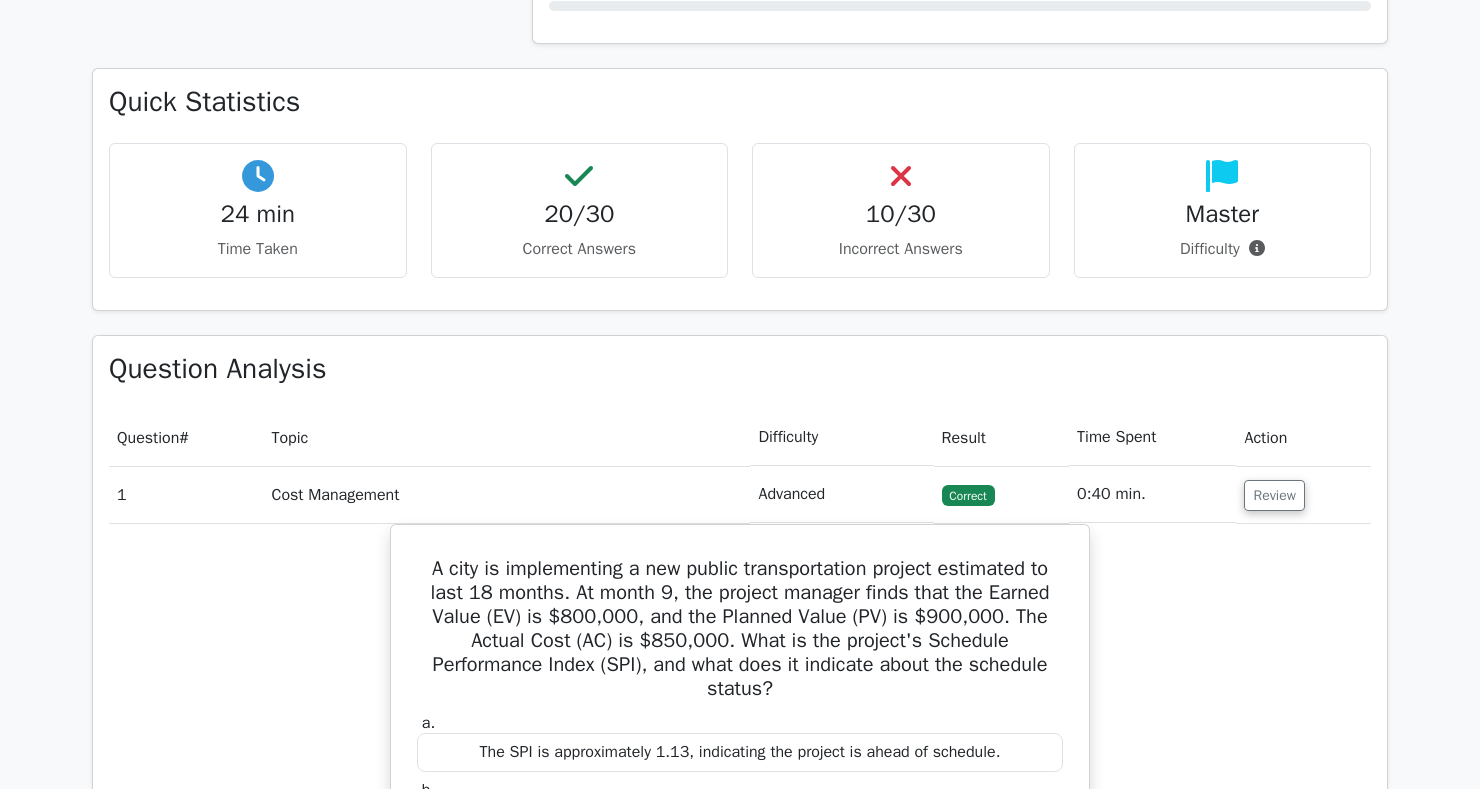click on "Go Premium
Project Management Professional Preparation Package (2025)
Earn 35 PDUs needed for your PMP certification
13651 Superior-grade  Project Management Professional practice questions.
Accelerated Mastery: Deep dive into critical topics to fast-track your mastery.
Unlock Effortless PMP preparation: 5 full exams.
100% Satisfaction Guaranteed: Full refund with no questions if unsatisfied.
Bonus: all courses" at bounding box center (740, 1009) 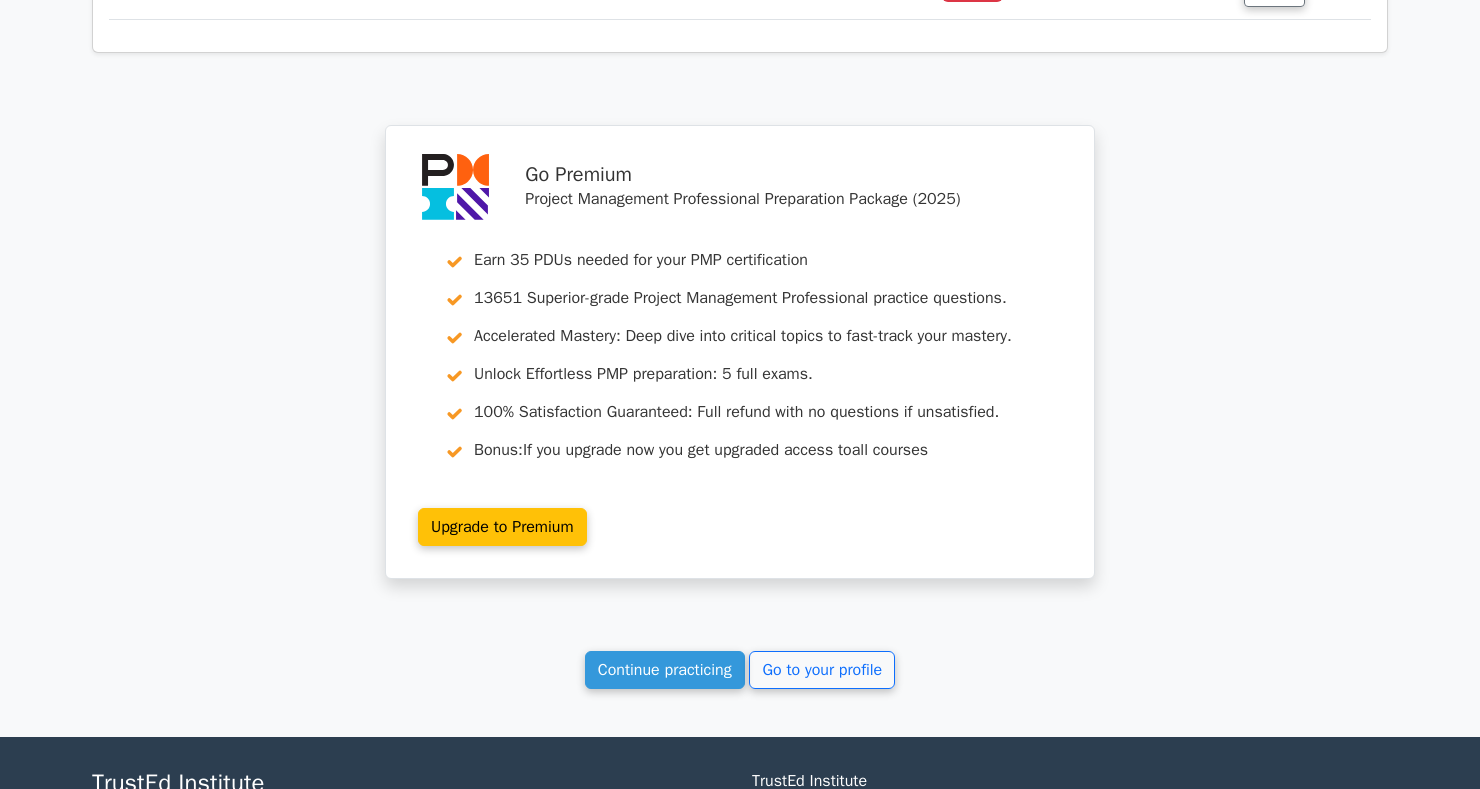 scroll, scrollTop: 5085, scrollLeft: 0, axis: vertical 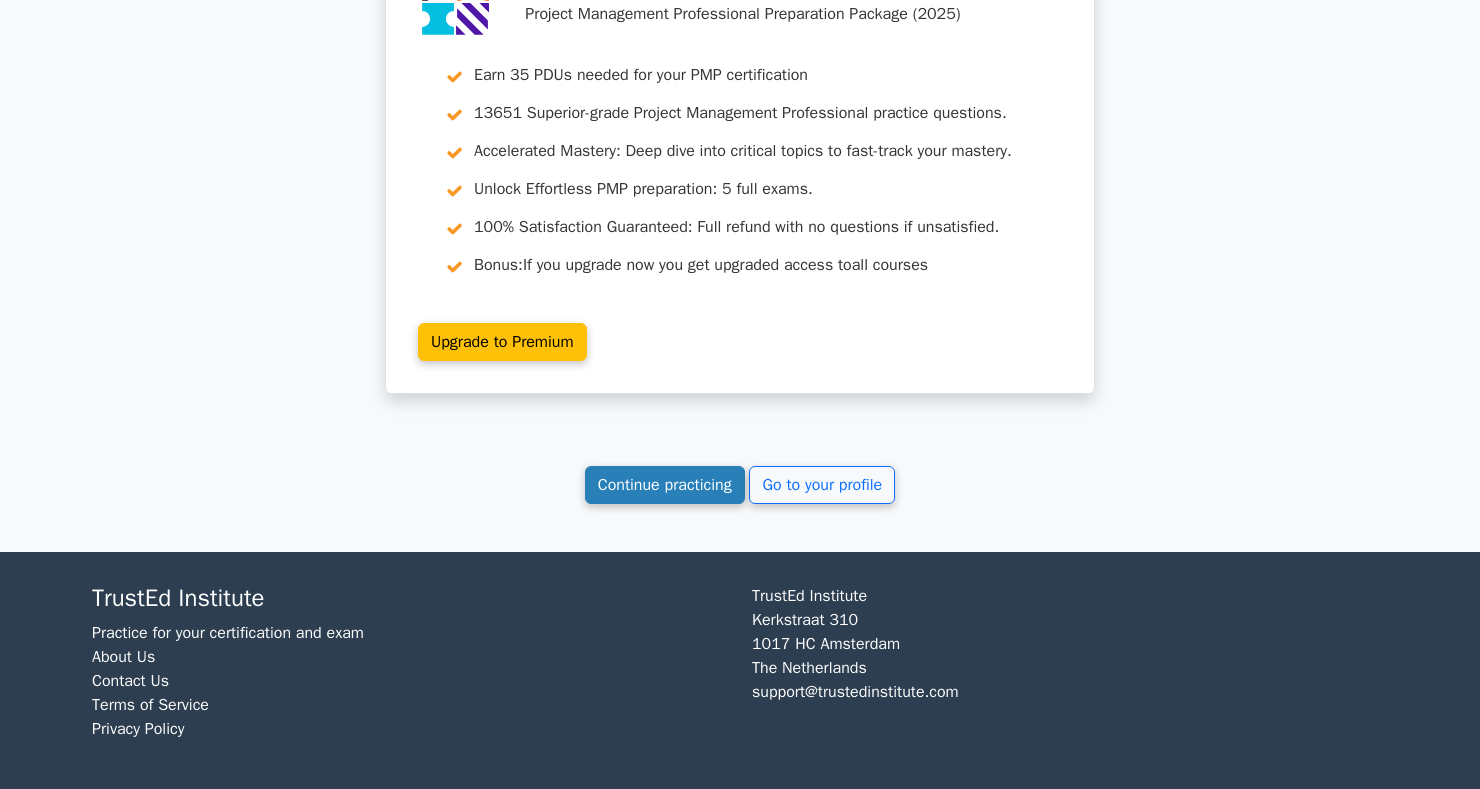 click on "Continue practicing" at bounding box center [665, 485] 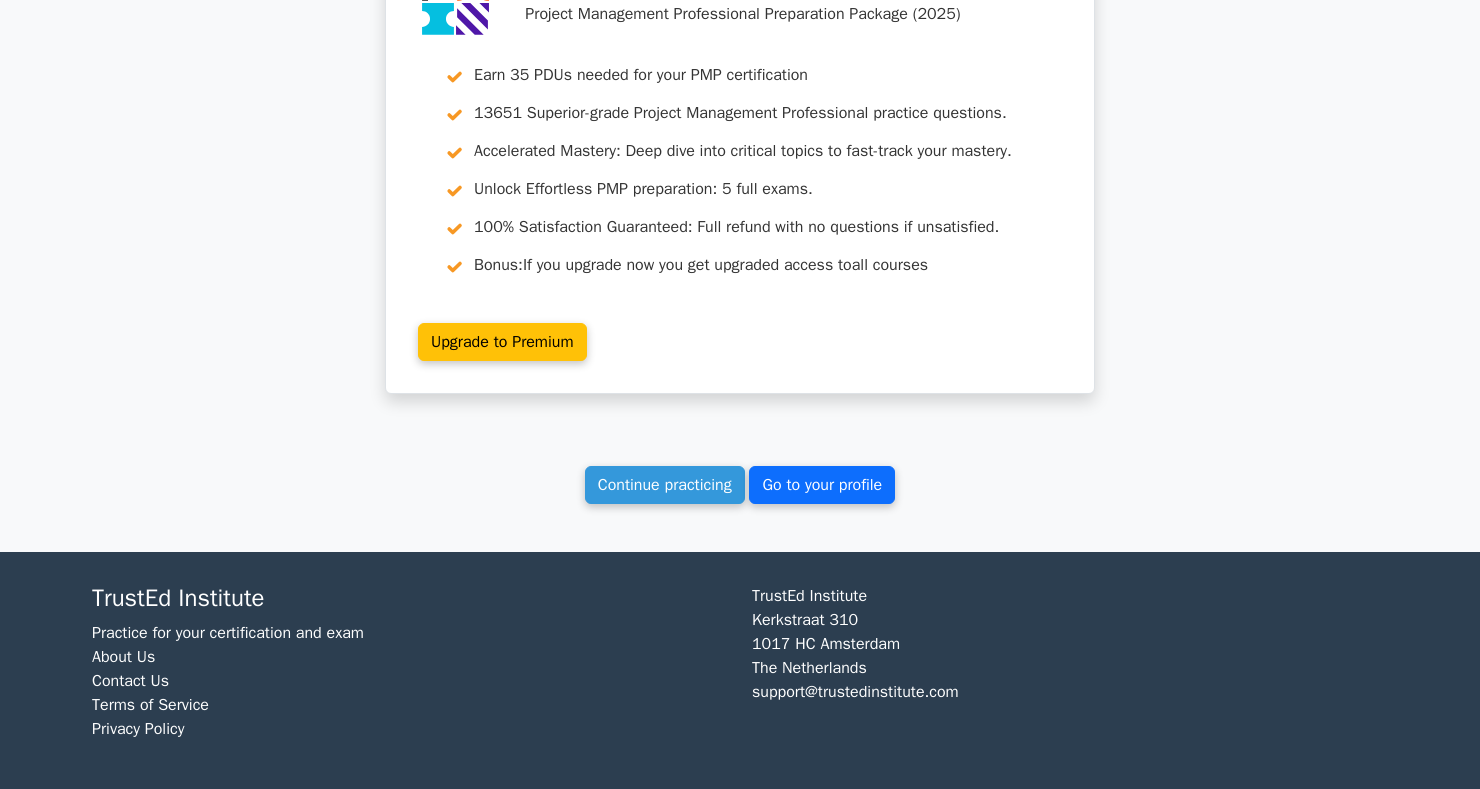 click on "Go to your profile" at bounding box center [822, 485] 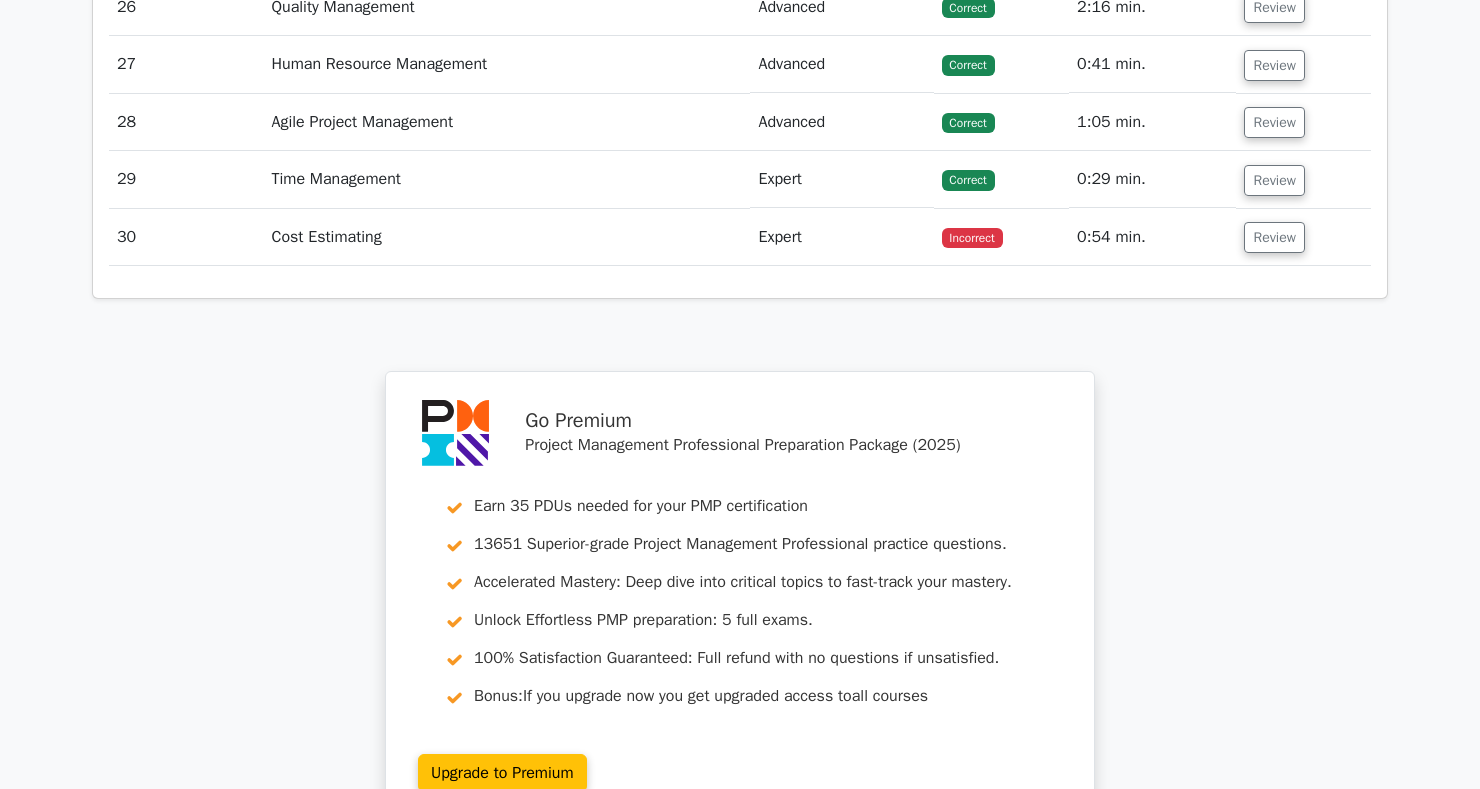 scroll, scrollTop: 5085, scrollLeft: 0, axis: vertical 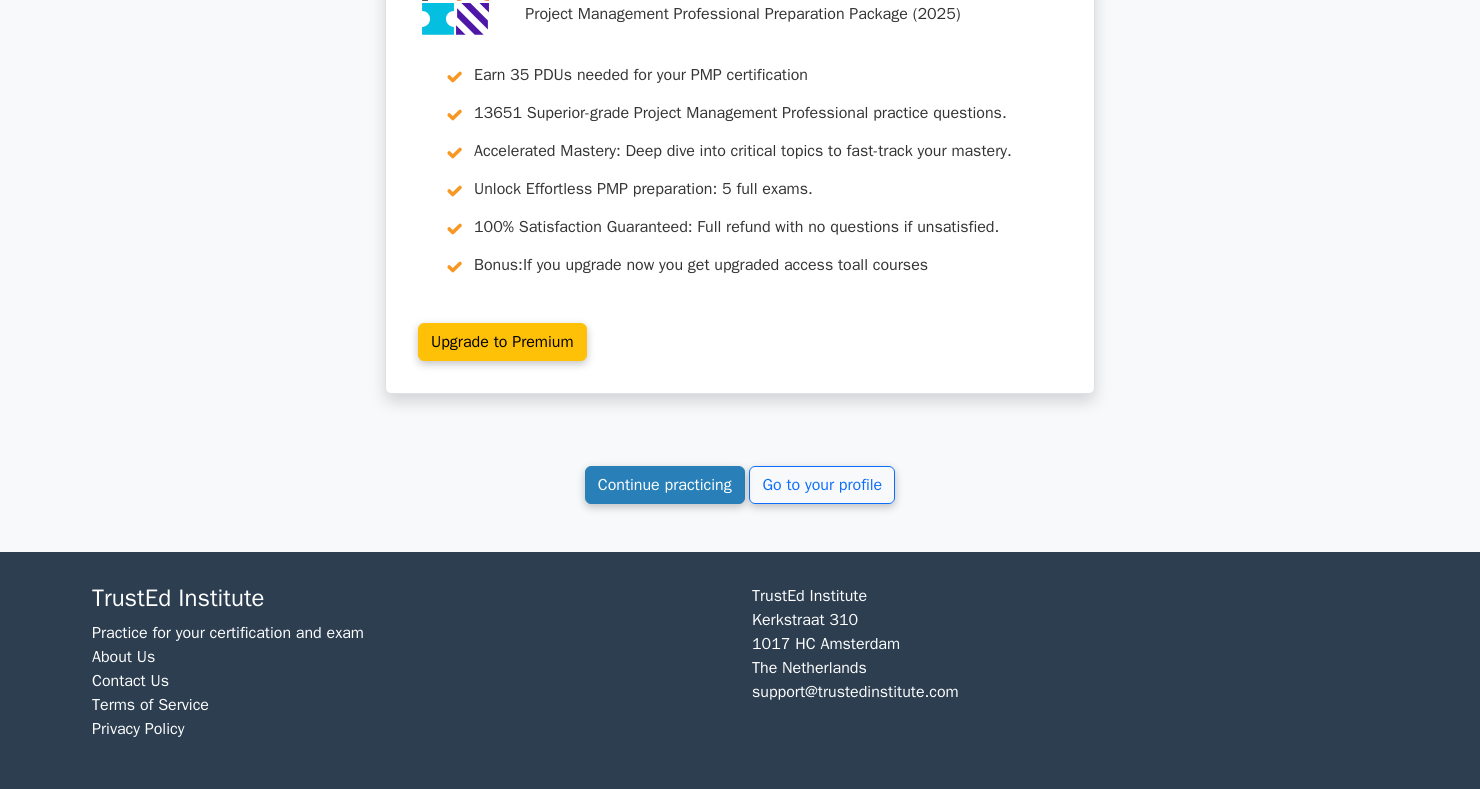 click on "Continue practicing" at bounding box center [665, 485] 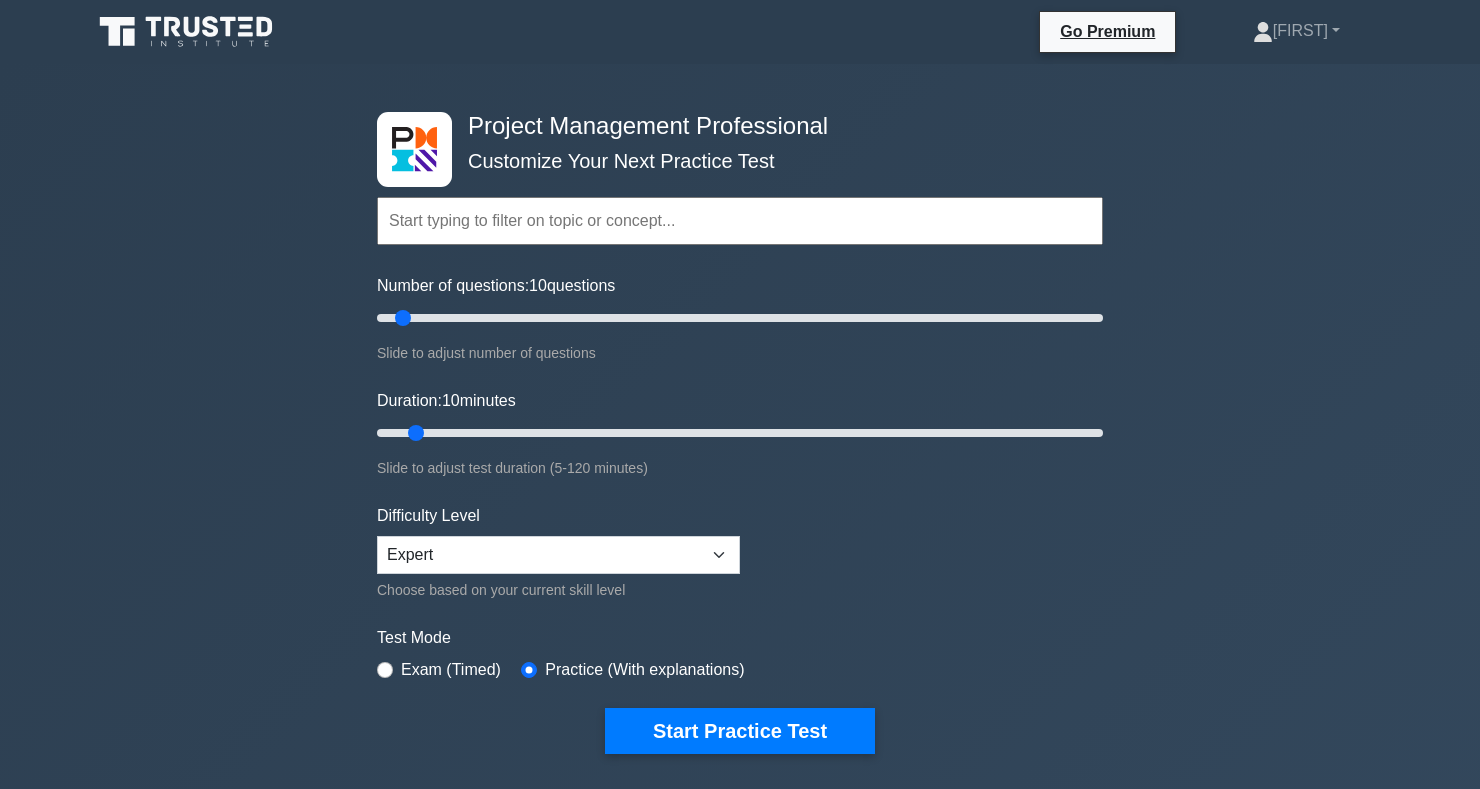 scroll, scrollTop: 0, scrollLeft: 0, axis: both 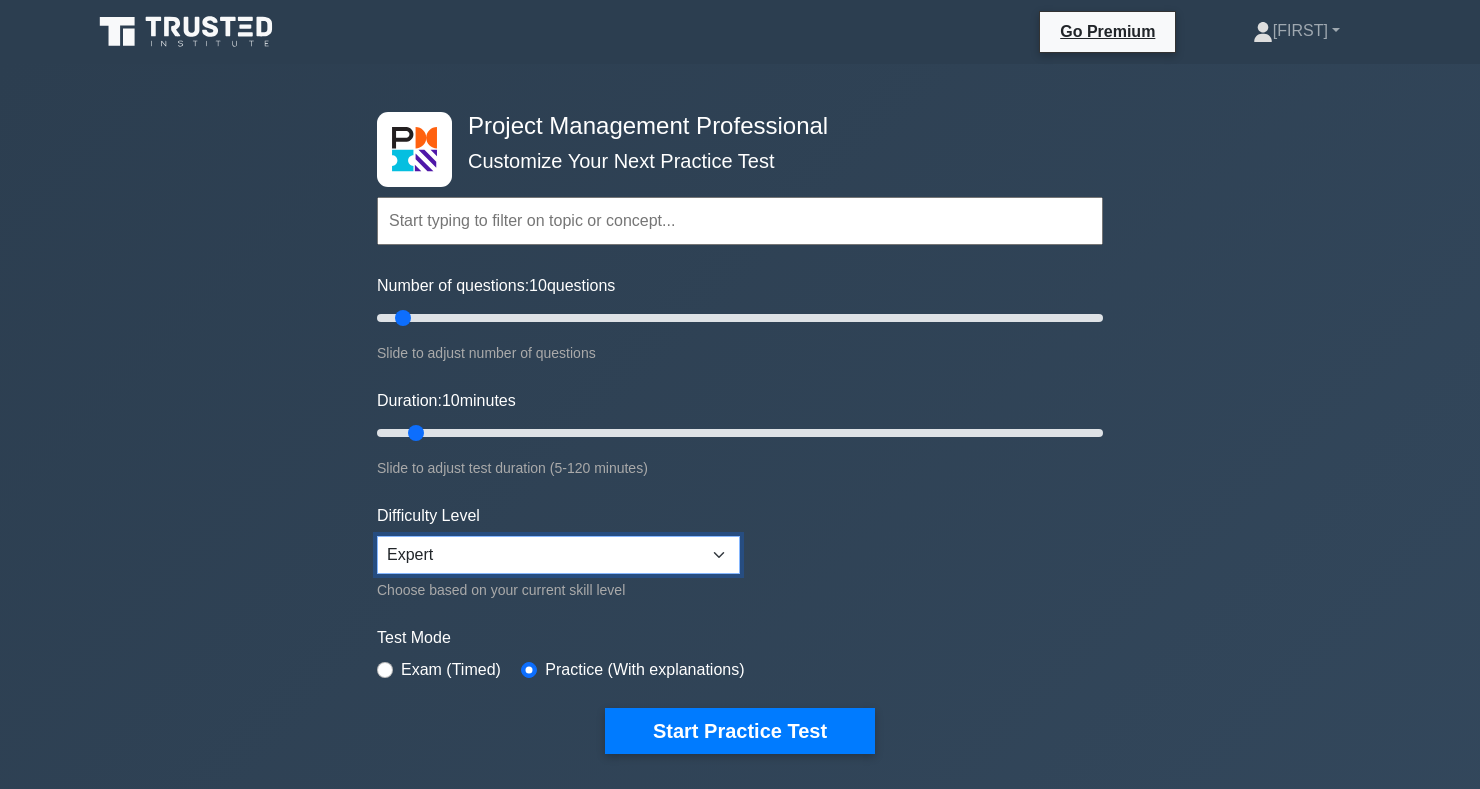 click on "Beginner
Intermediate
Expert" at bounding box center (558, 555) 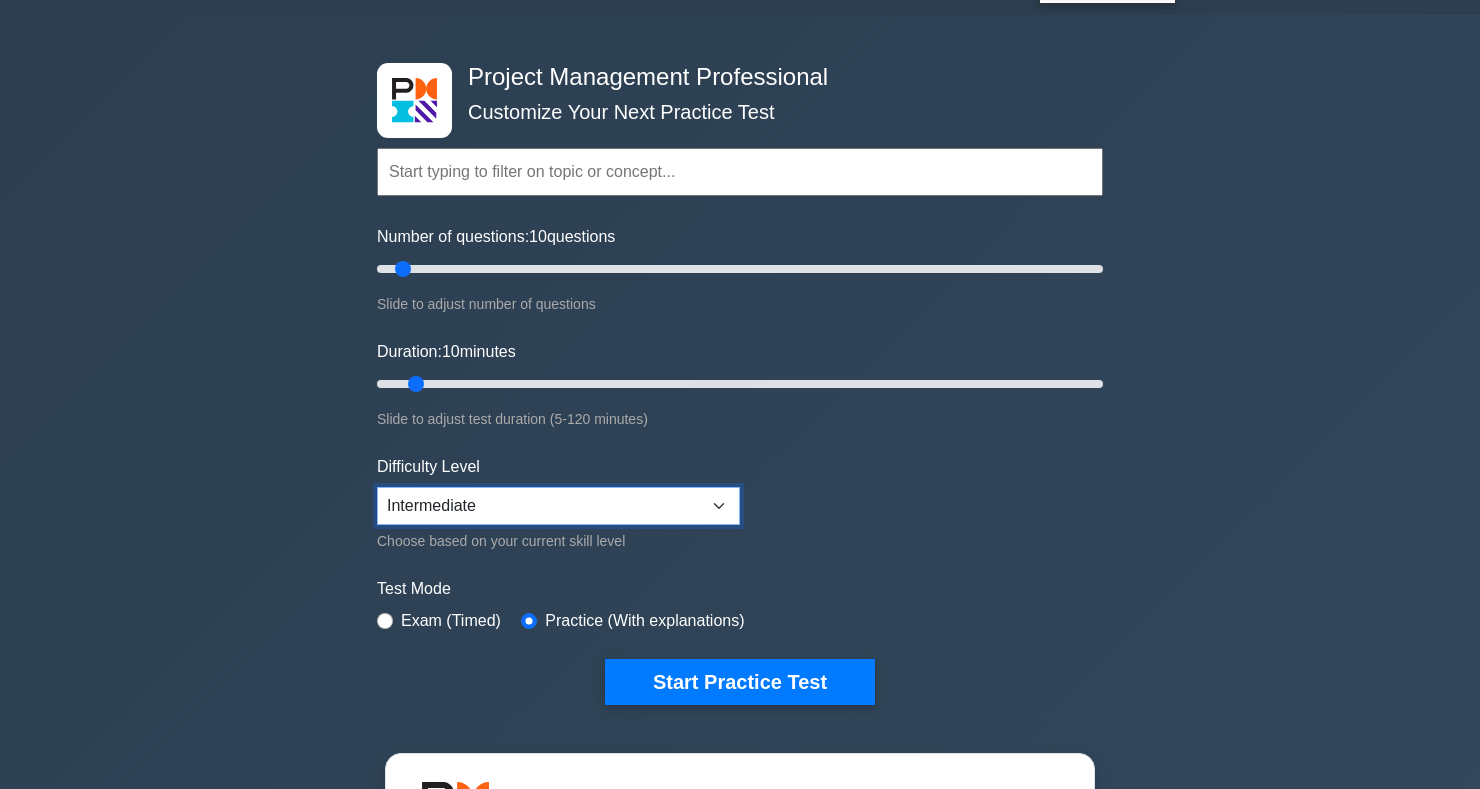scroll, scrollTop: 42, scrollLeft: 0, axis: vertical 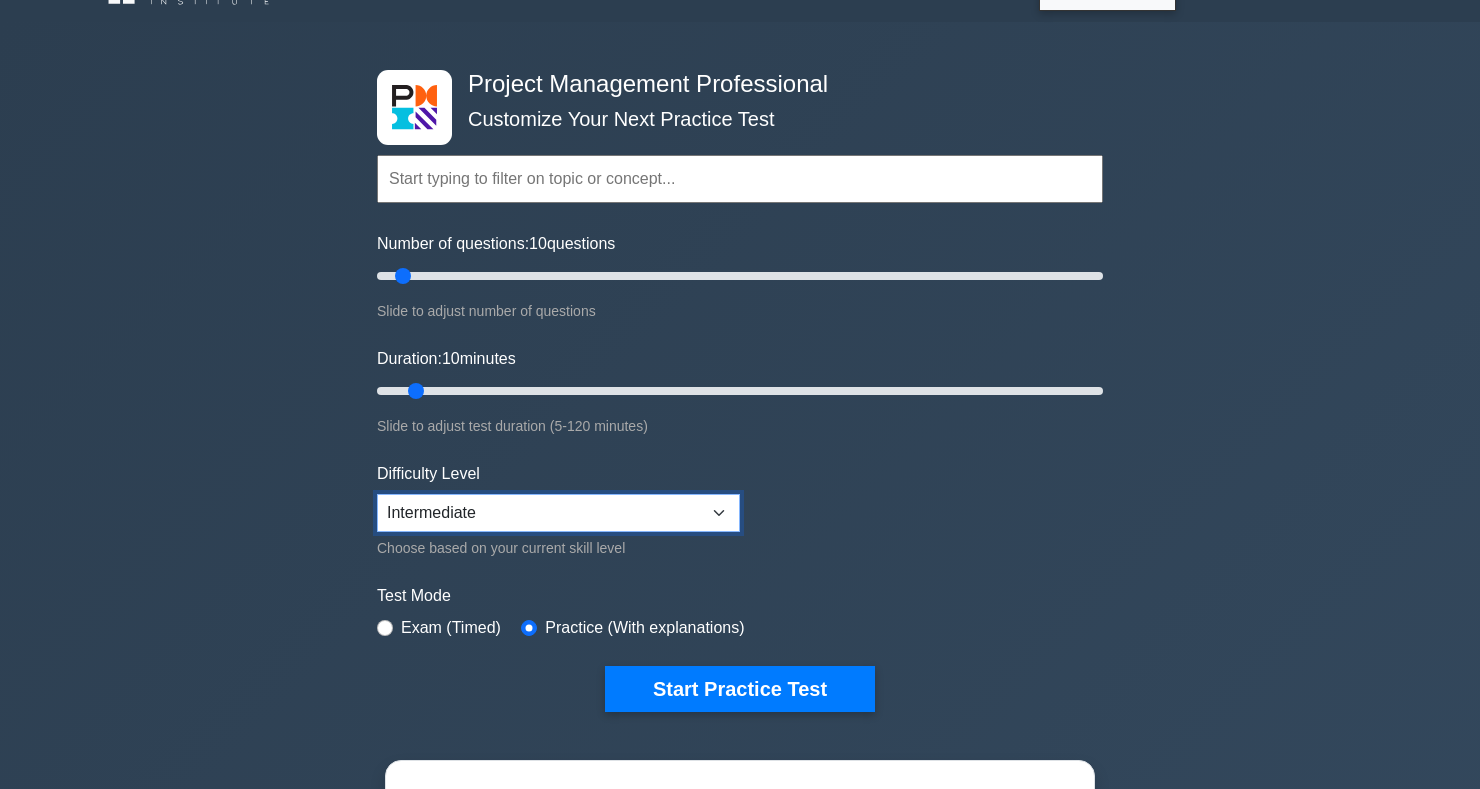 click on "Beginner
Intermediate
Expert" at bounding box center (558, 513) 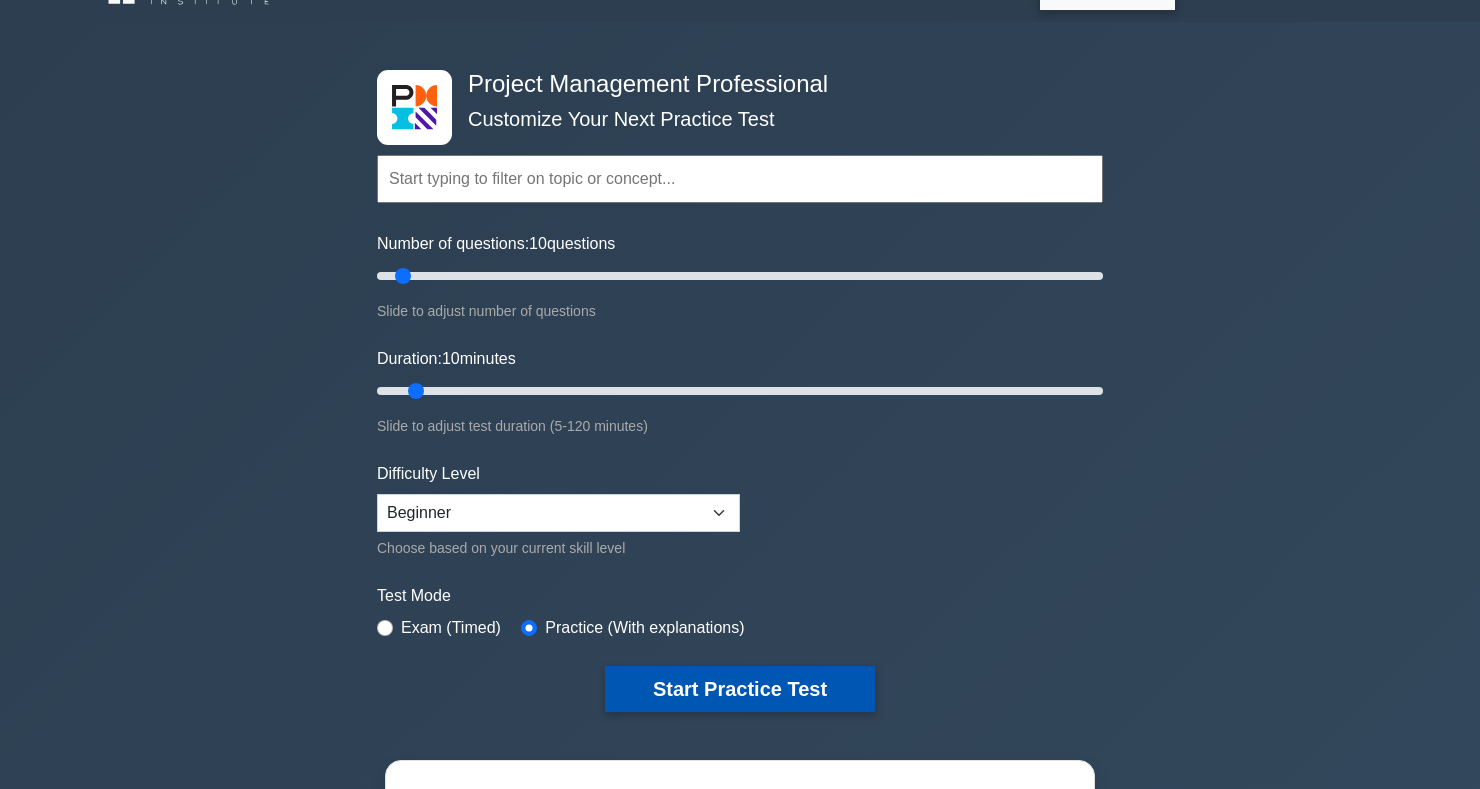 click on "Start Practice Test" at bounding box center [740, 689] 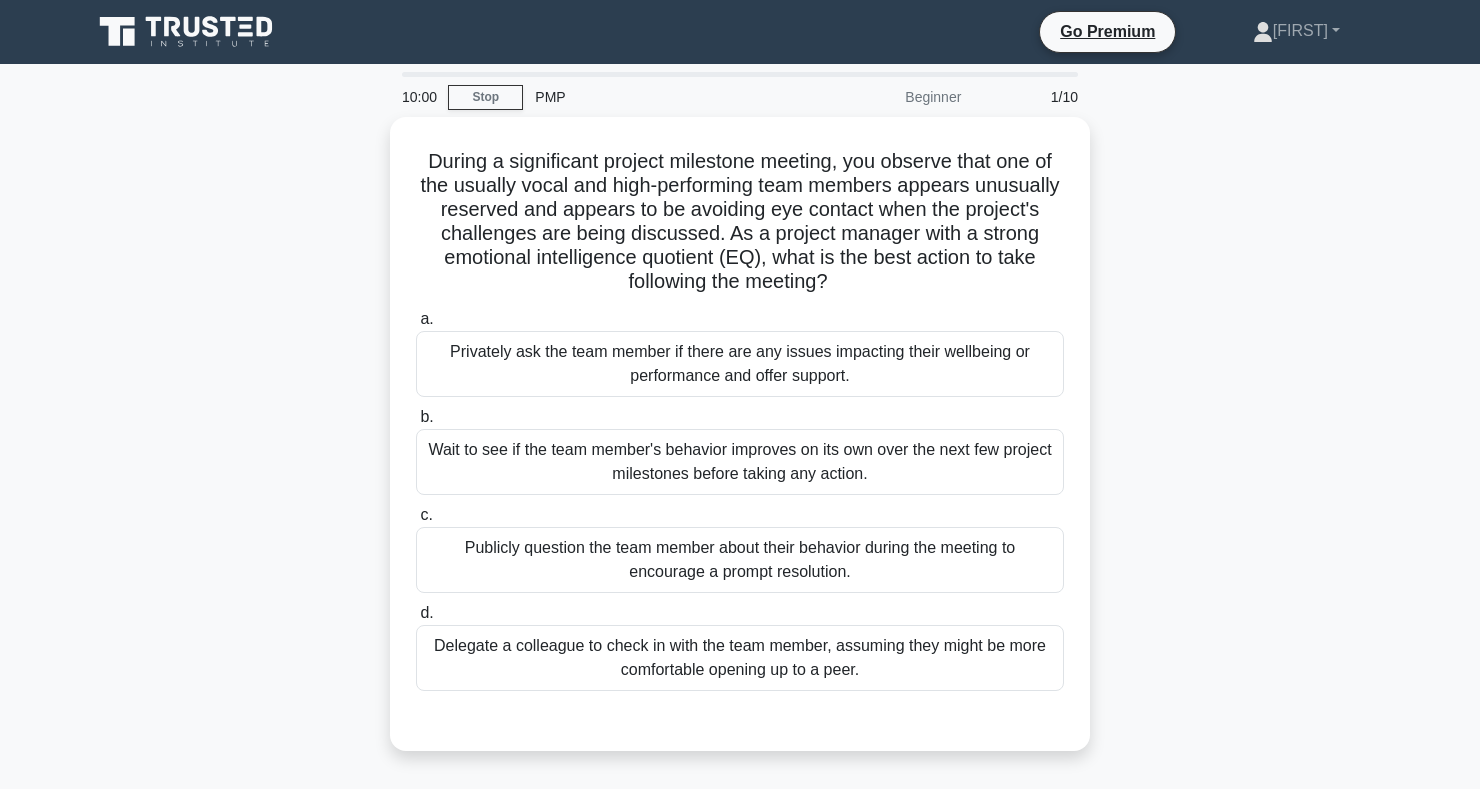 scroll, scrollTop: 0, scrollLeft: 0, axis: both 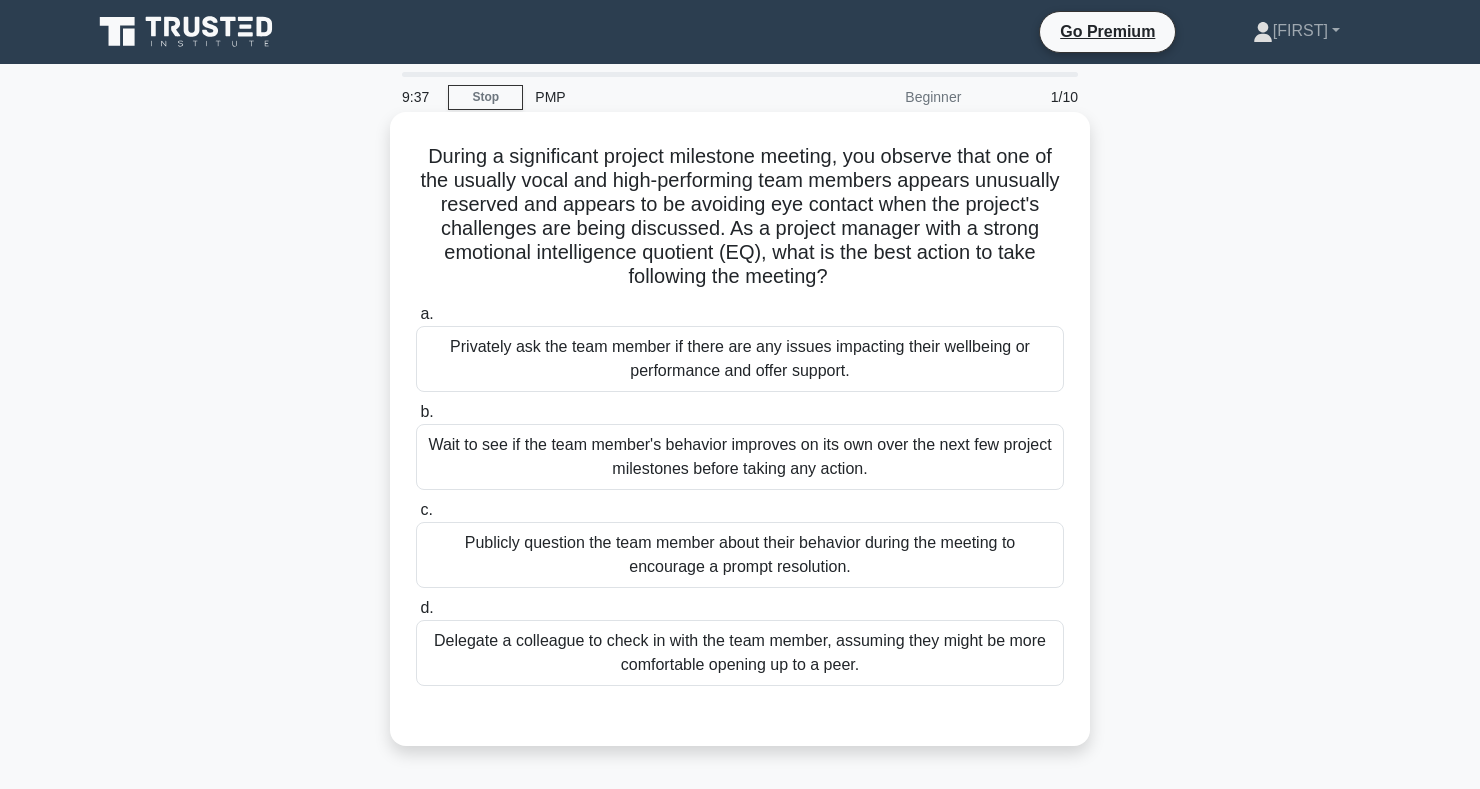 click on "Privately ask the team member if there are any issues impacting their wellbeing or performance and offer support." at bounding box center [740, 359] 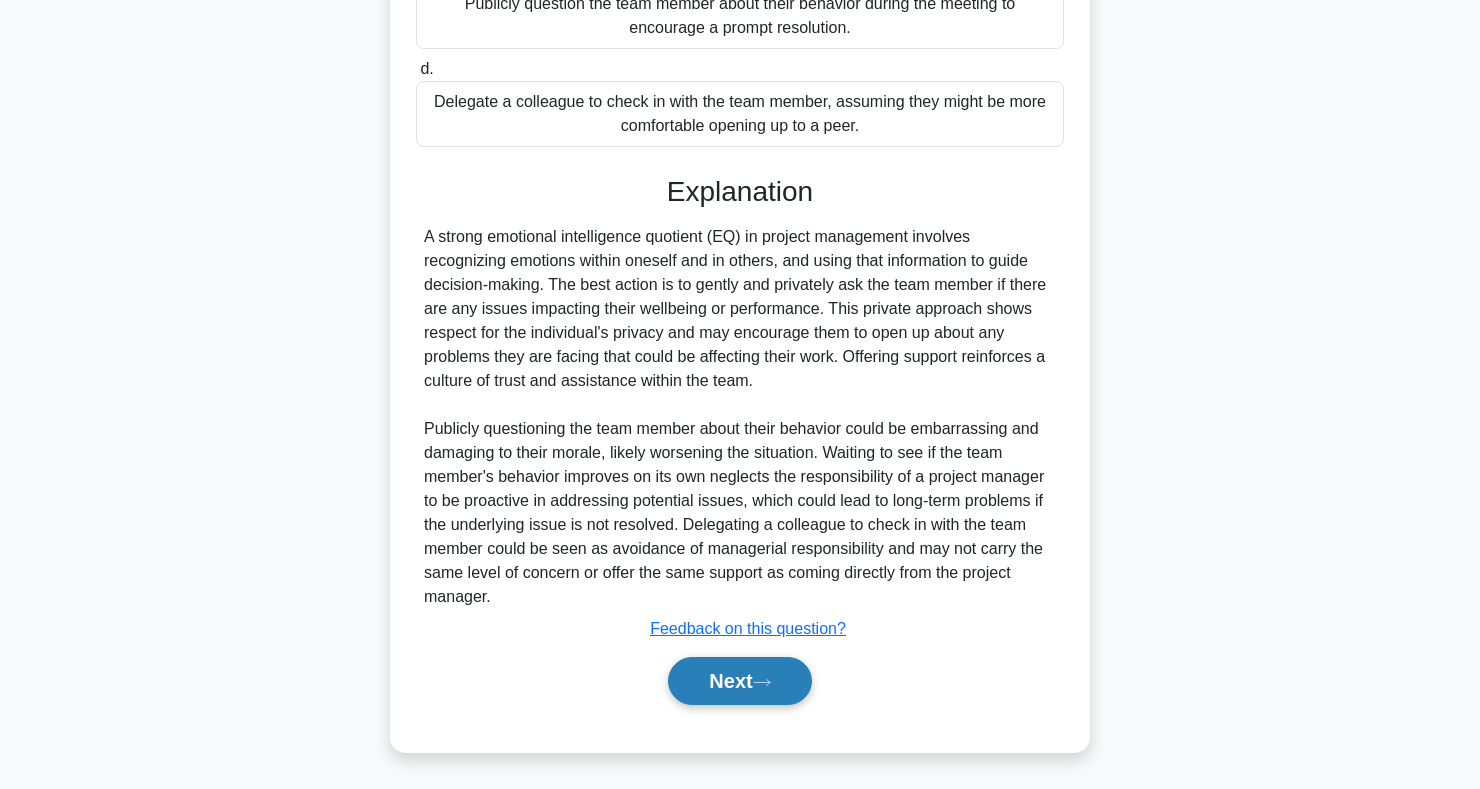 click on "Next" at bounding box center [739, 681] 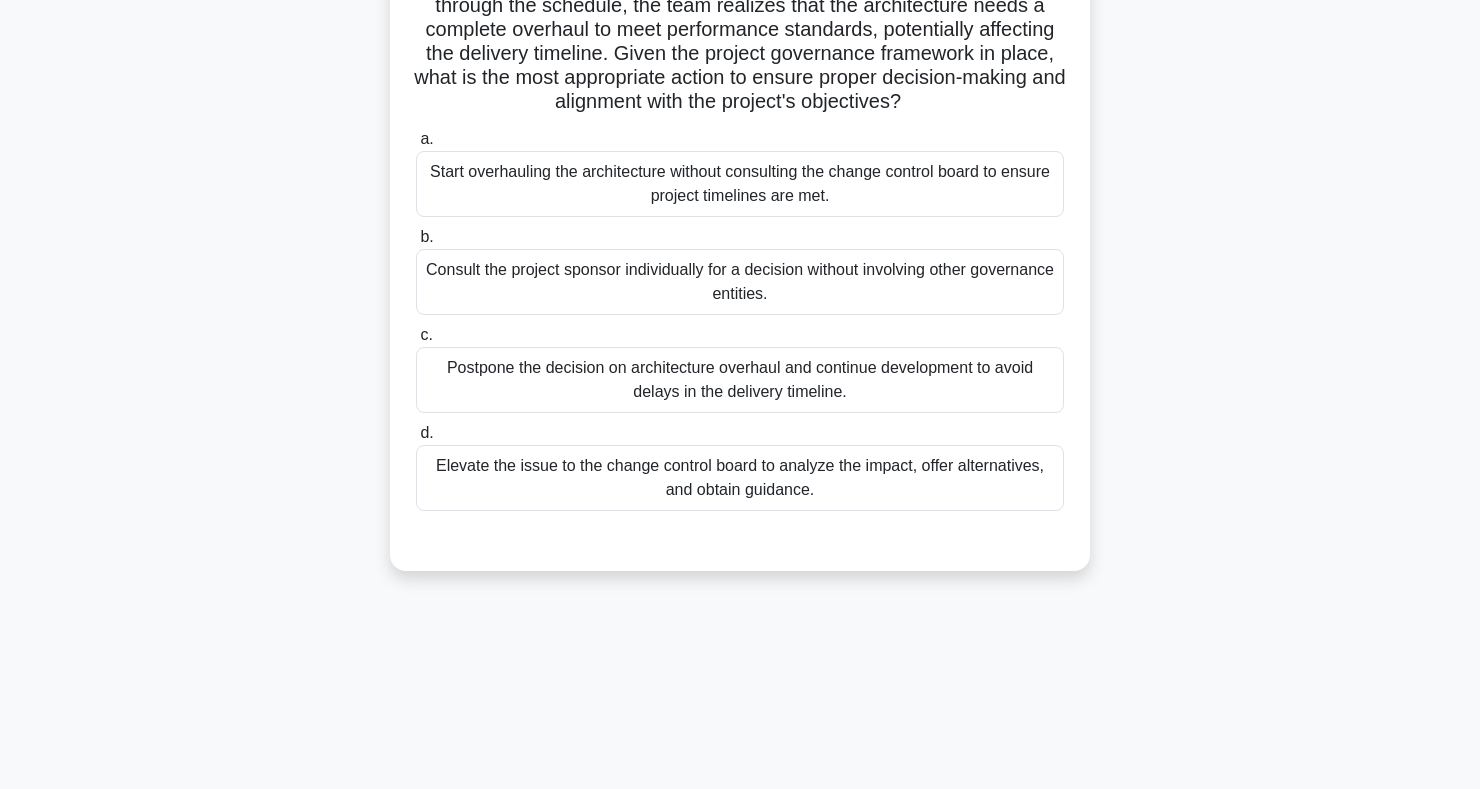 scroll, scrollTop: 0, scrollLeft: 0, axis: both 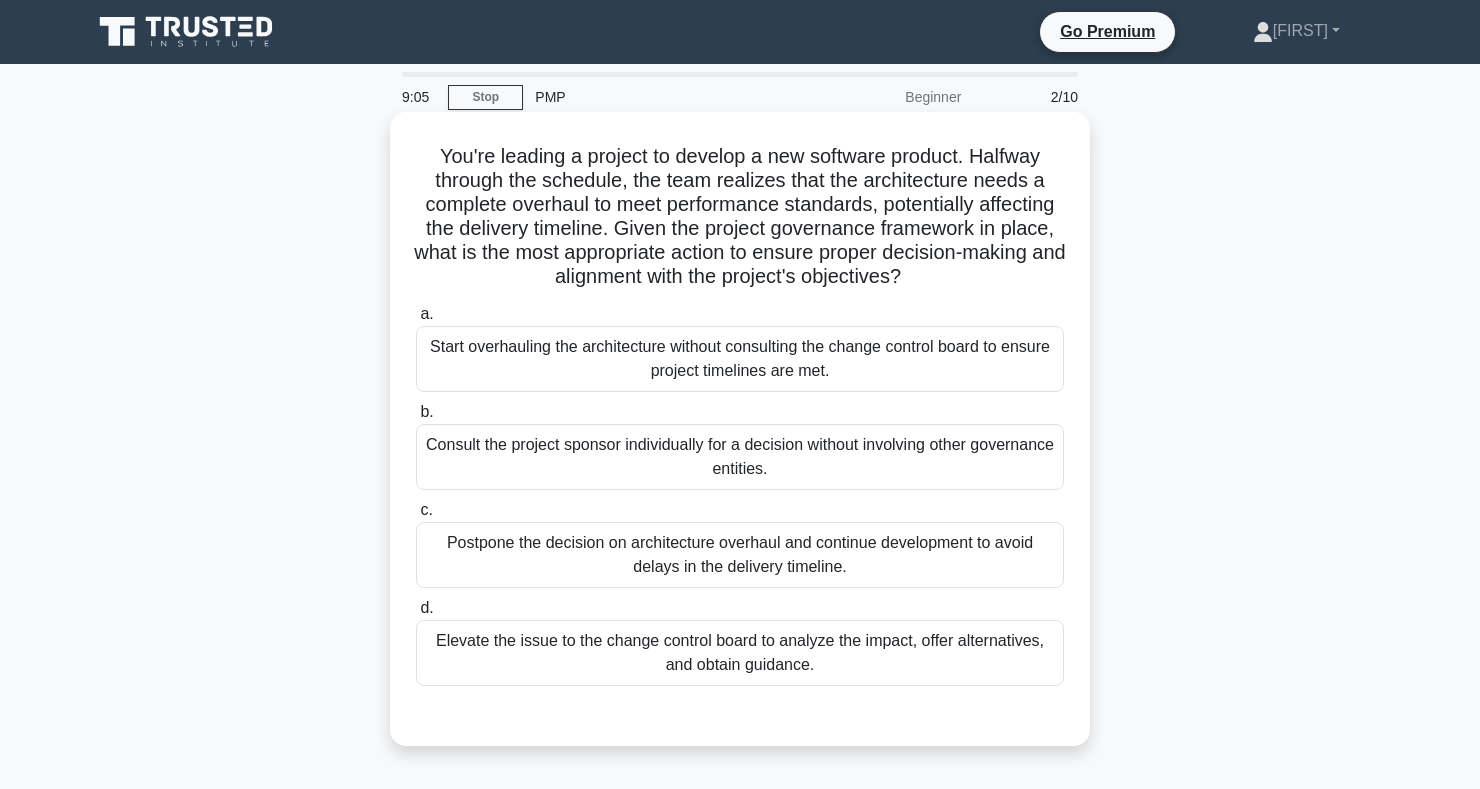 click on "Elevate the issue to the change control board to analyze the impact, offer alternatives, and obtain guidance." at bounding box center [740, 653] 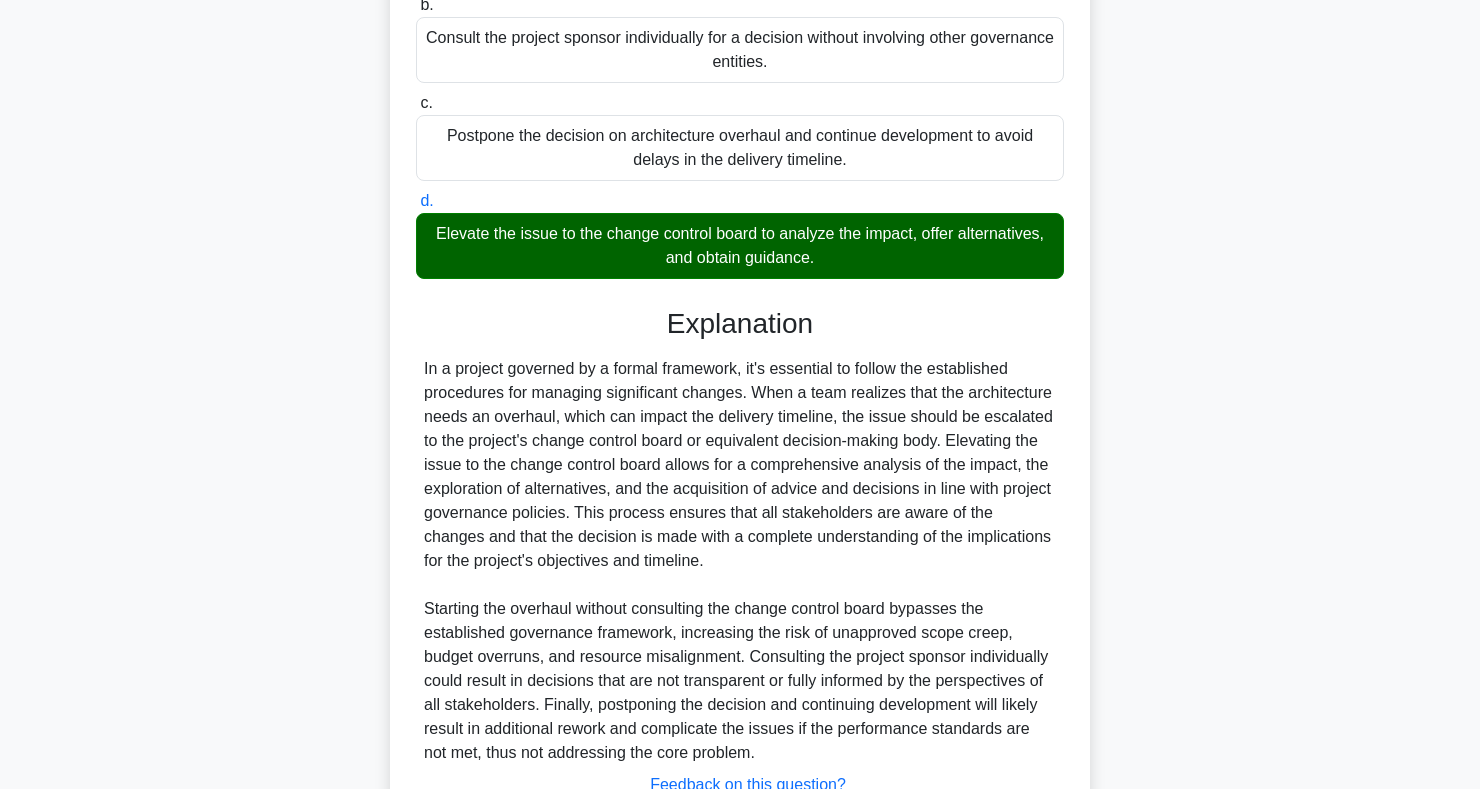 scroll, scrollTop: 563, scrollLeft: 0, axis: vertical 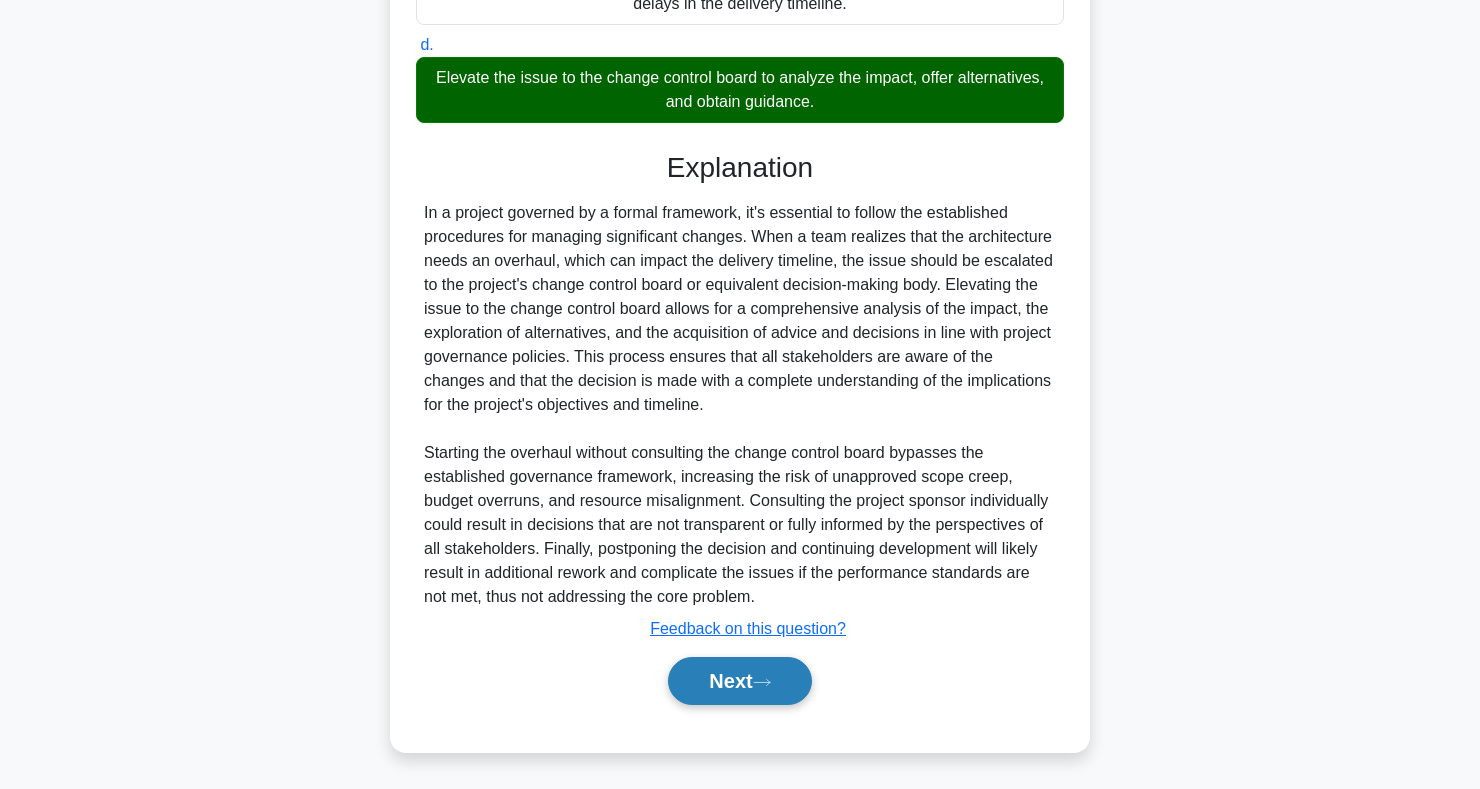 click on "Next" at bounding box center (739, 681) 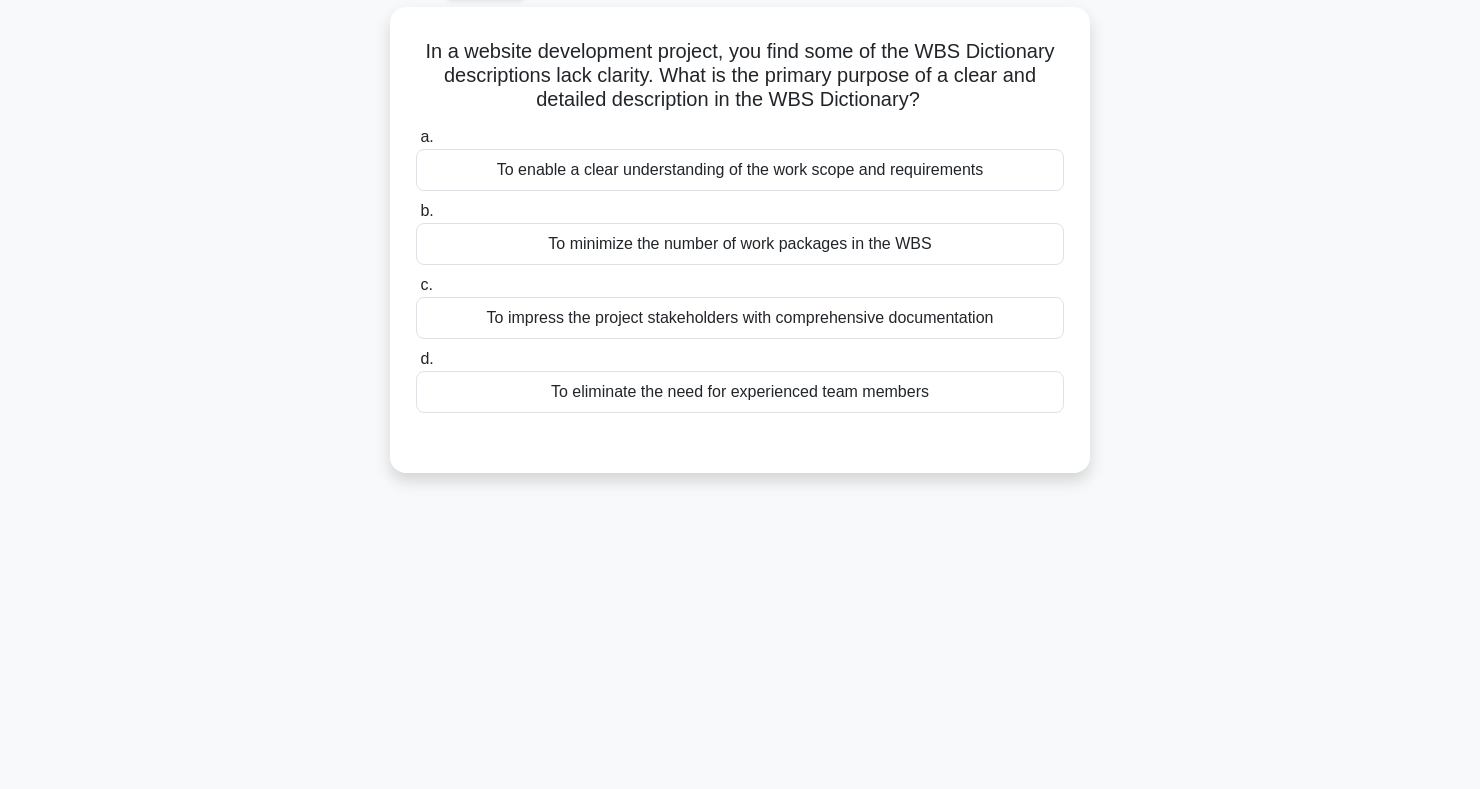 scroll, scrollTop: 0, scrollLeft: 0, axis: both 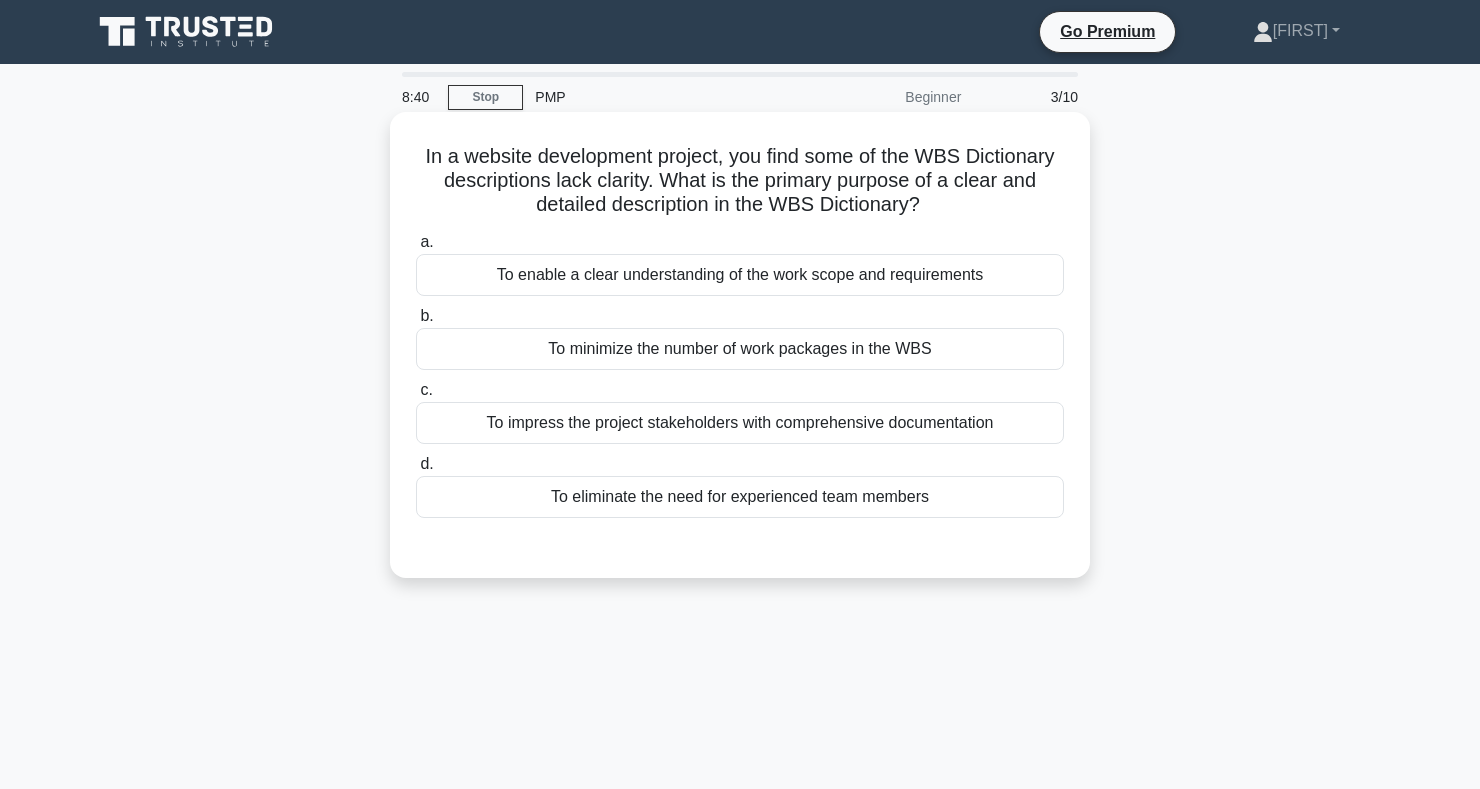 click on "To enable a clear understanding of the work scope and requirements" at bounding box center [740, 275] 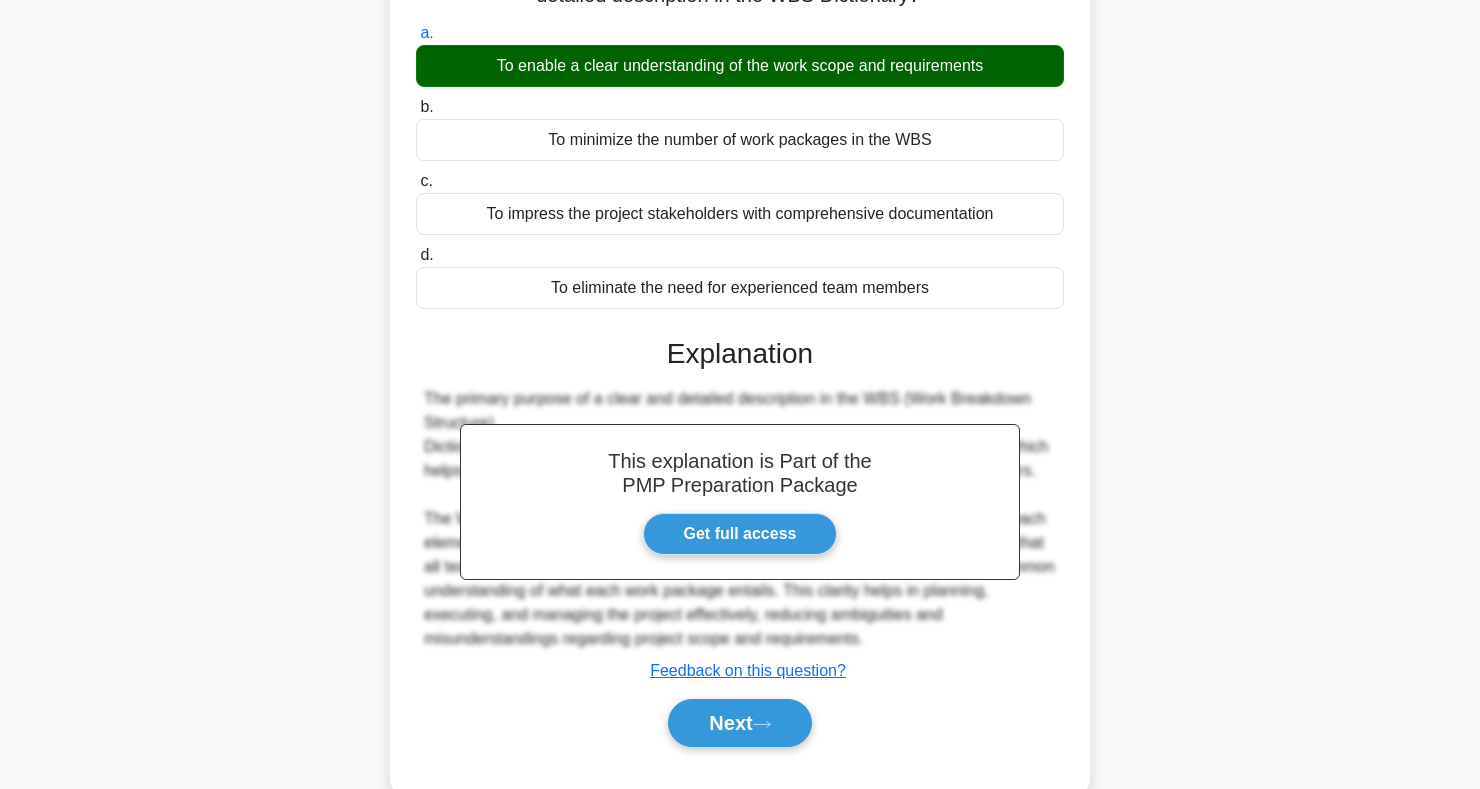 scroll, scrollTop: 291, scrollLeft: 0, axis: vertical 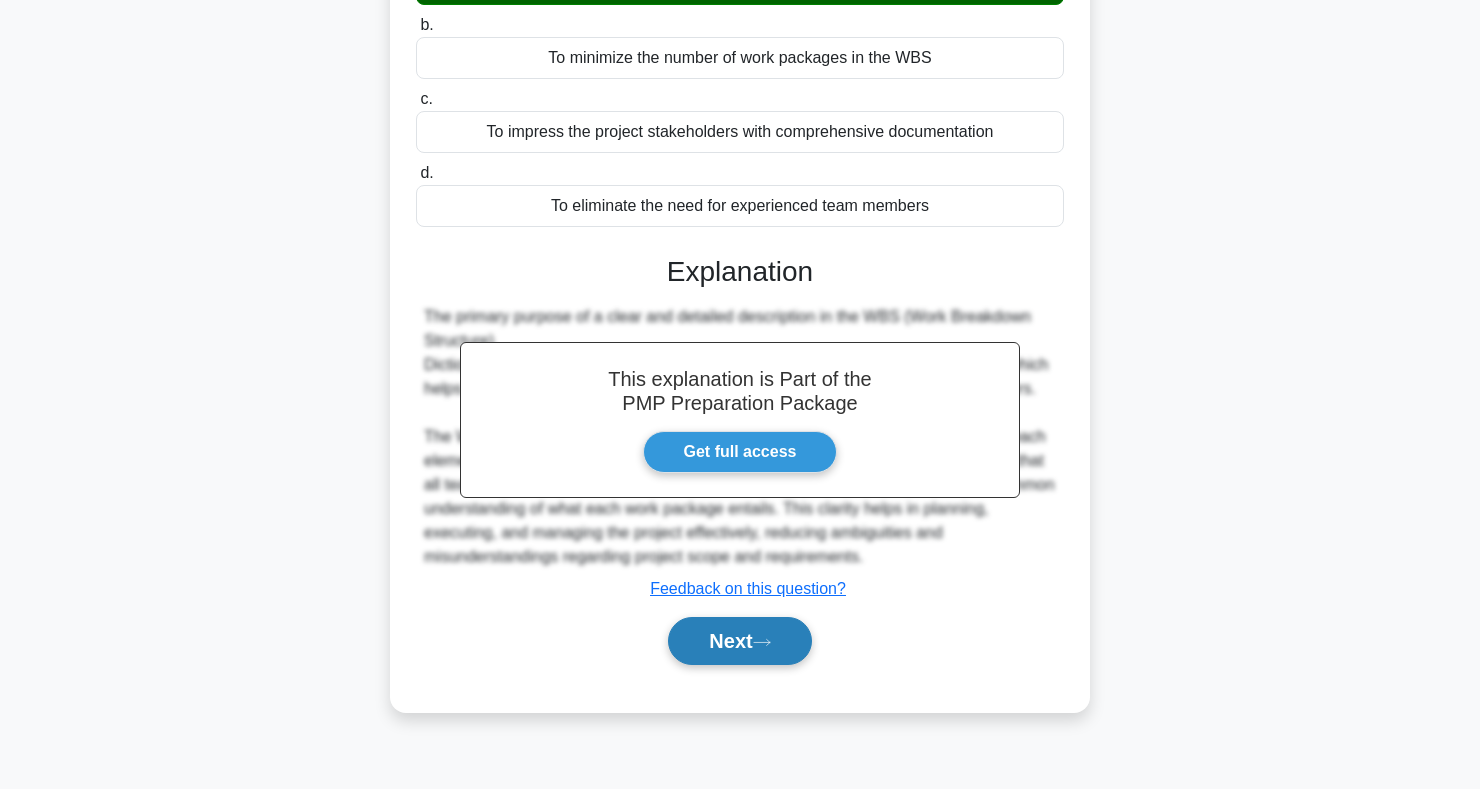 click on "Next" at bounding box center [739, 641] 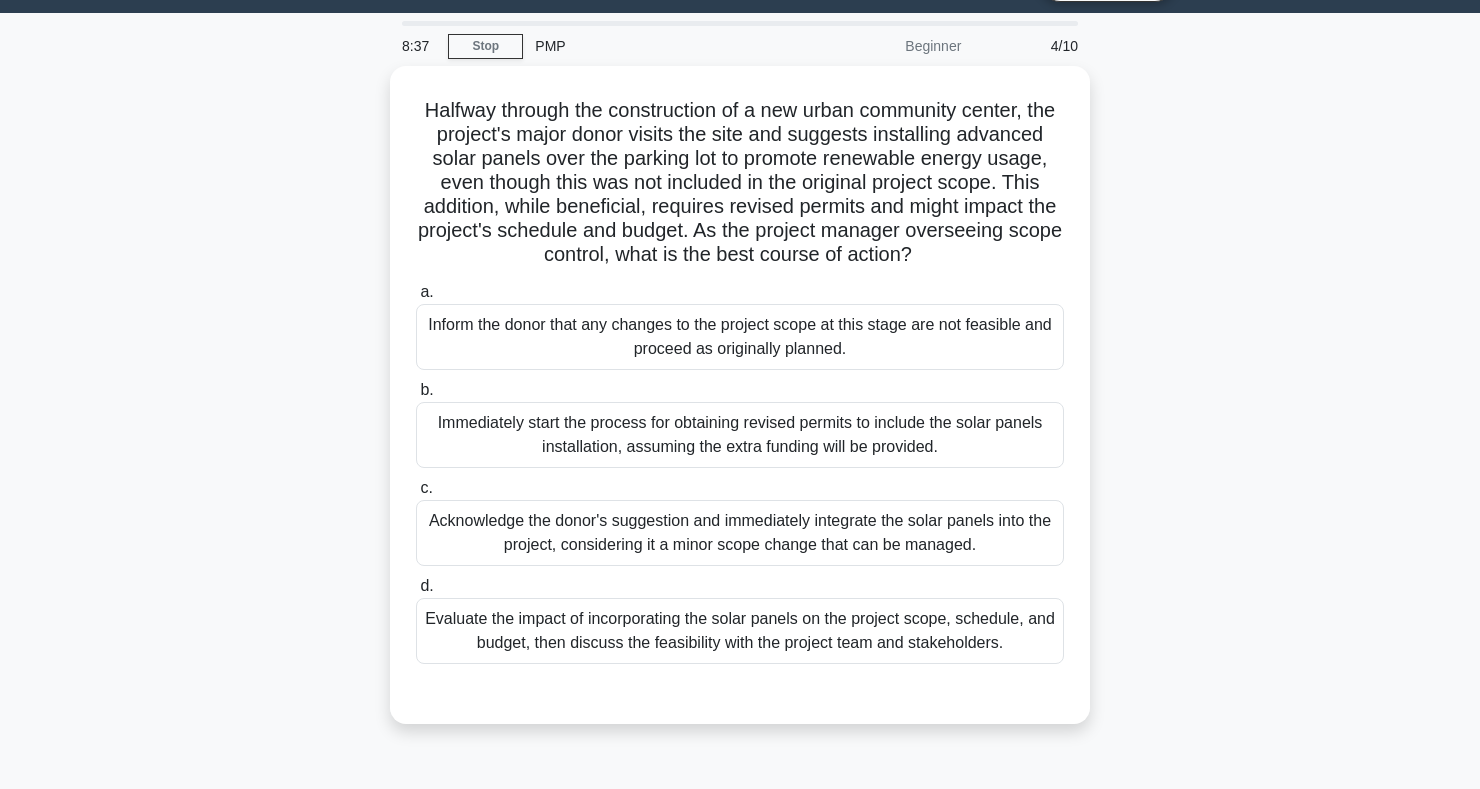 scroll, scrollTop: 0, scrollLeft: 0, axis: both 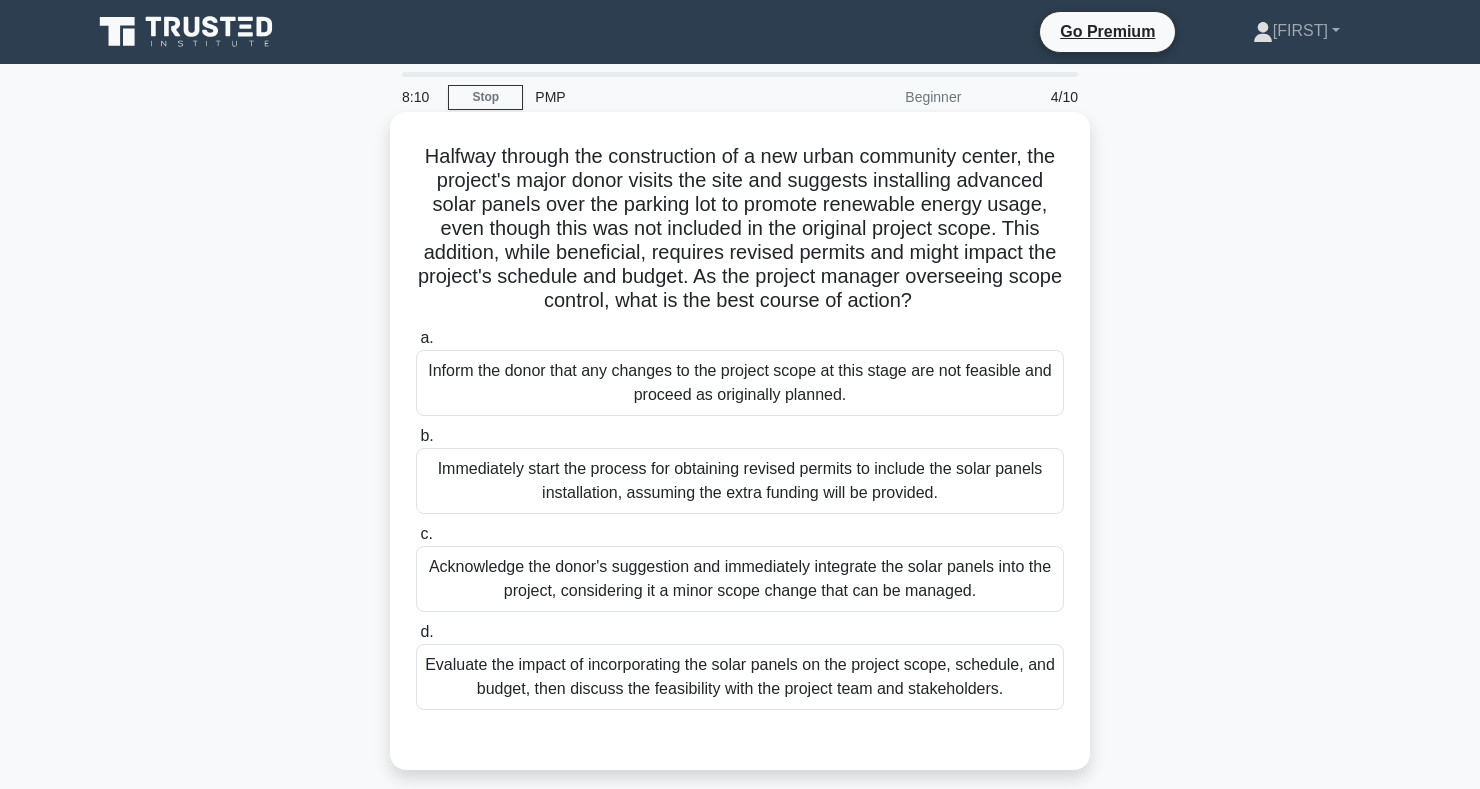 click on "Evaluate the impact of incorporating the solar panels on the project scope, schedule, and budget, then discuss the feasibility with the project team and stakeholders." at bounding box center (740, 677) 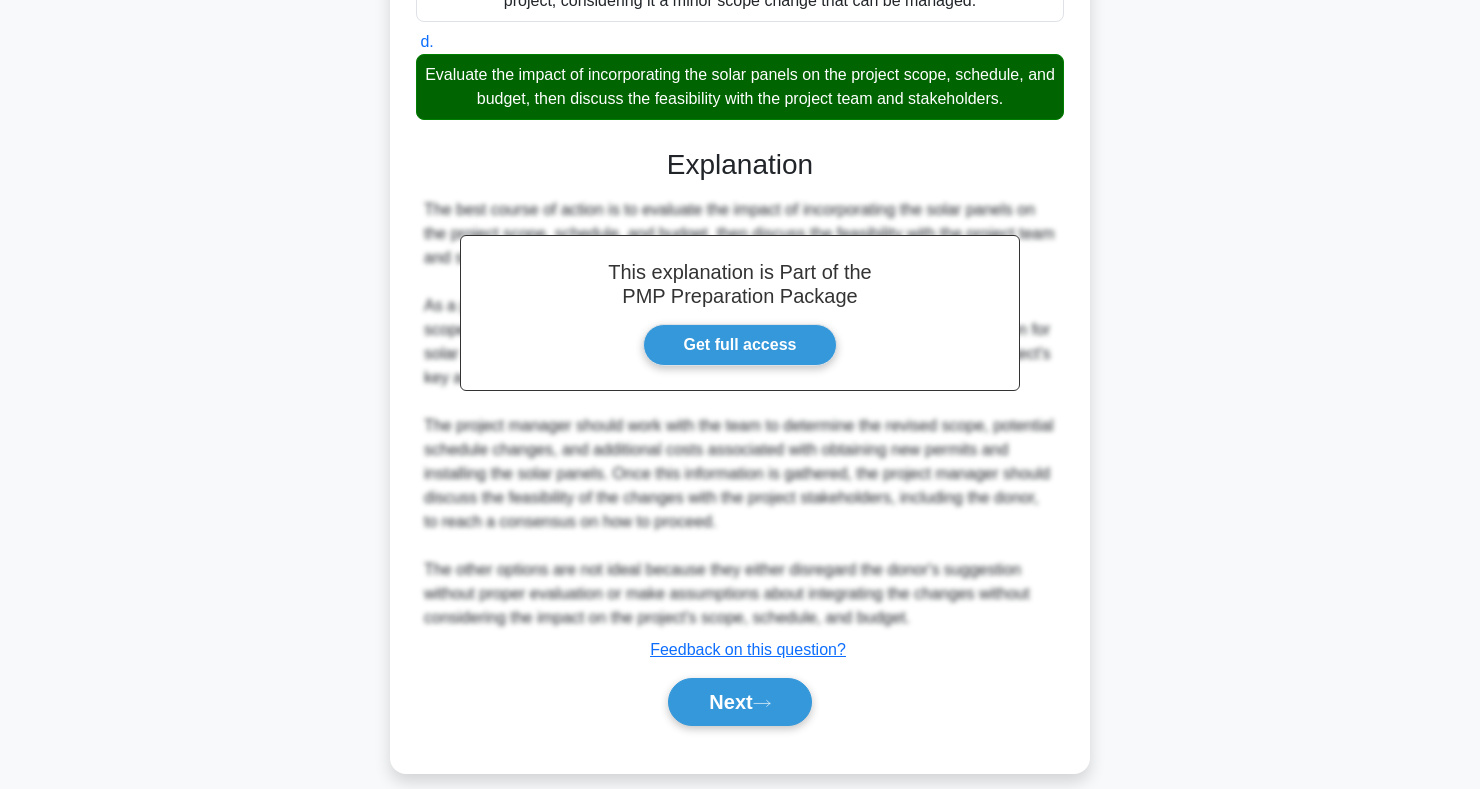 scroll, scrollTop: 611, scrollLeft: 0, axis: vertical 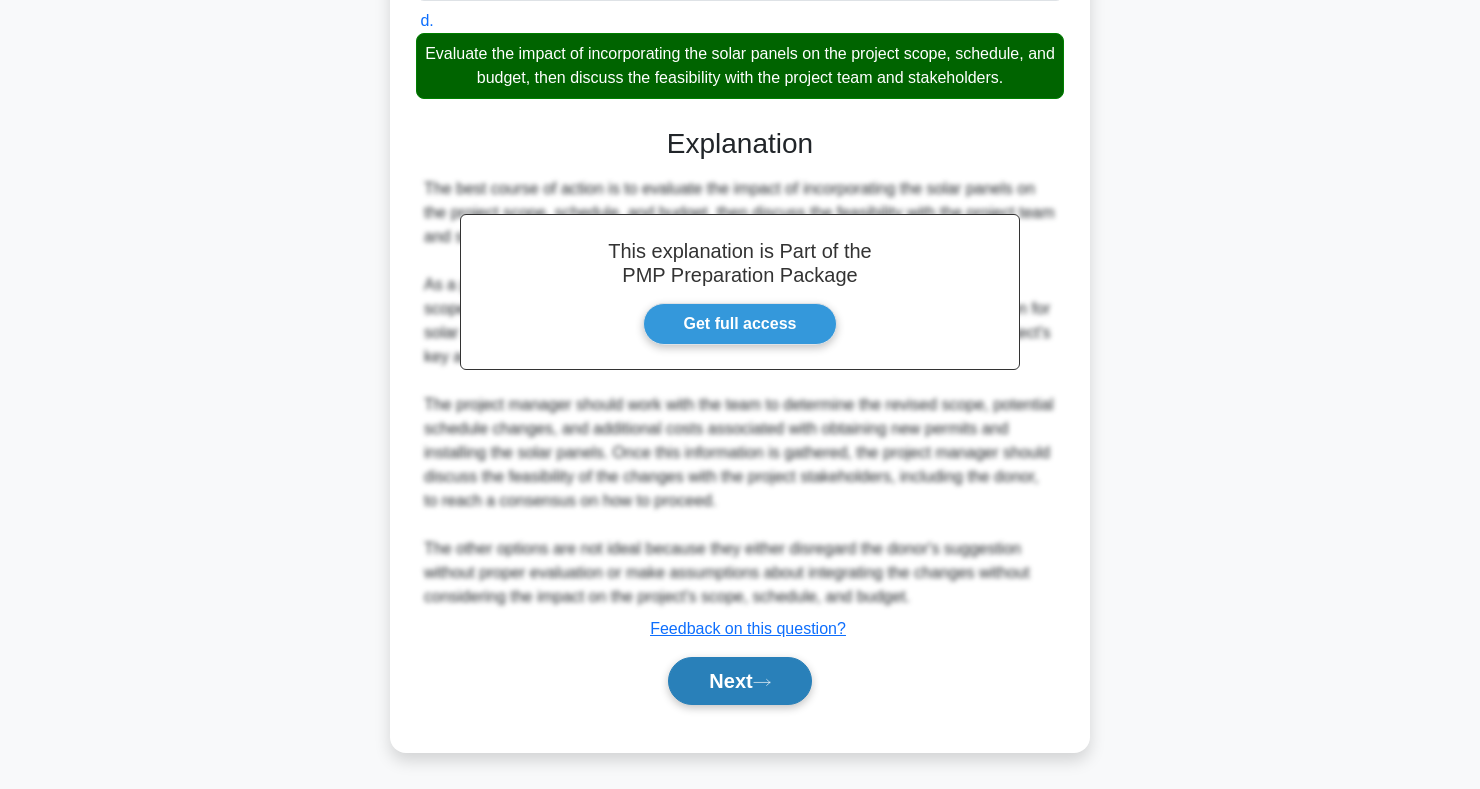 click 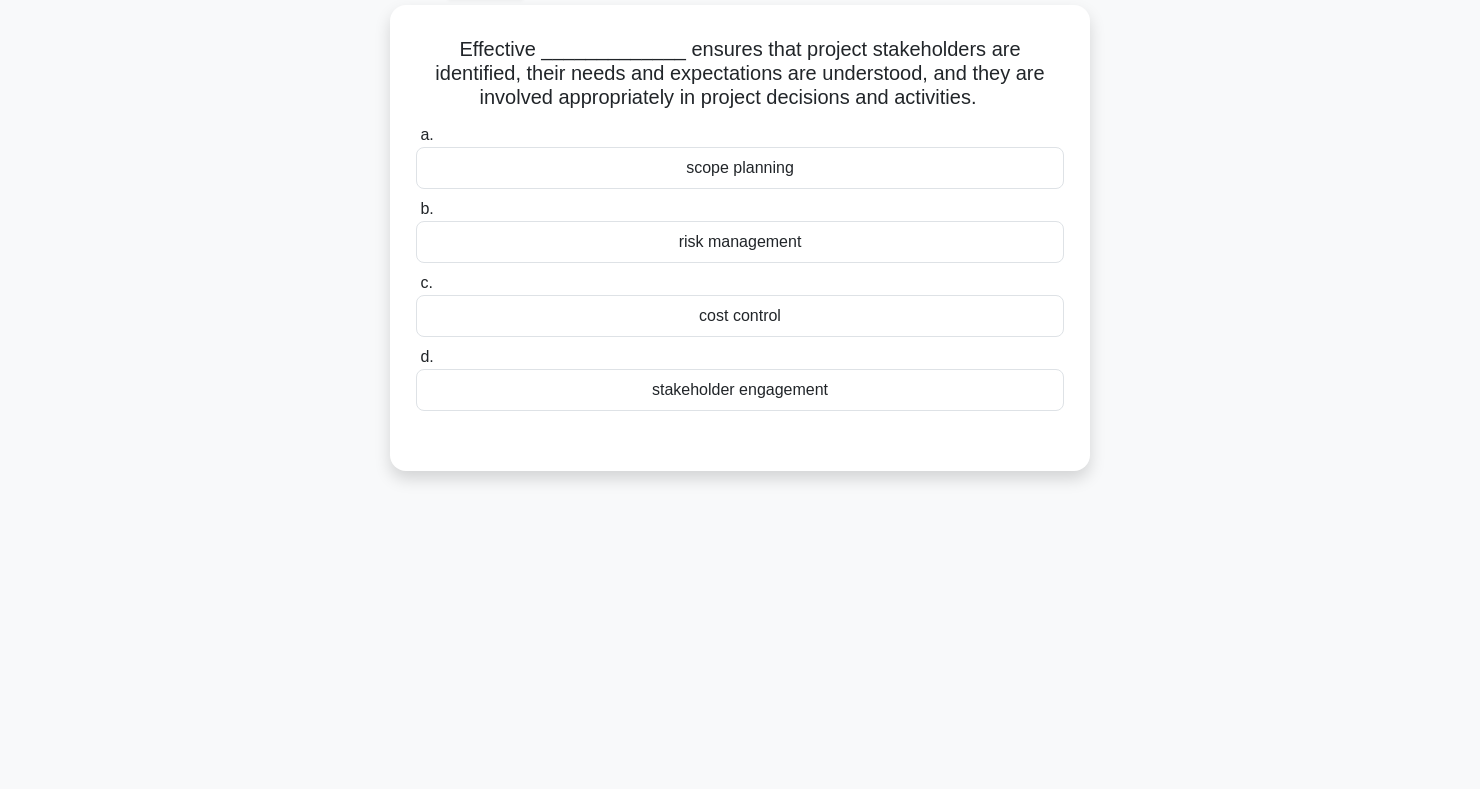 scroll, scrollTop: 0, scrollLeft: 0, axis: both 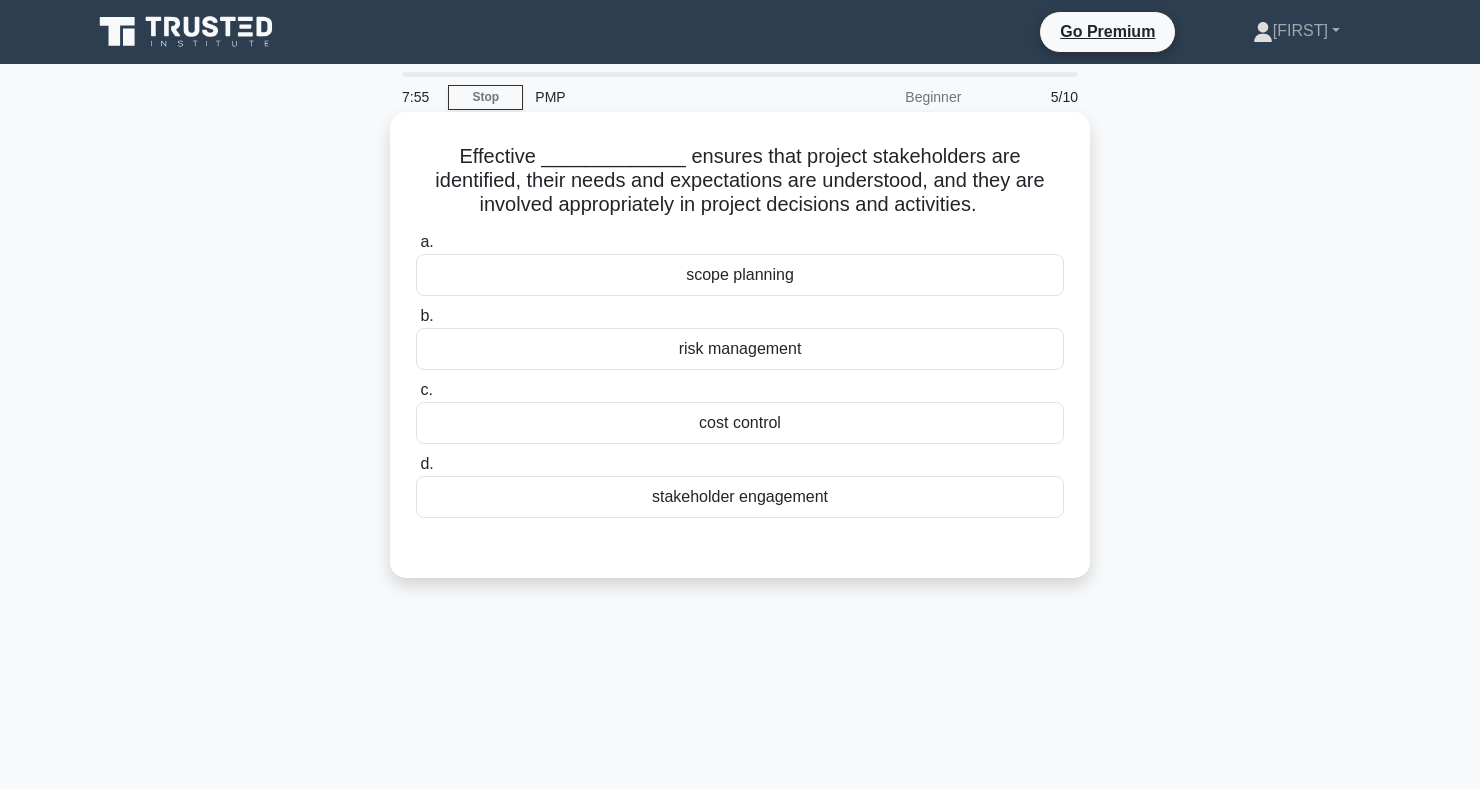 click on "stakeholder engagement" at bounding box center (740, 497) 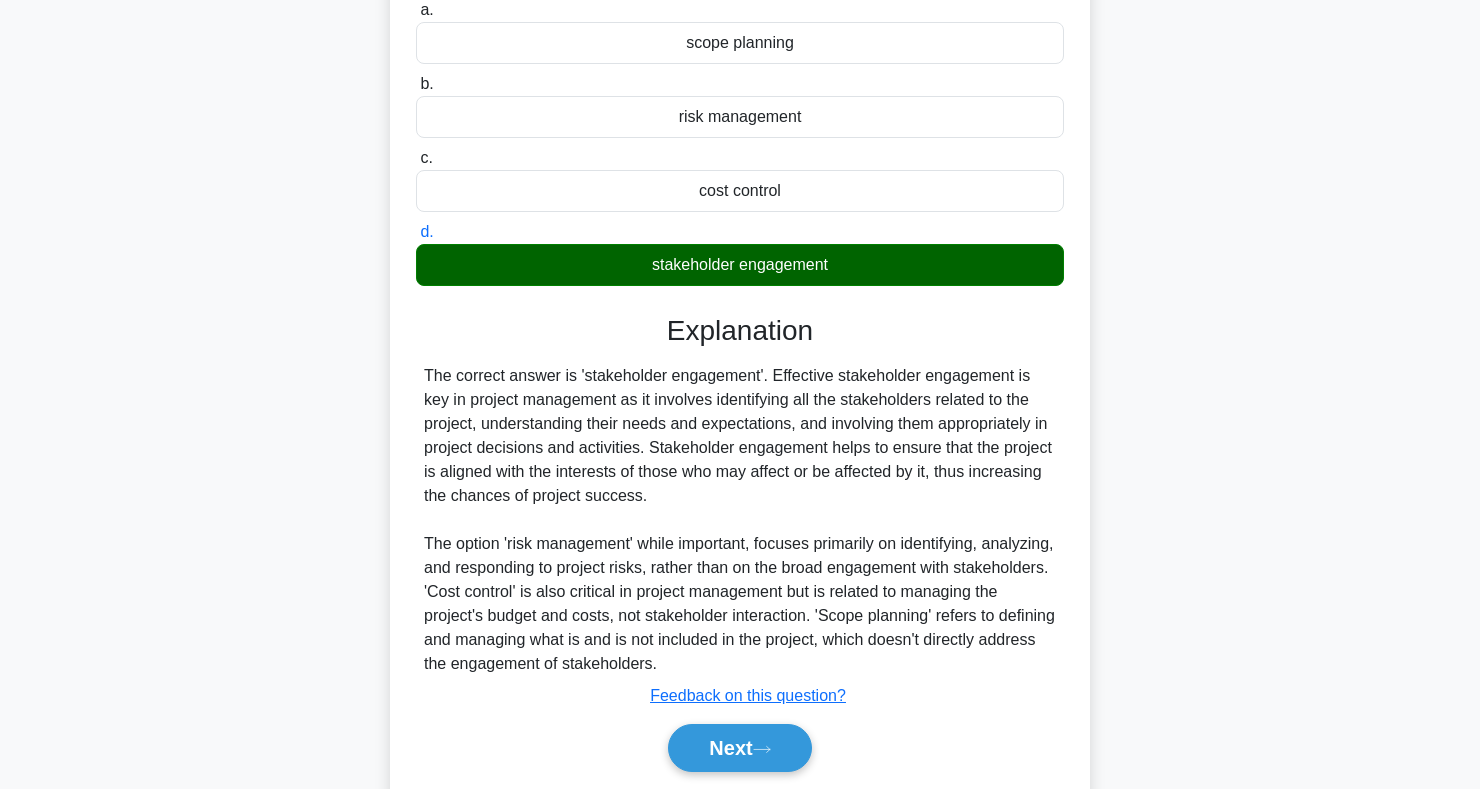 scroll, scrollTop: 299, scrollLeft: 0, axis: vertical 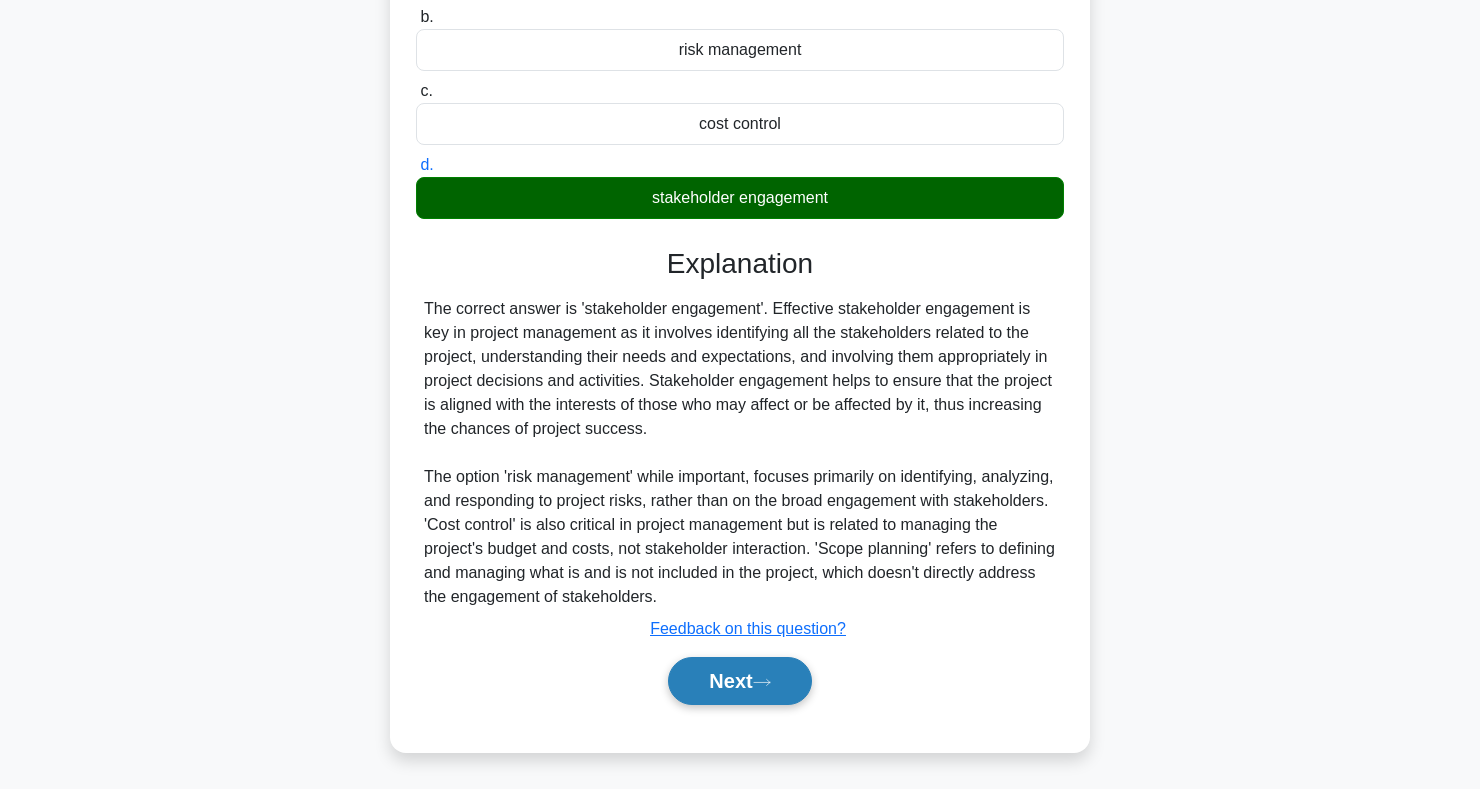 click on "Next" at bounding box center (739, 681) 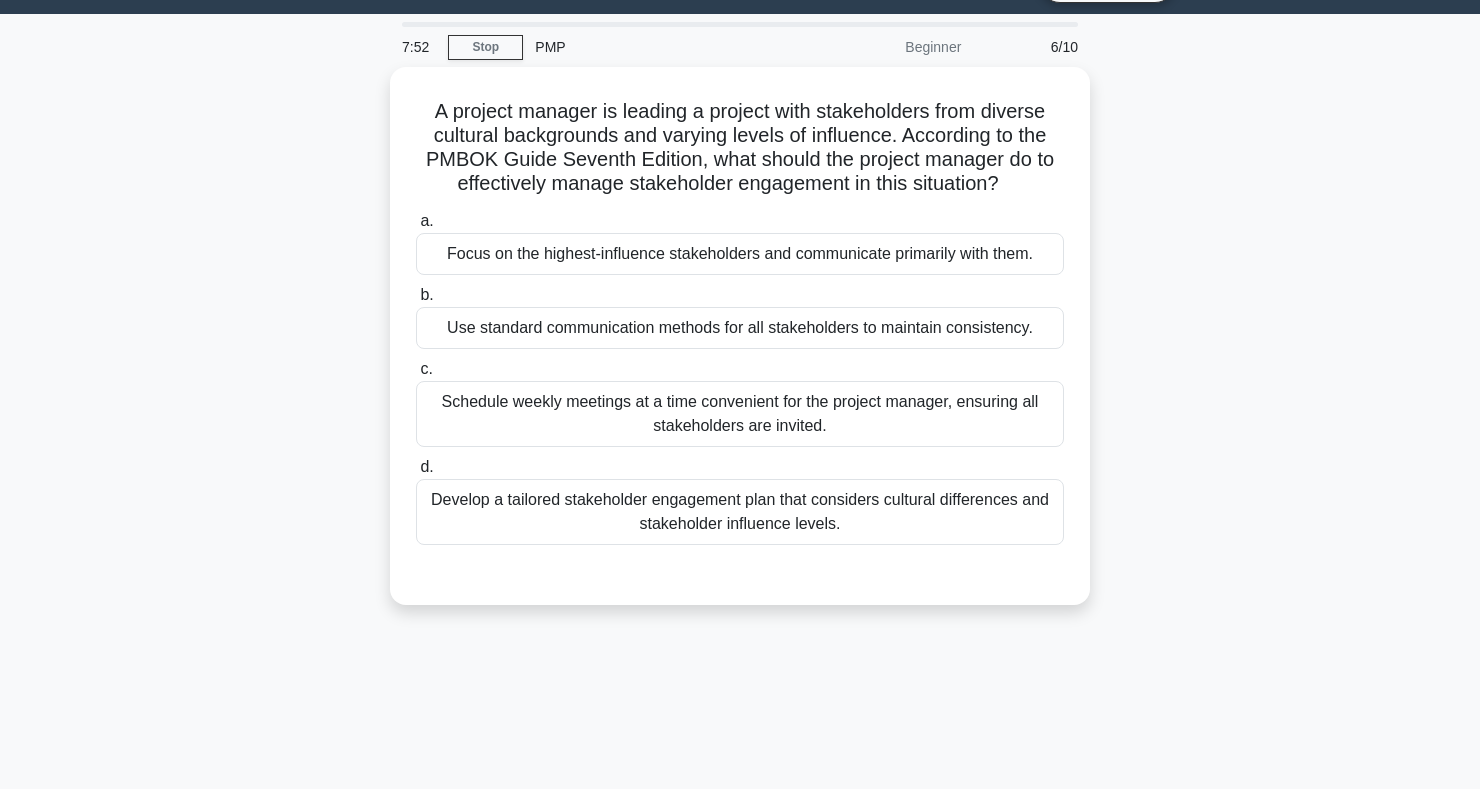 scroll, scrollTop: 0, scrollLeft: 0, axis: both 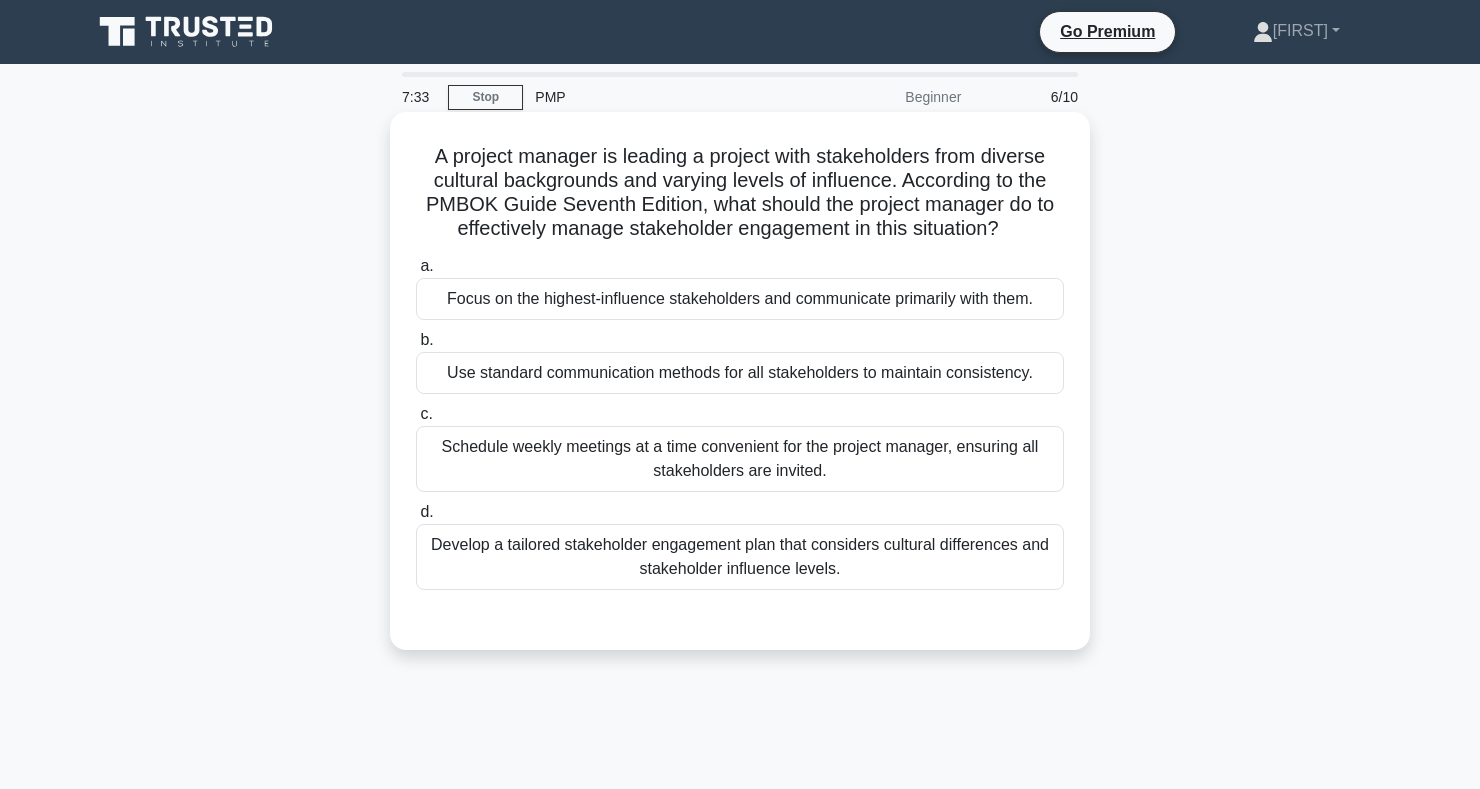 click on "Develop a tailored stakeholder engagement plan that considers cultural differences and stakeholder influence levels." at bounding box center (740, 557) 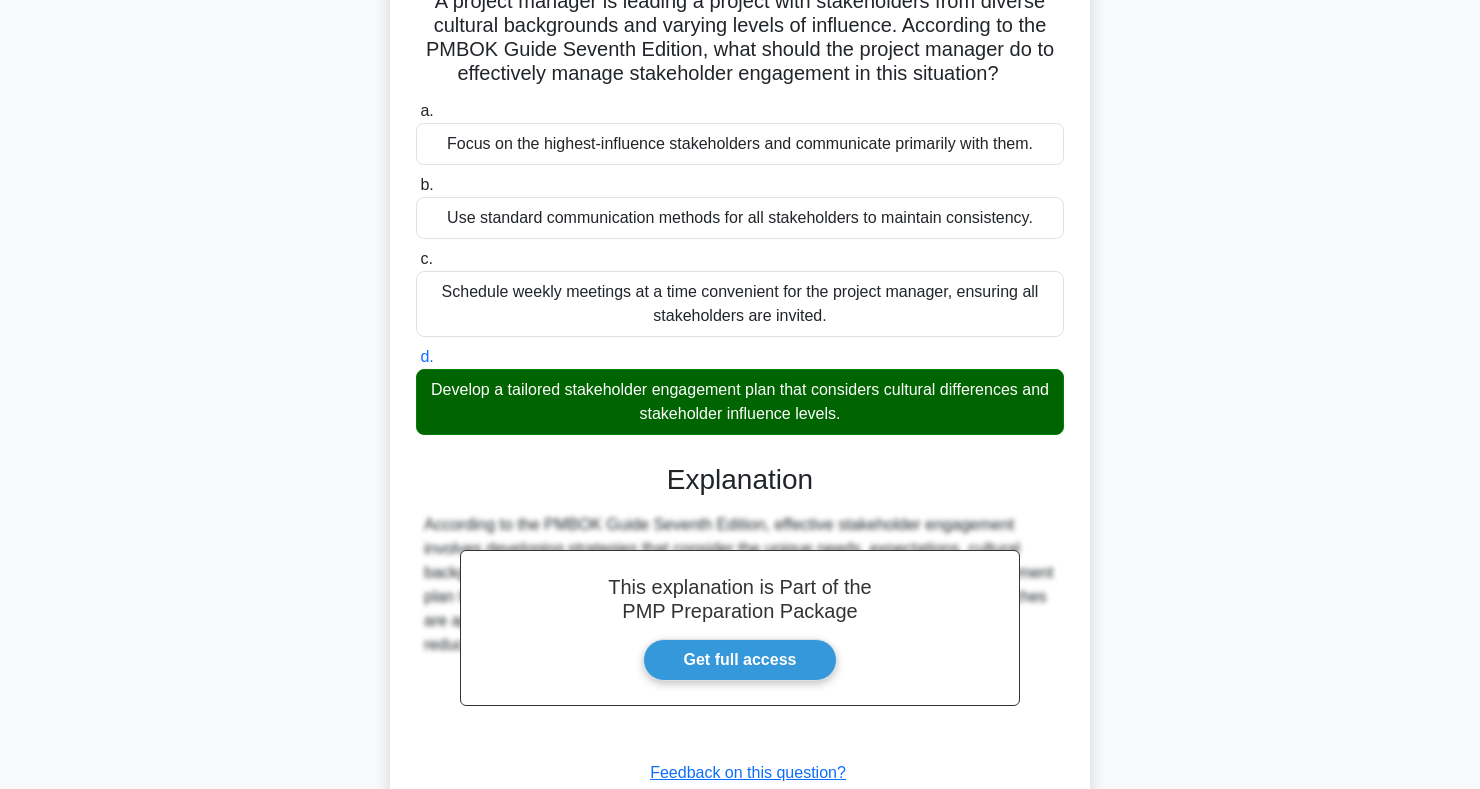 scroll, scrollTop: 299, scrollLeft: 0, axis: vertical 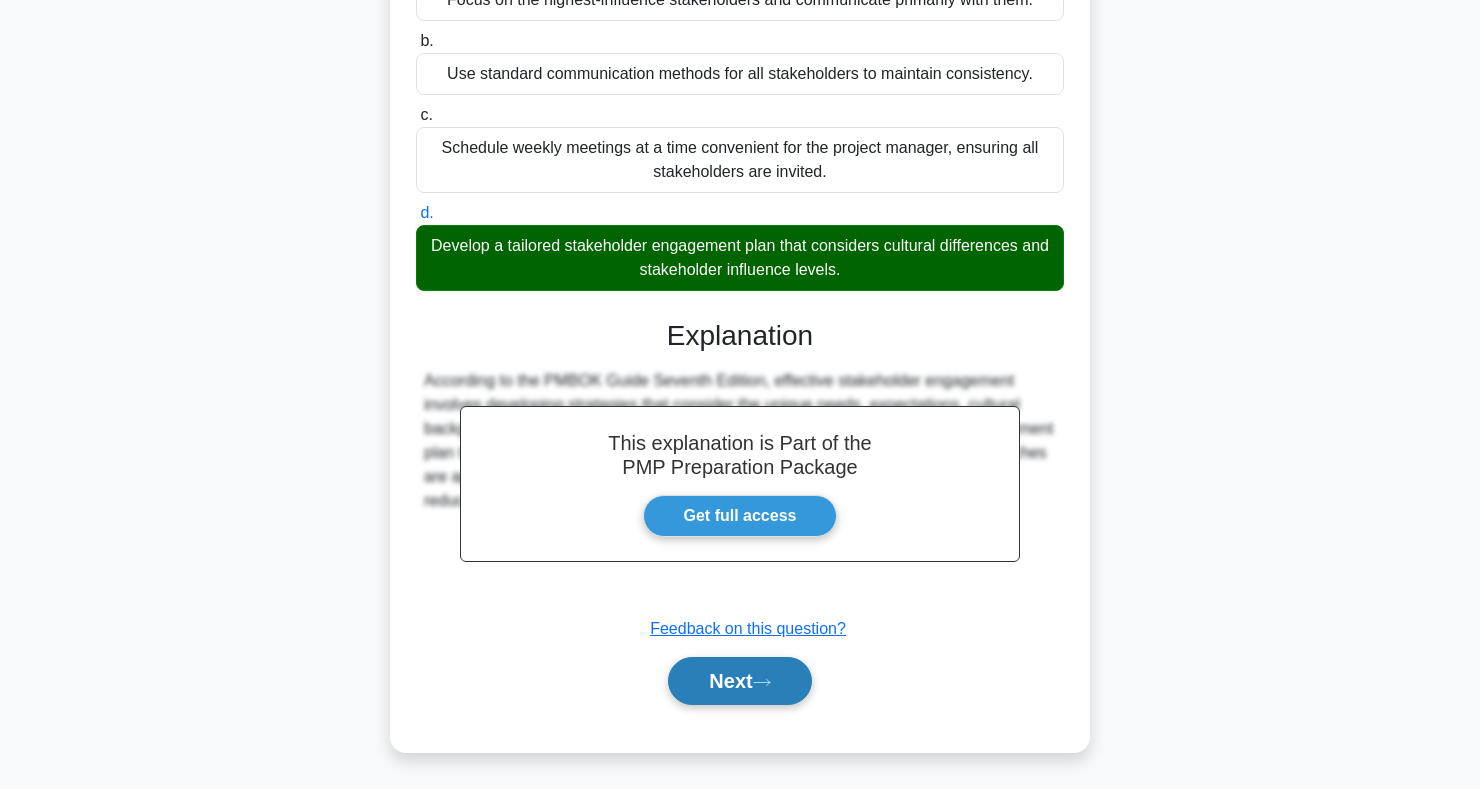 click on "Next" at bounding box center (739, 681) 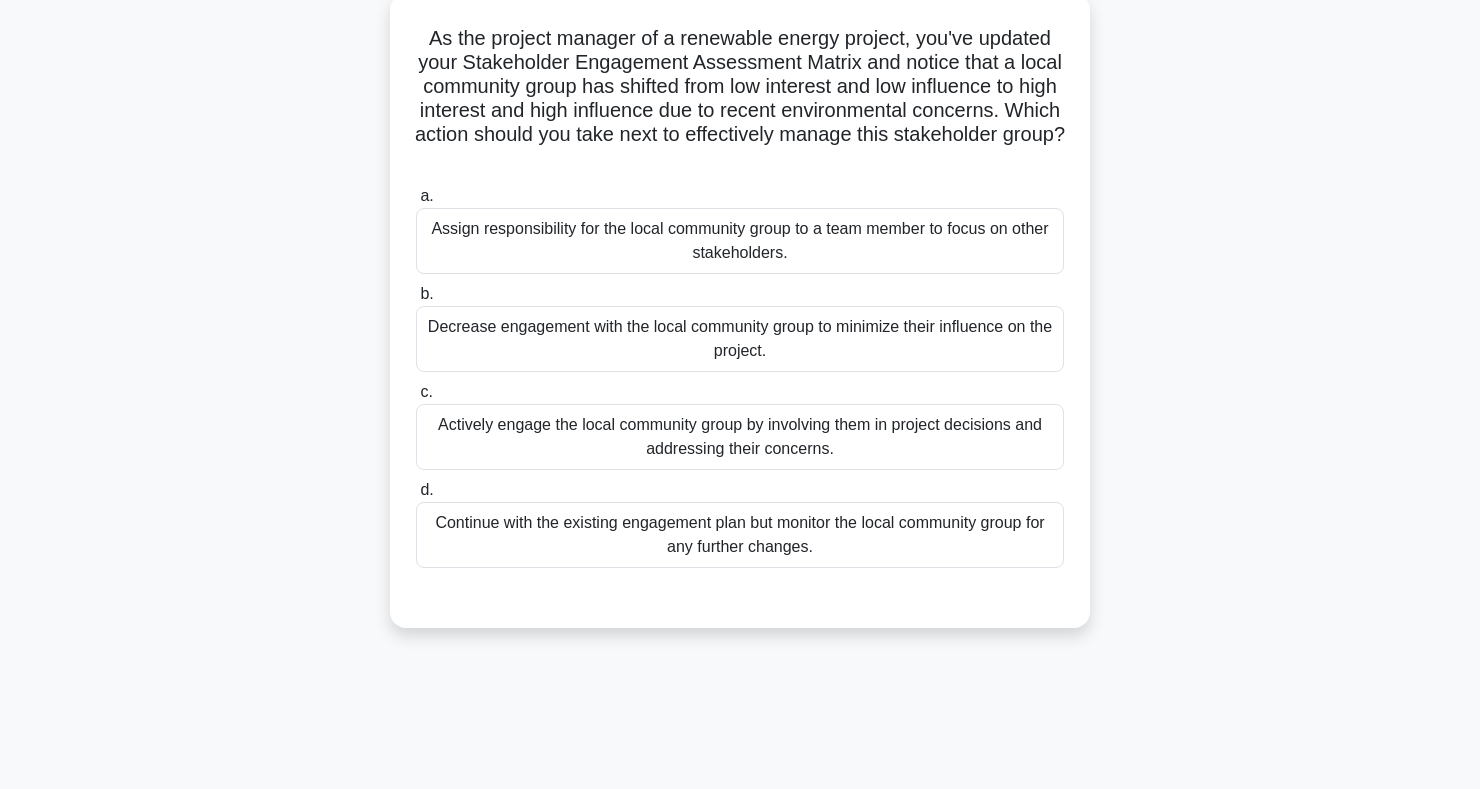 scroll, scrollTop: 0, scrollLeft: 0, axis: both 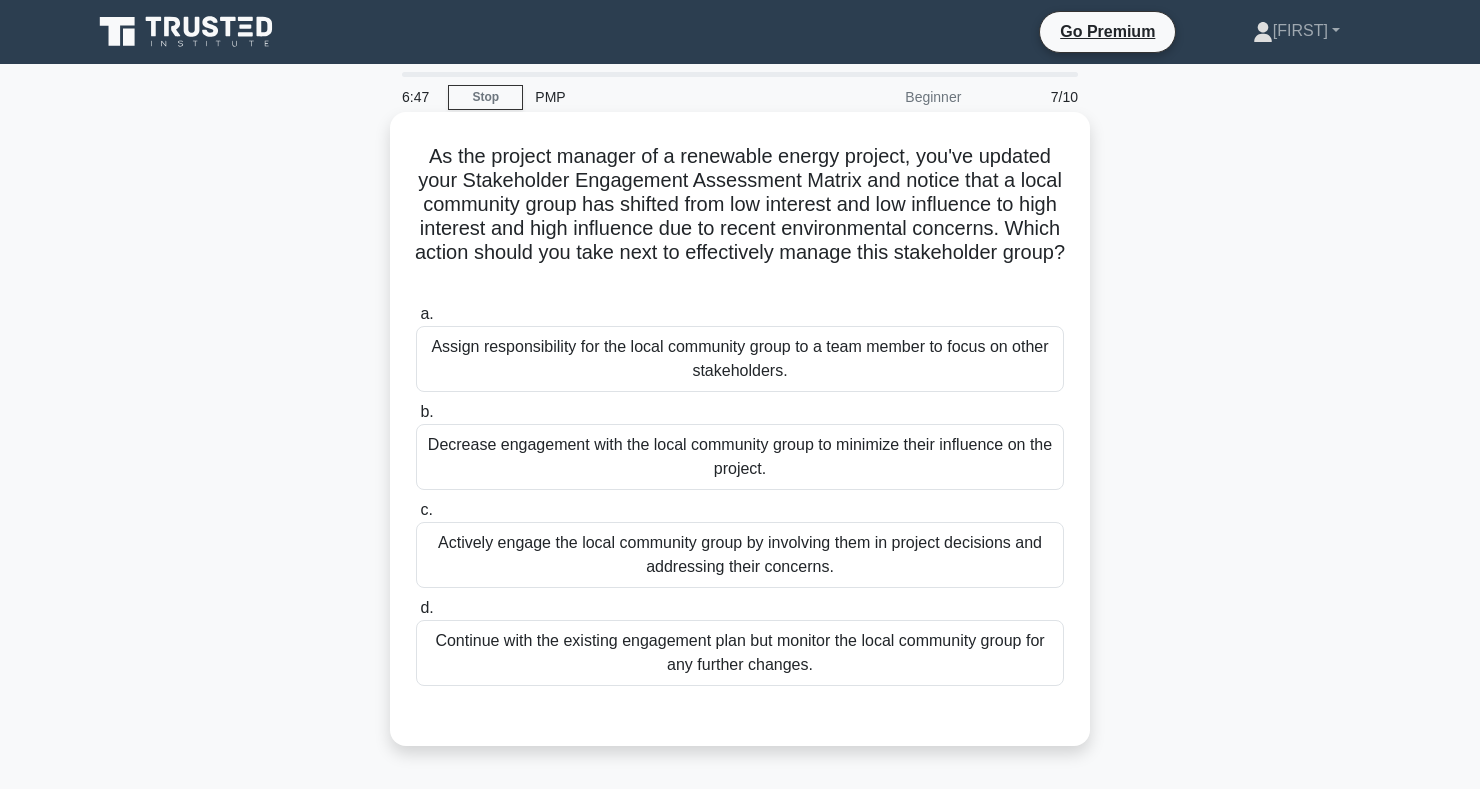 click on "Actively engage the local community group by involving them in project decisions and addressing their concerns." at bounding box center (740, 555) 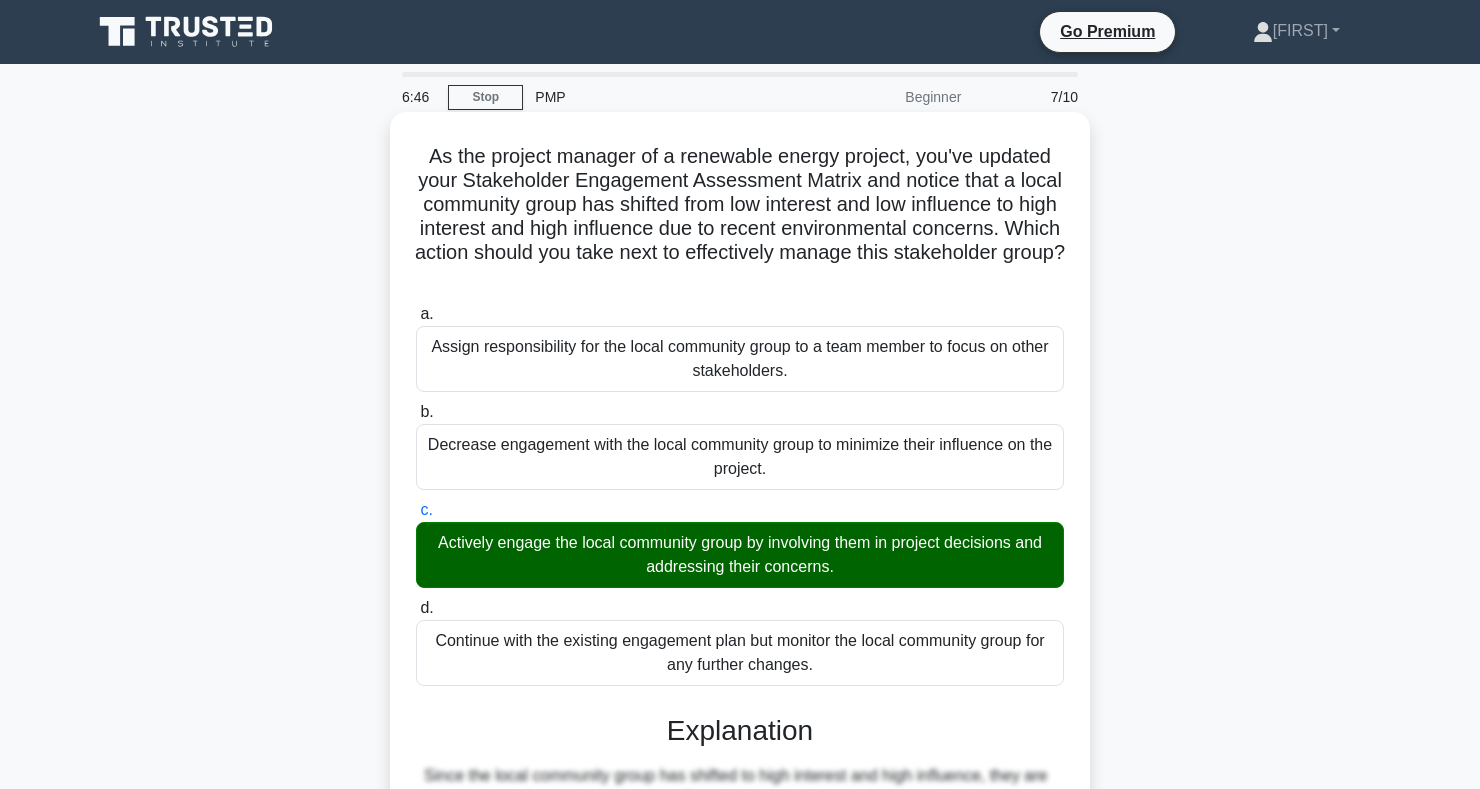 scroll, scrollTop: 395, scrollLeft: 0, axis: vertical 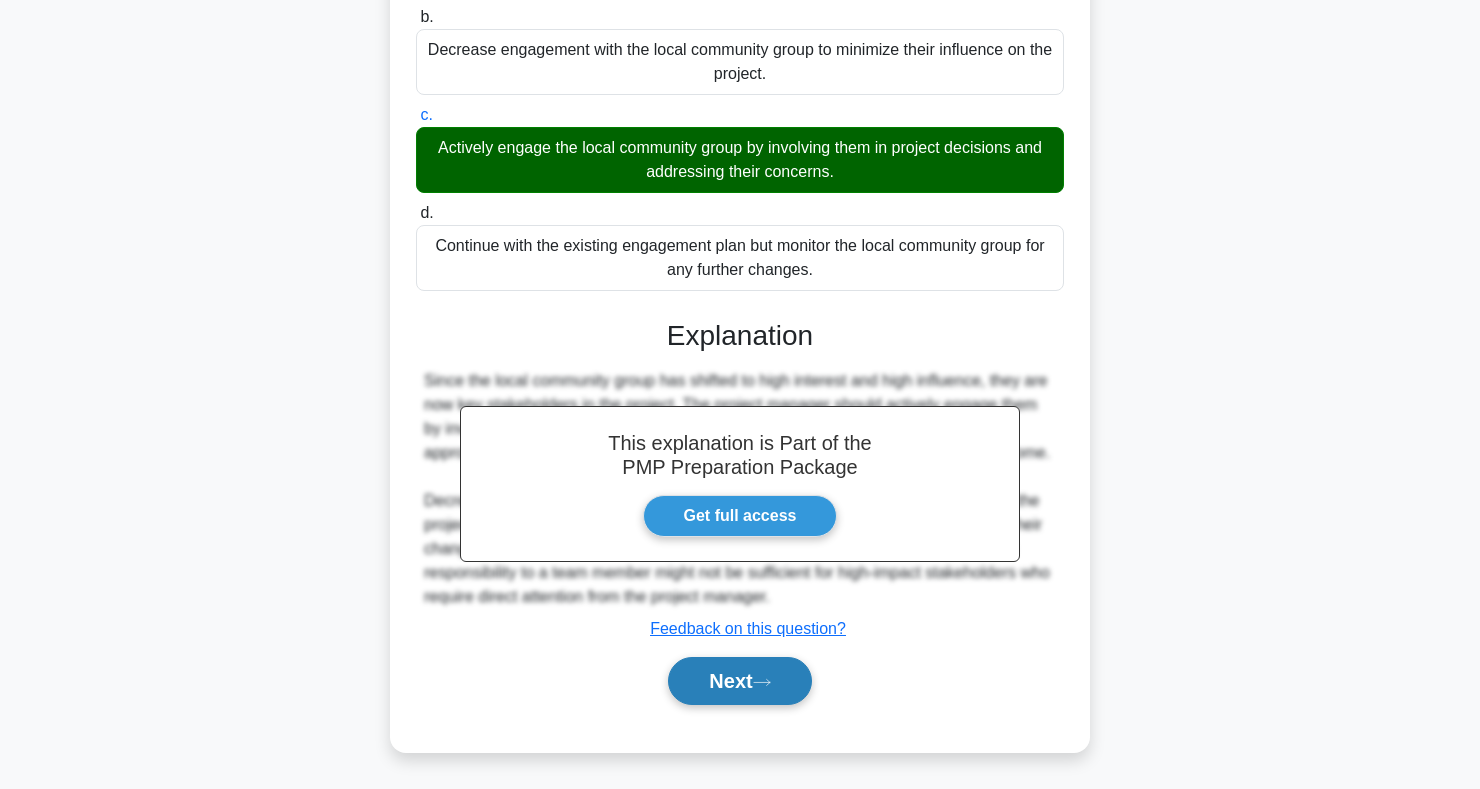 click on "Next" at bounding box center (739, 681) 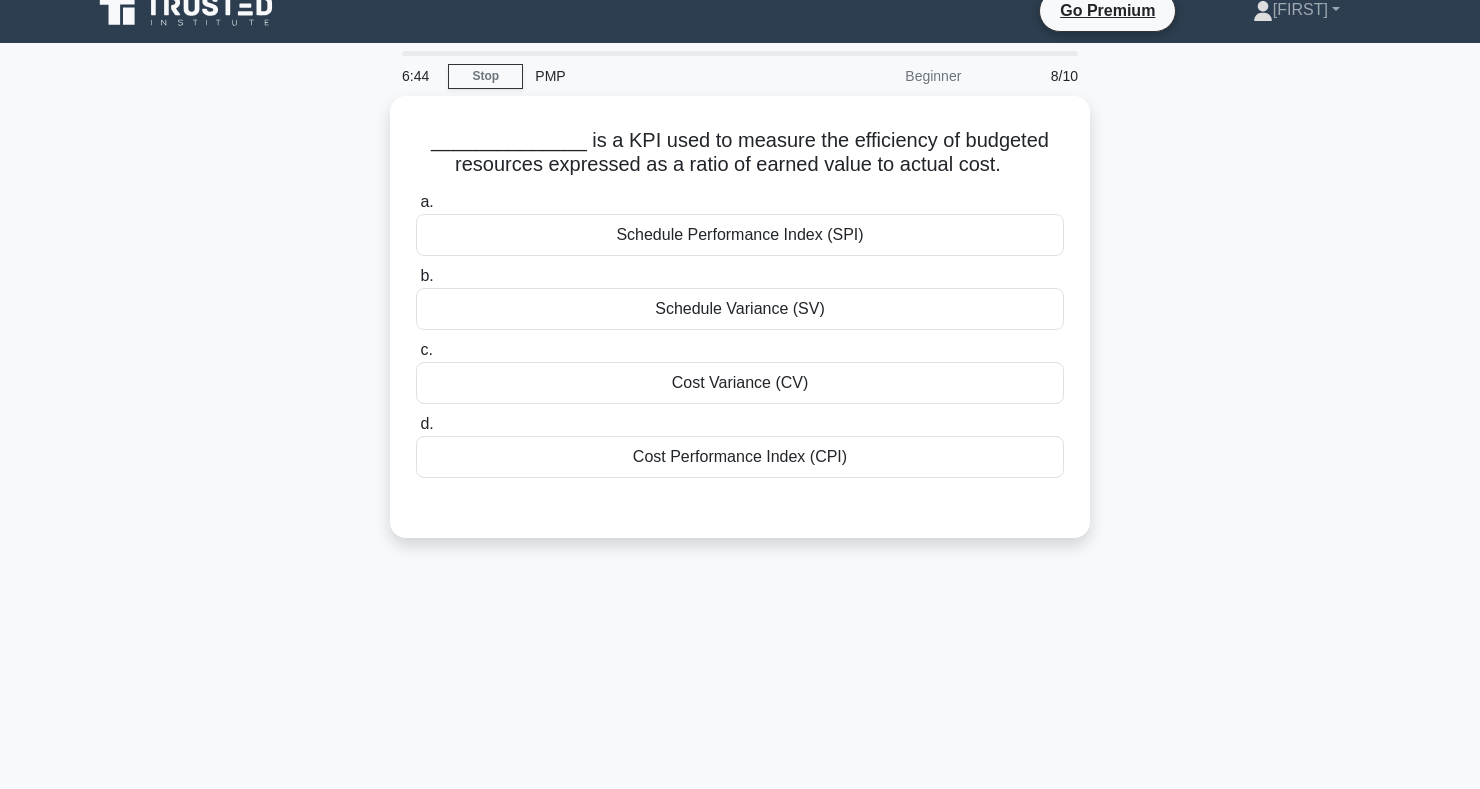 scroll, scrollTop: 0, scrollLeft: 0, axis: both 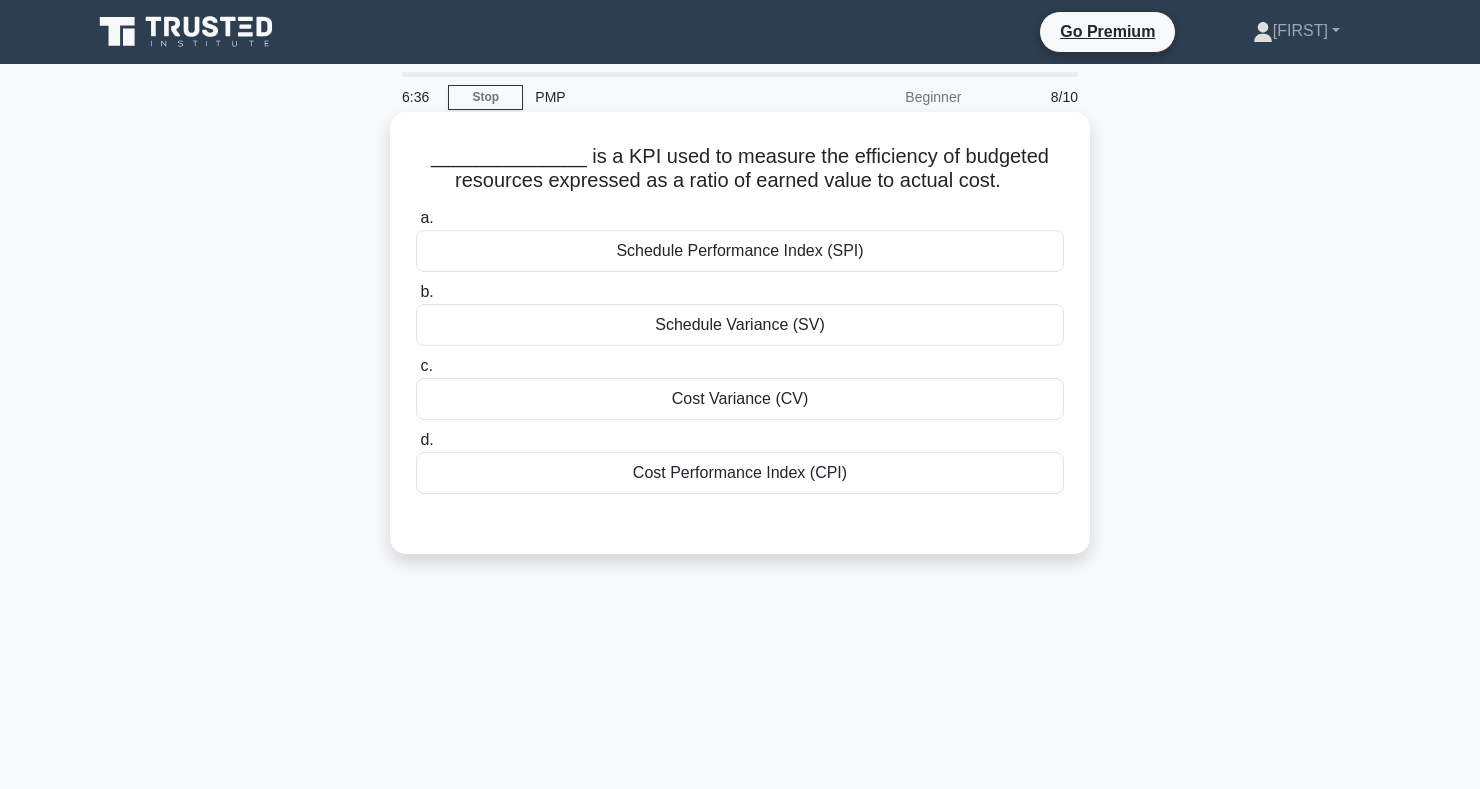 click on "Cost Performance Index (CPI)" at bounding box center [740, 473] 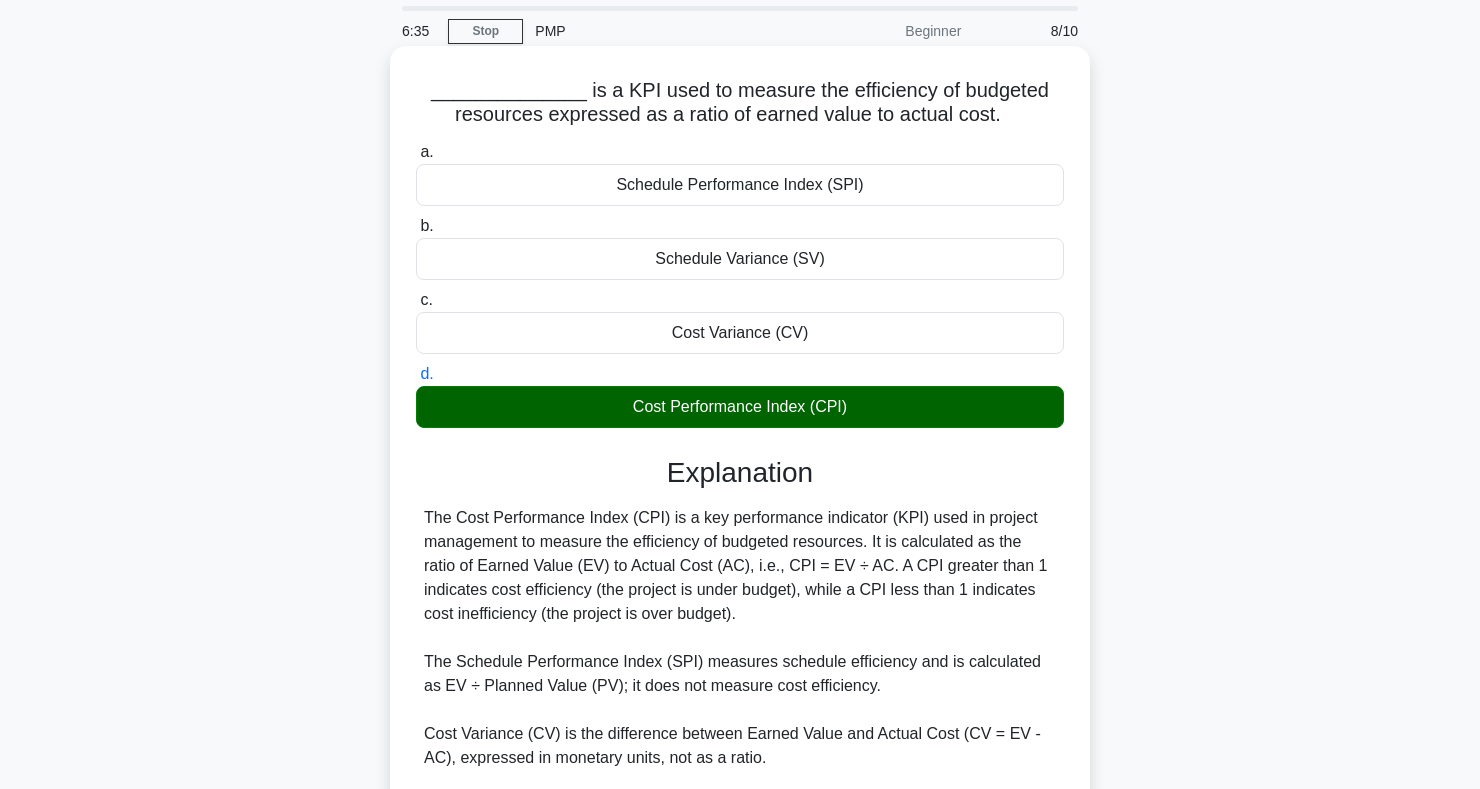 scroll, scrollTop: 323, scrollLeft: 0, axis: vertical 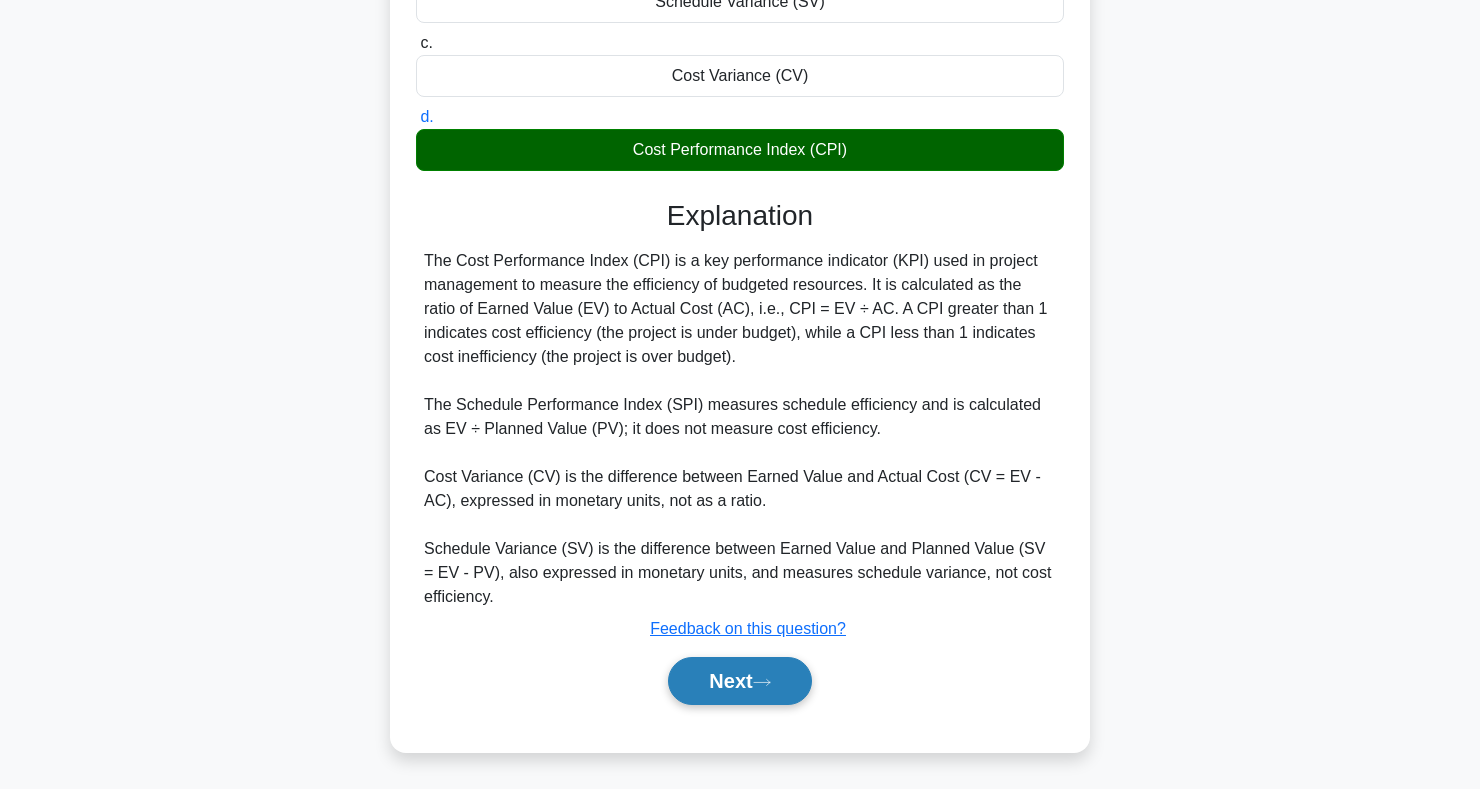 click on "Next" at bounding box center [739, 681] 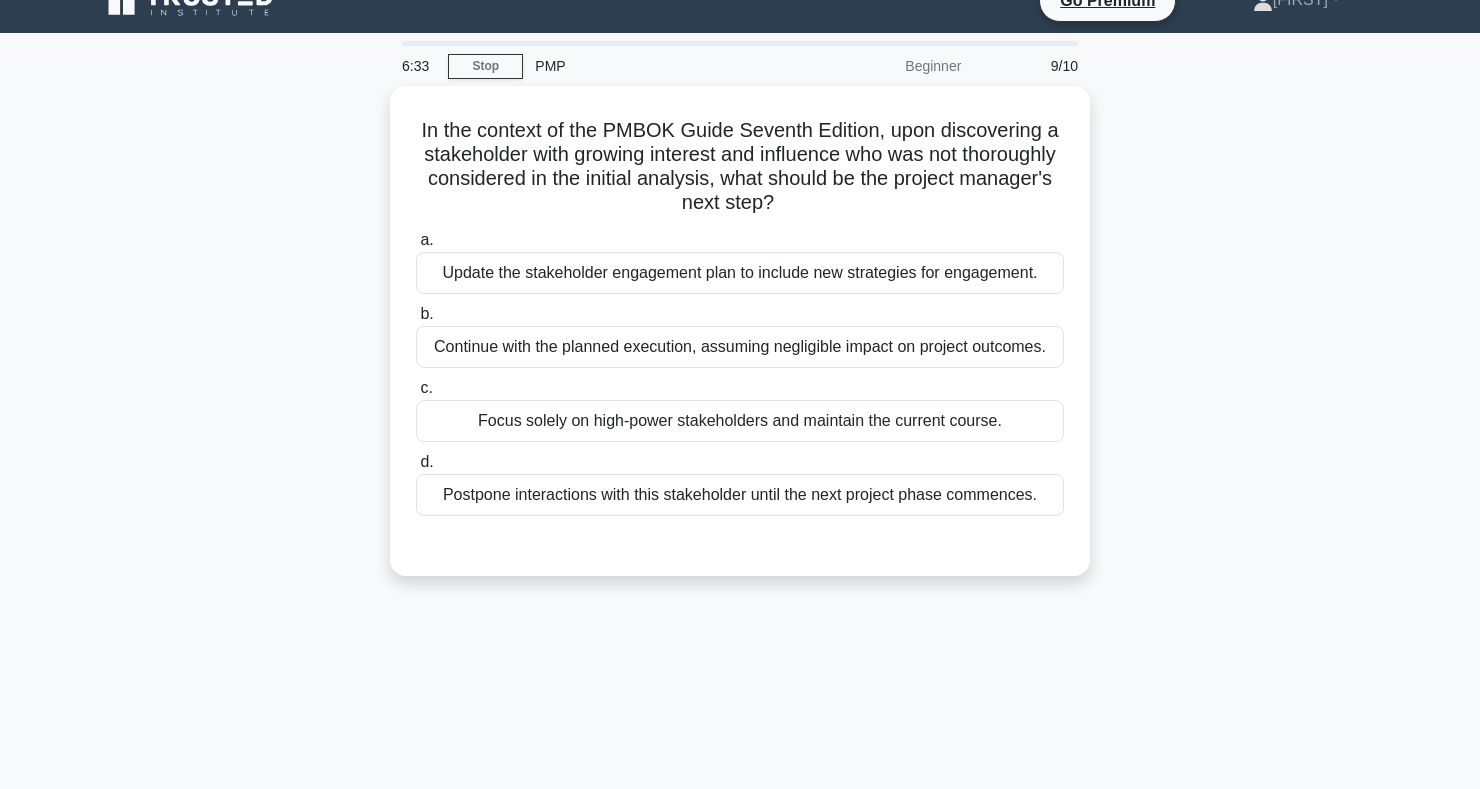 scroll, scrollTop: 0, scrollLeft: 0, axis: both 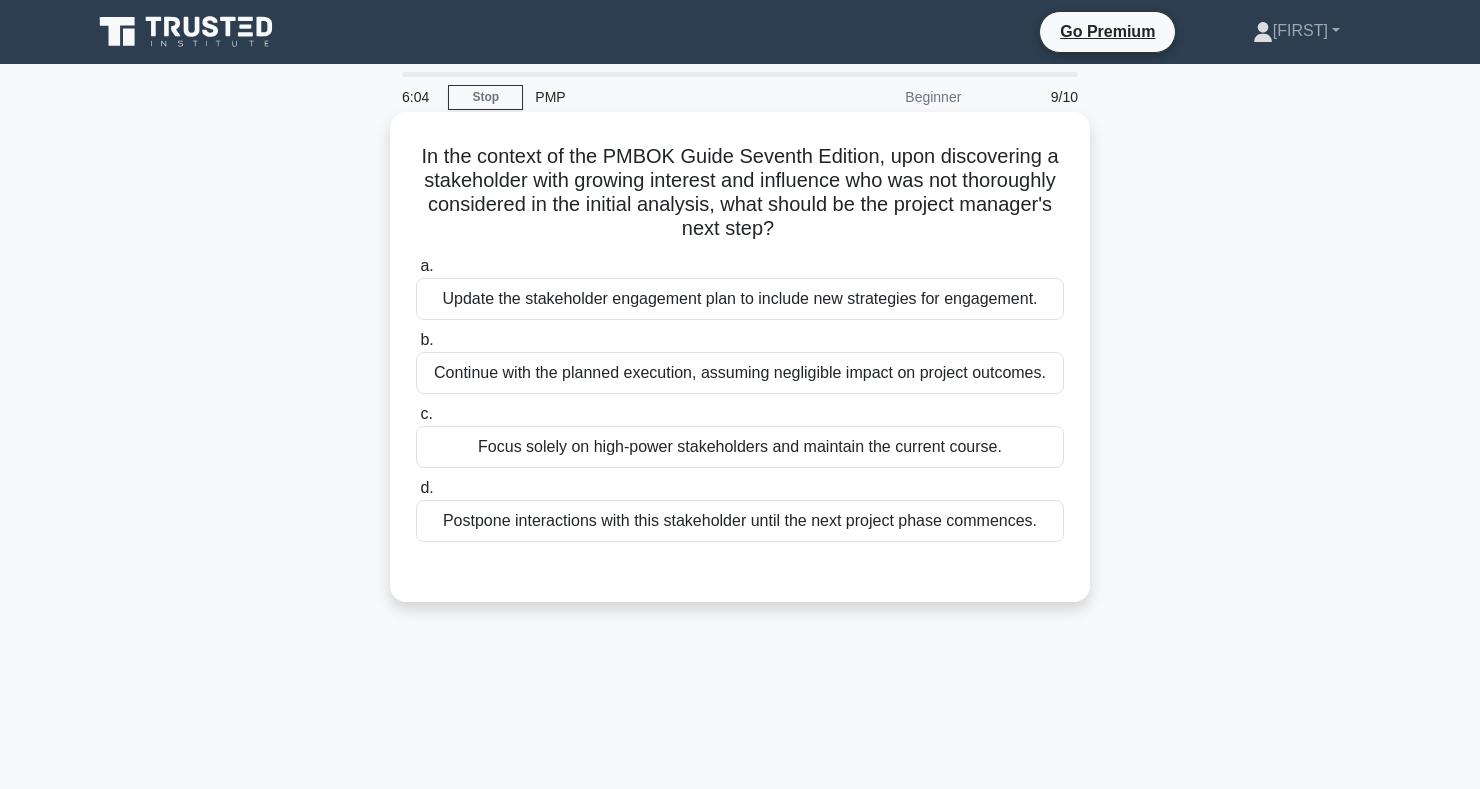 click on "Update the stakeholder engagement plan to include new strategies for engagement." at bounding box center [740, 299] 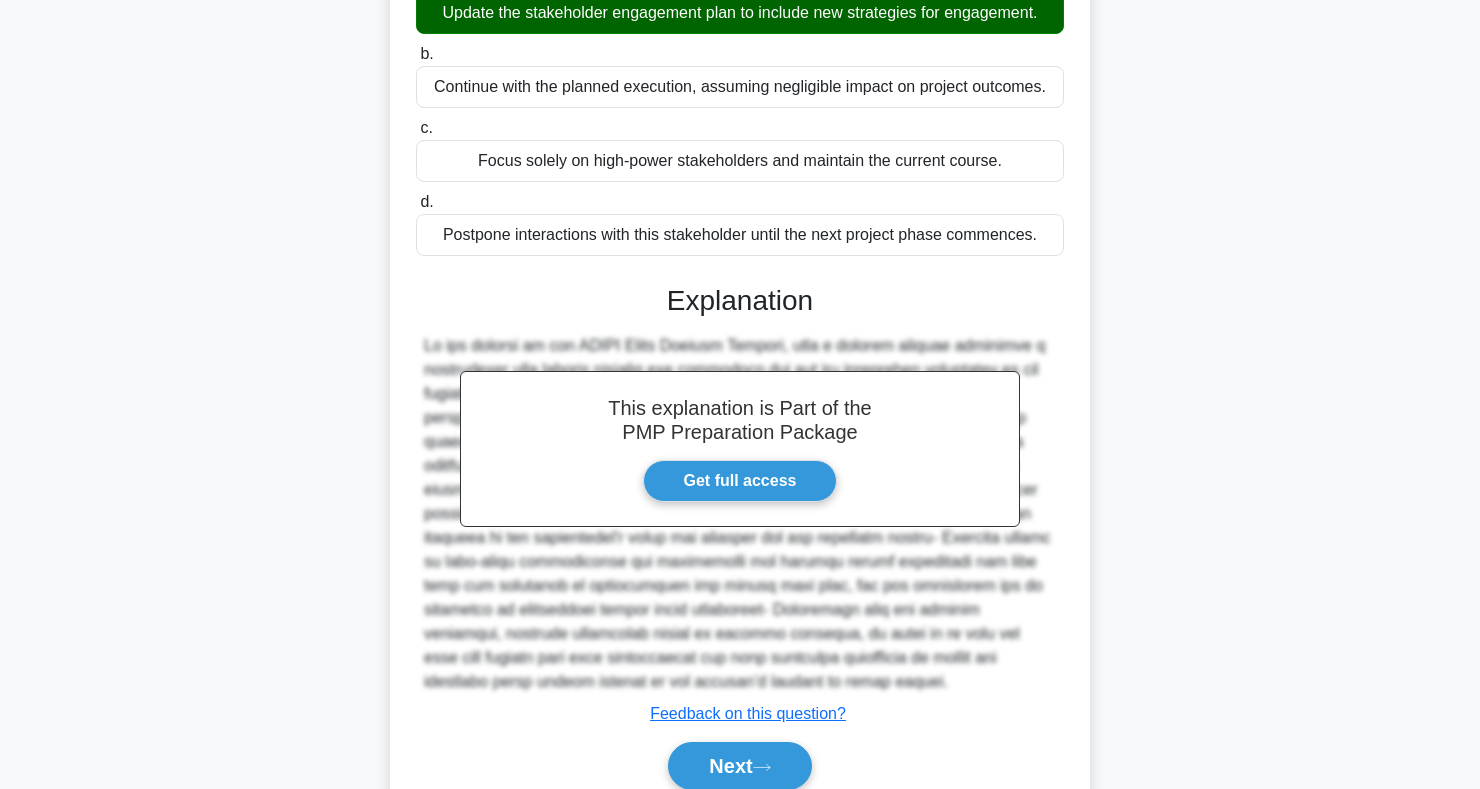 scroll, scrollTop: 371, scrollLeft: 0, axis: vertical 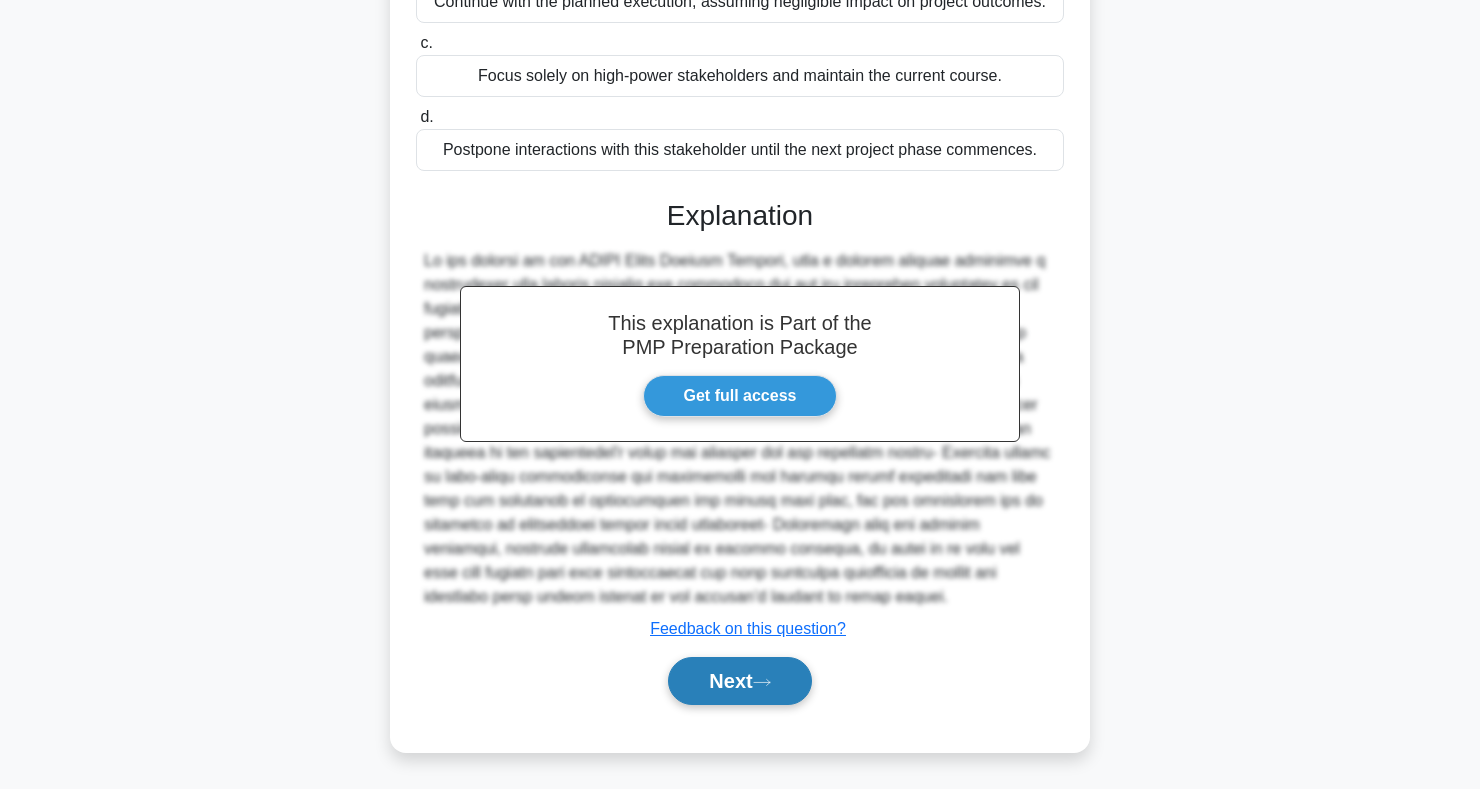 click on "Next" at bounding box center [739, 681] 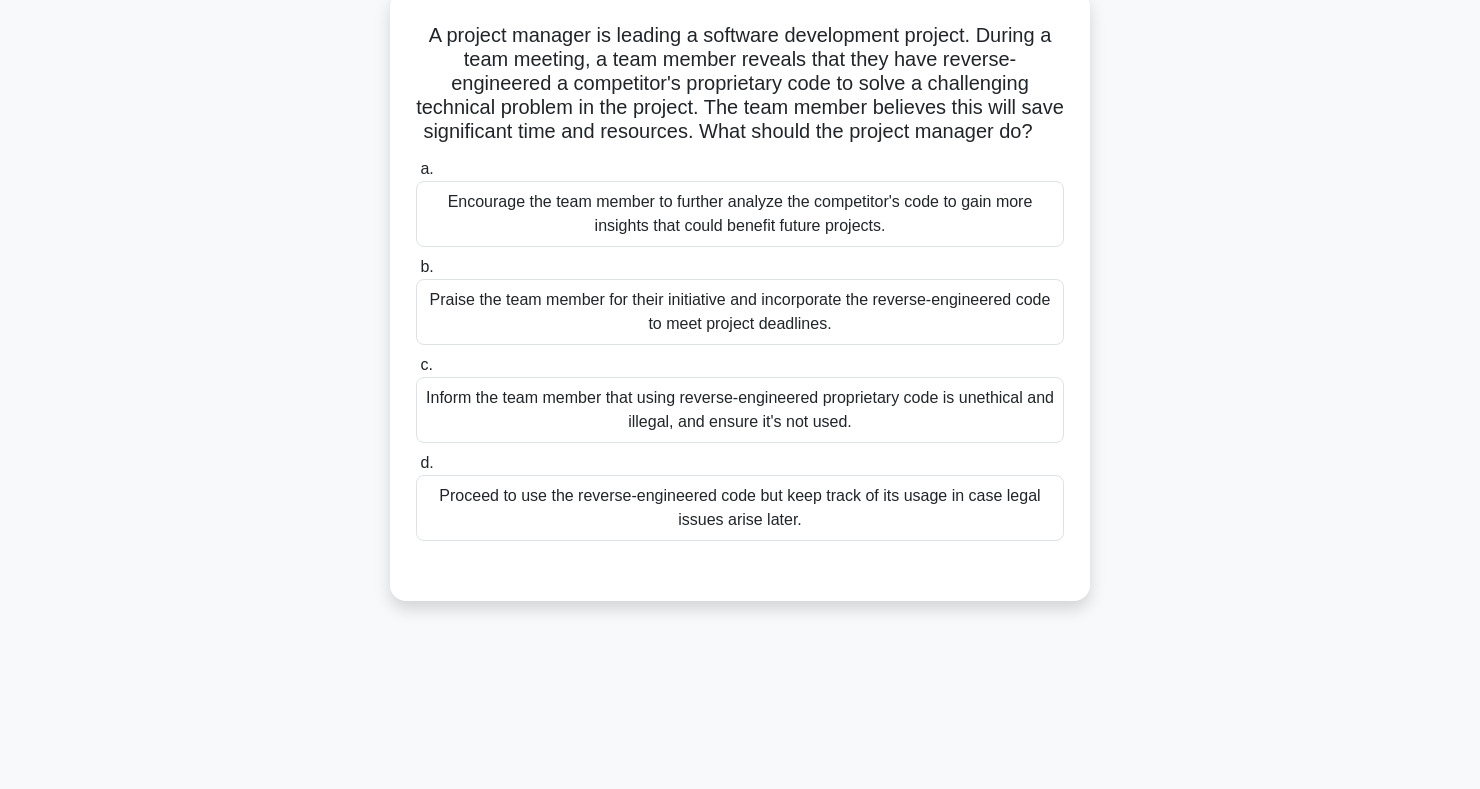 scroll, scrollTop: 0, scrollLeft: 0, axis: both 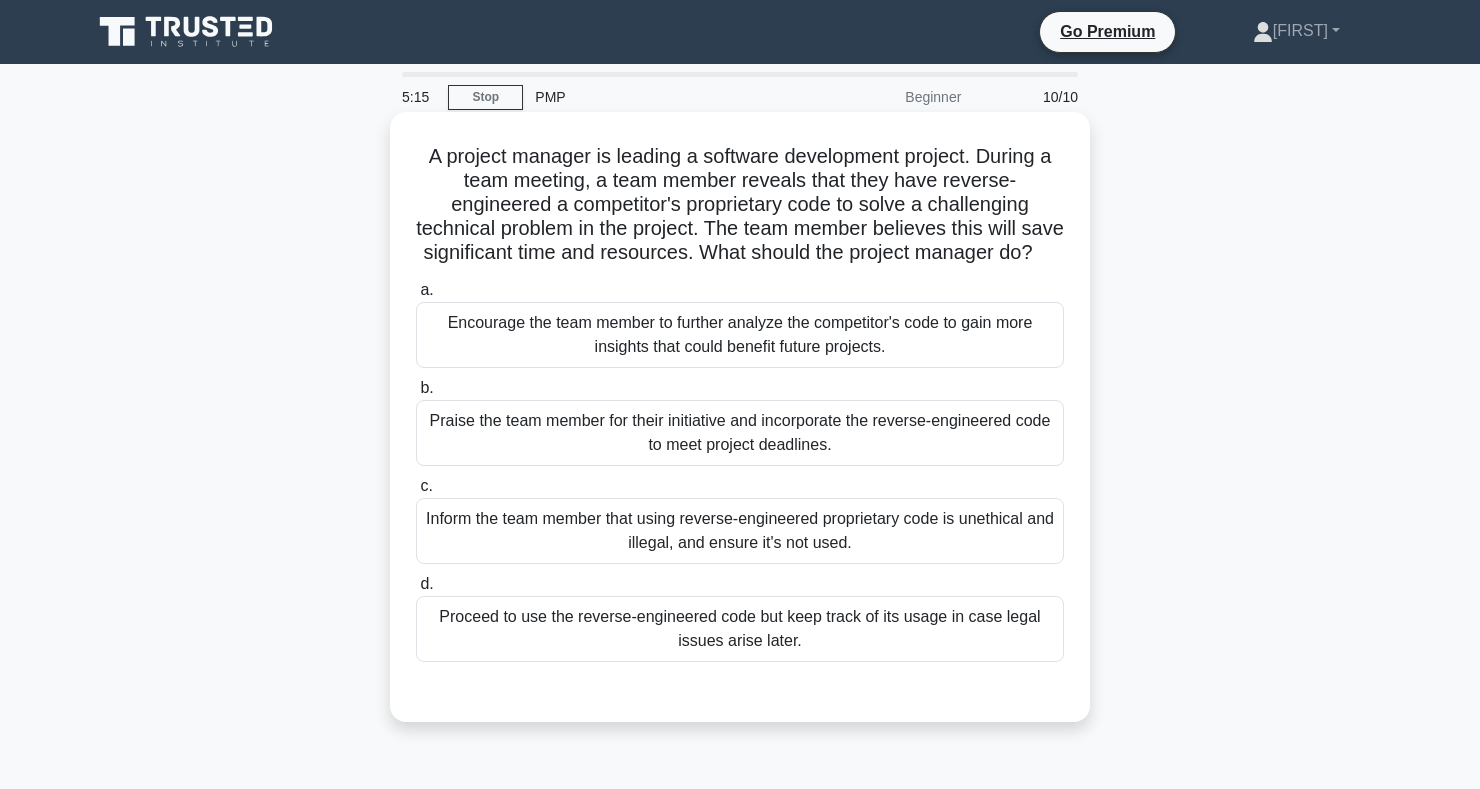 click on "Inform the team member that using reverse-engineered proprietary code is unethical and illegal, and ensure it's not used." at bounding box center (740, 531) 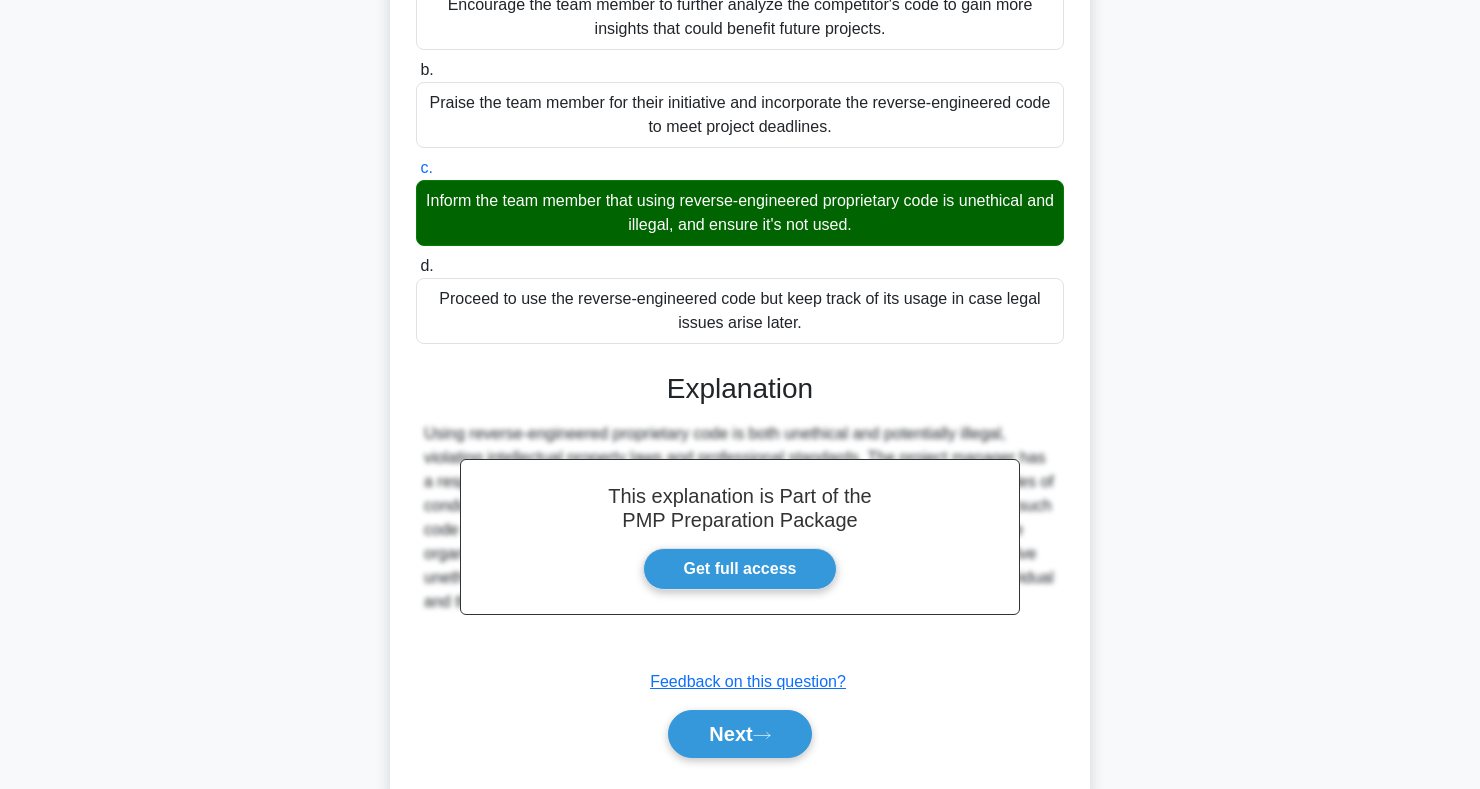 scroll, scrollTop: 371, scrollLeft: 0, axis: vertical 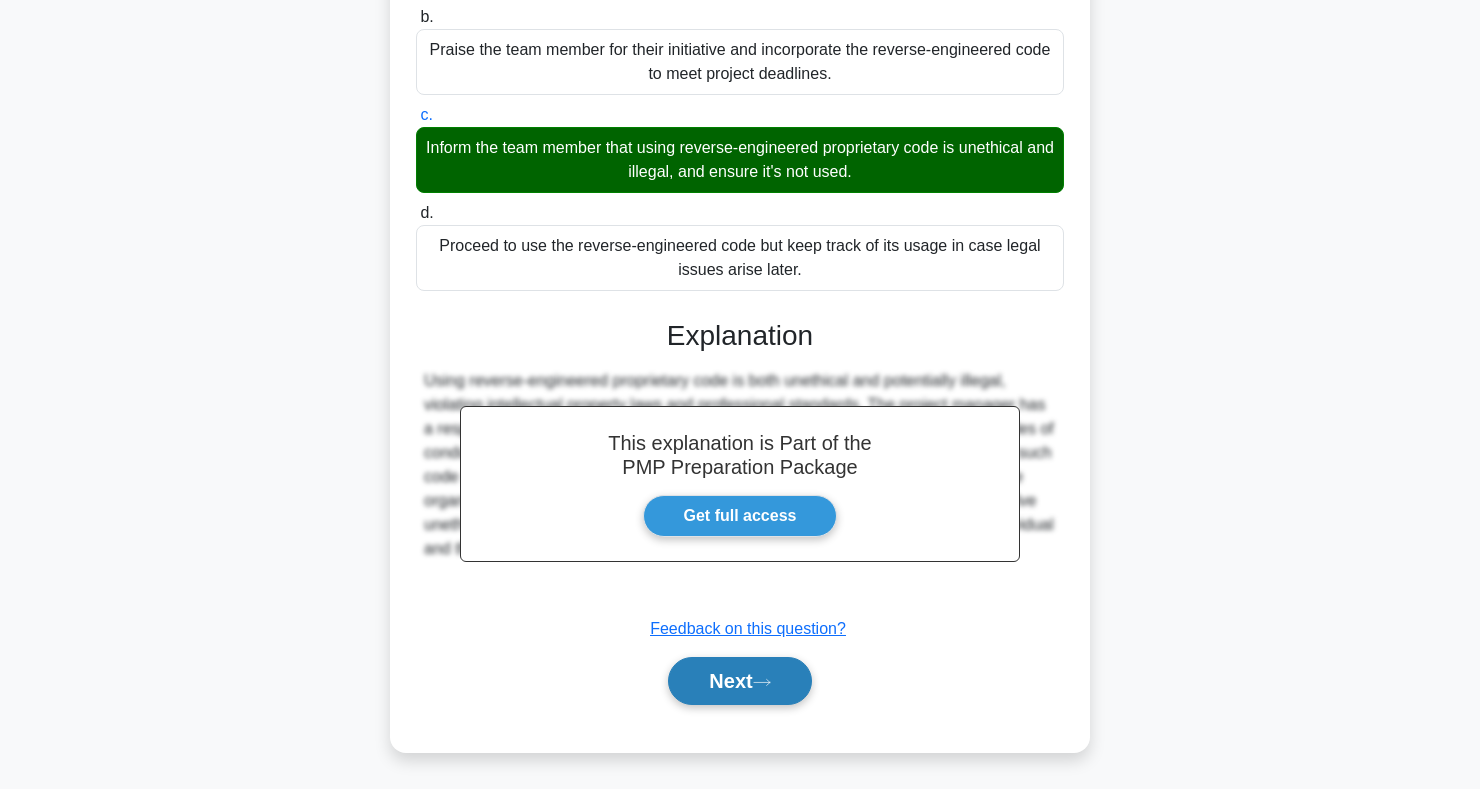 click 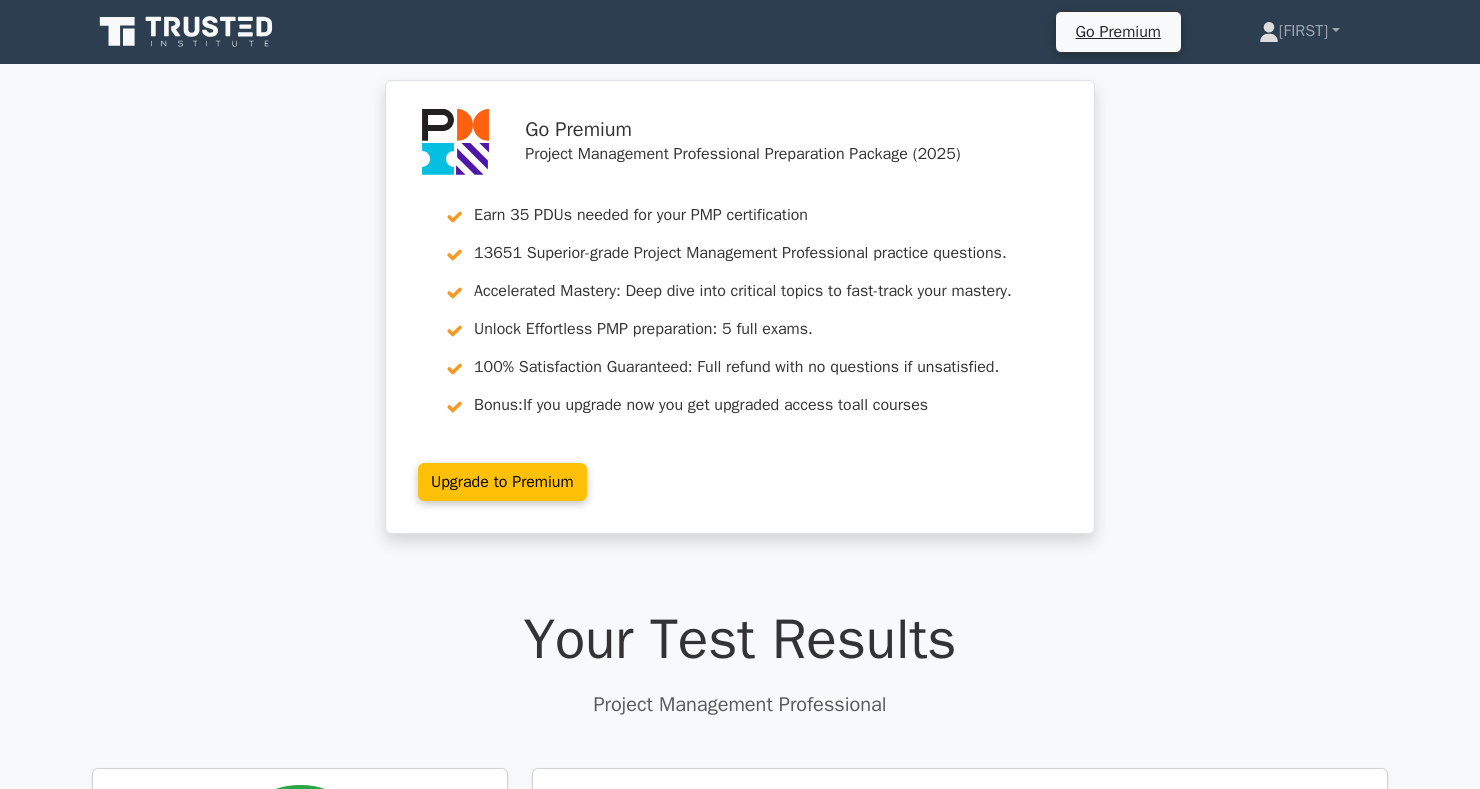 scroll, scrollTop: 0, scrollLeft: 0, axis: both 